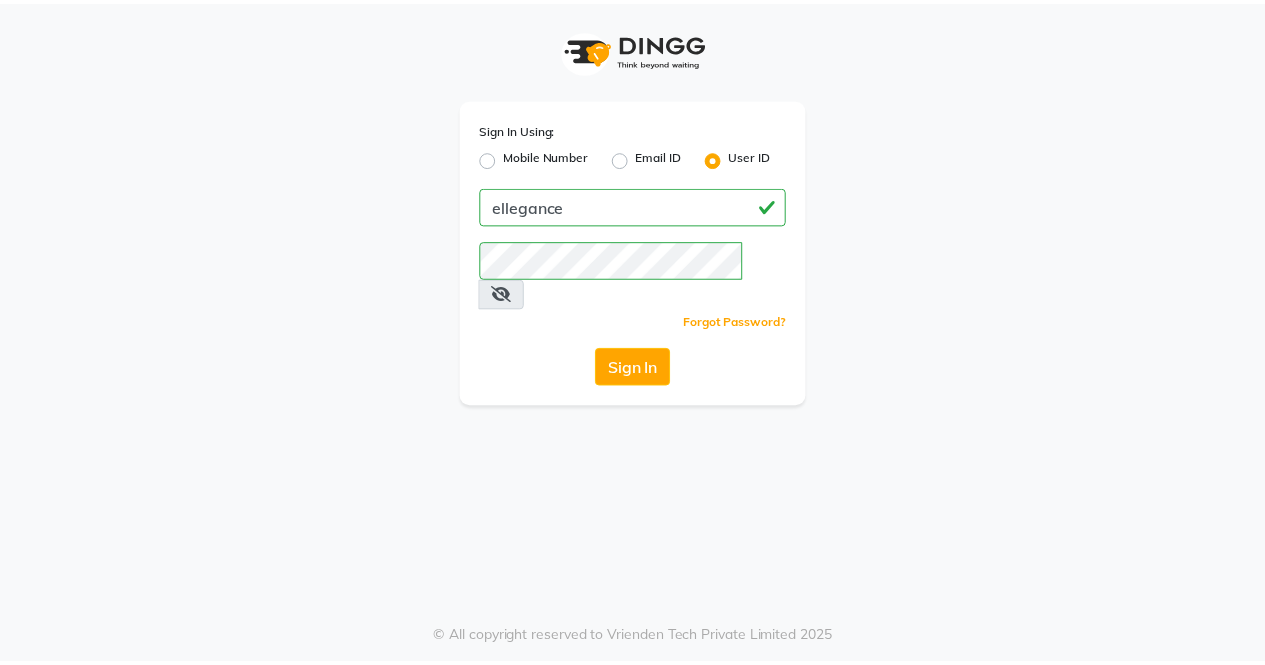 scroll, scrollTop: 0, scrollLeft: 0, axis: both 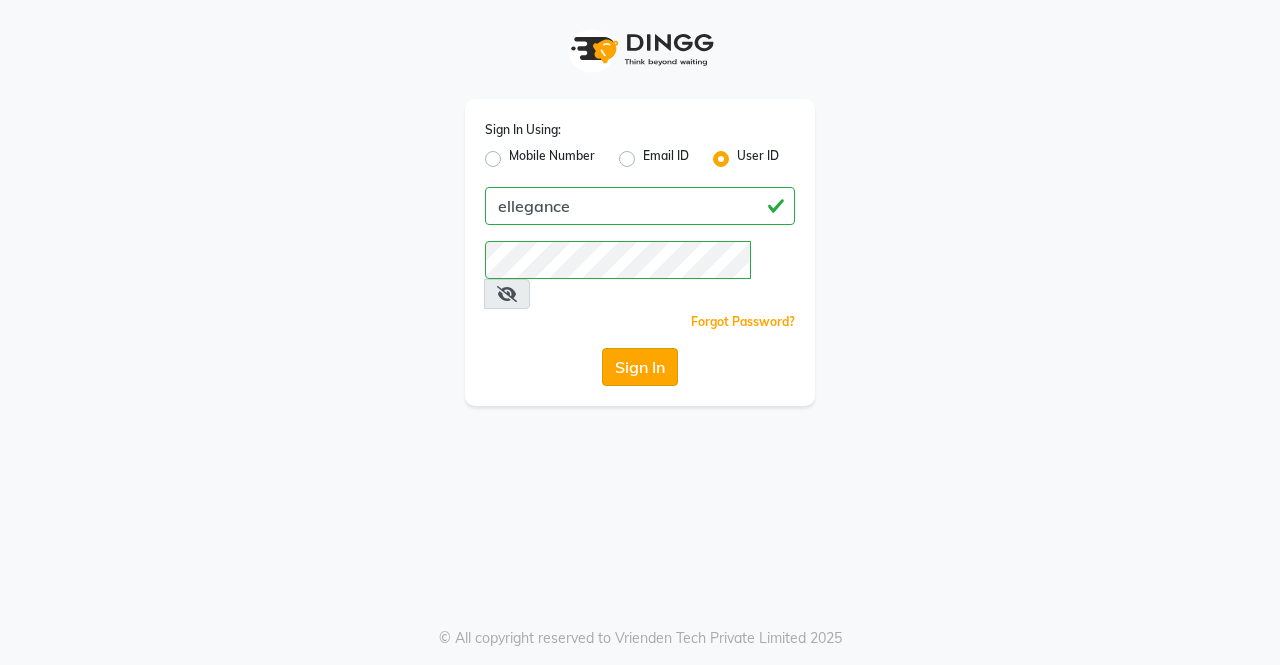 click on "Sign In" 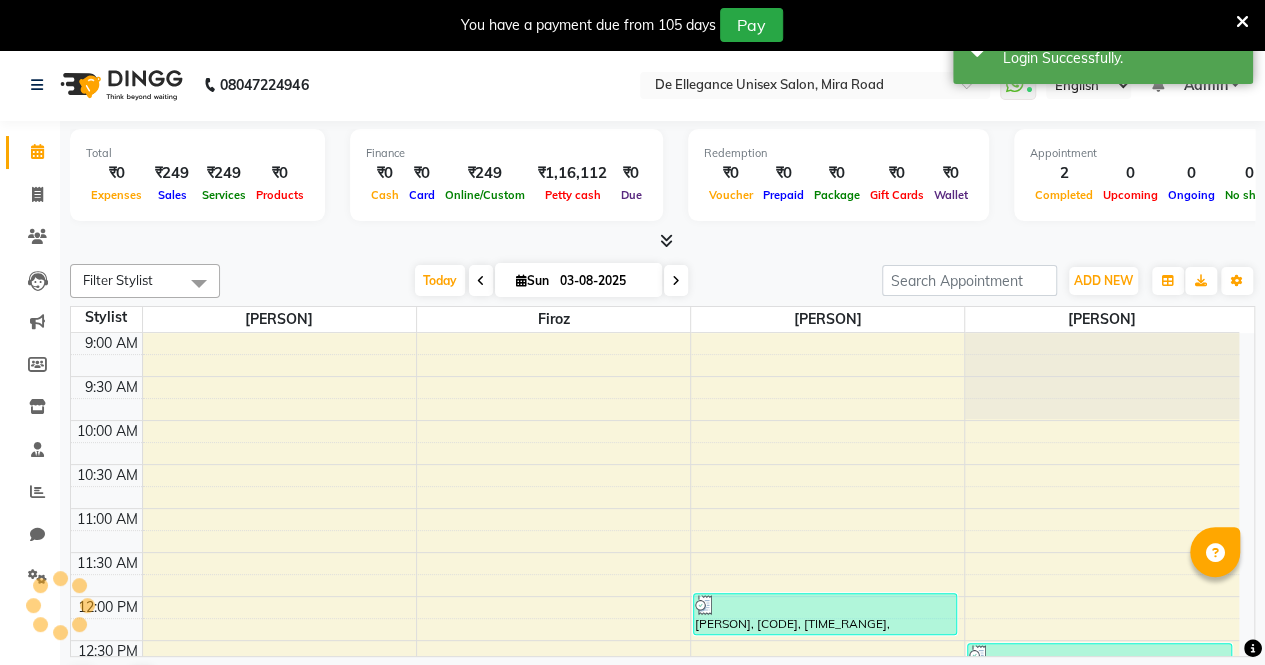 scroll, scrollTop: 0, scrollLeft: 0, axis: both 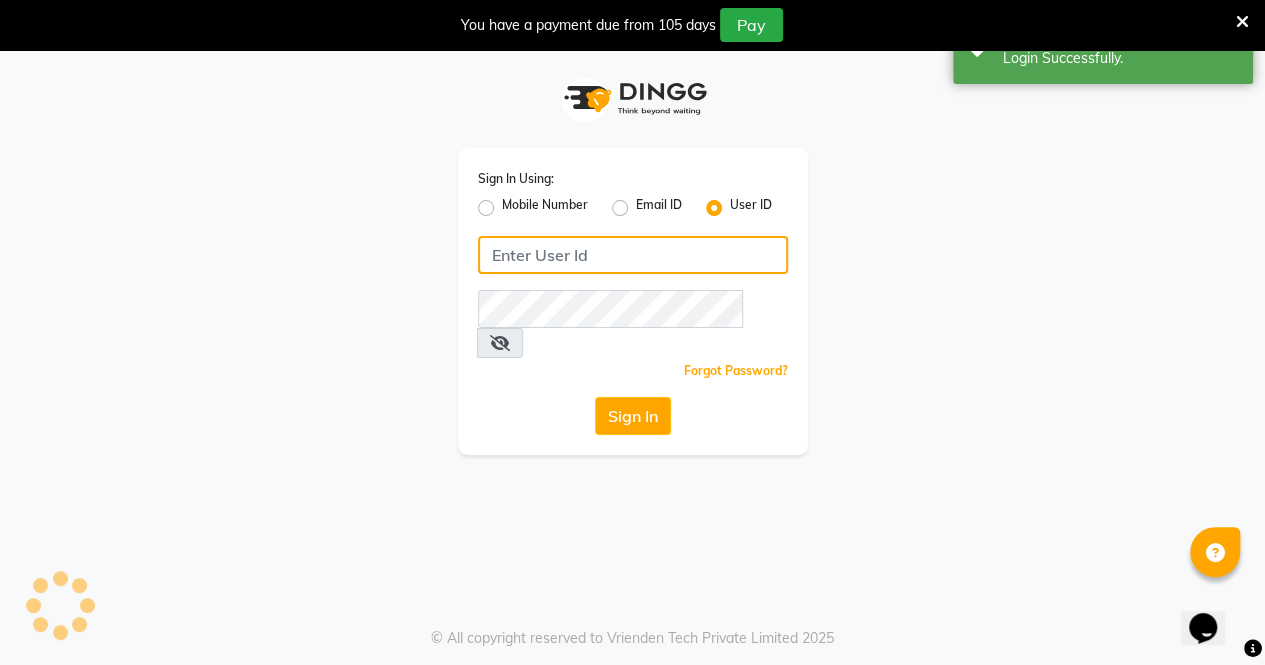 type on "ellegance" 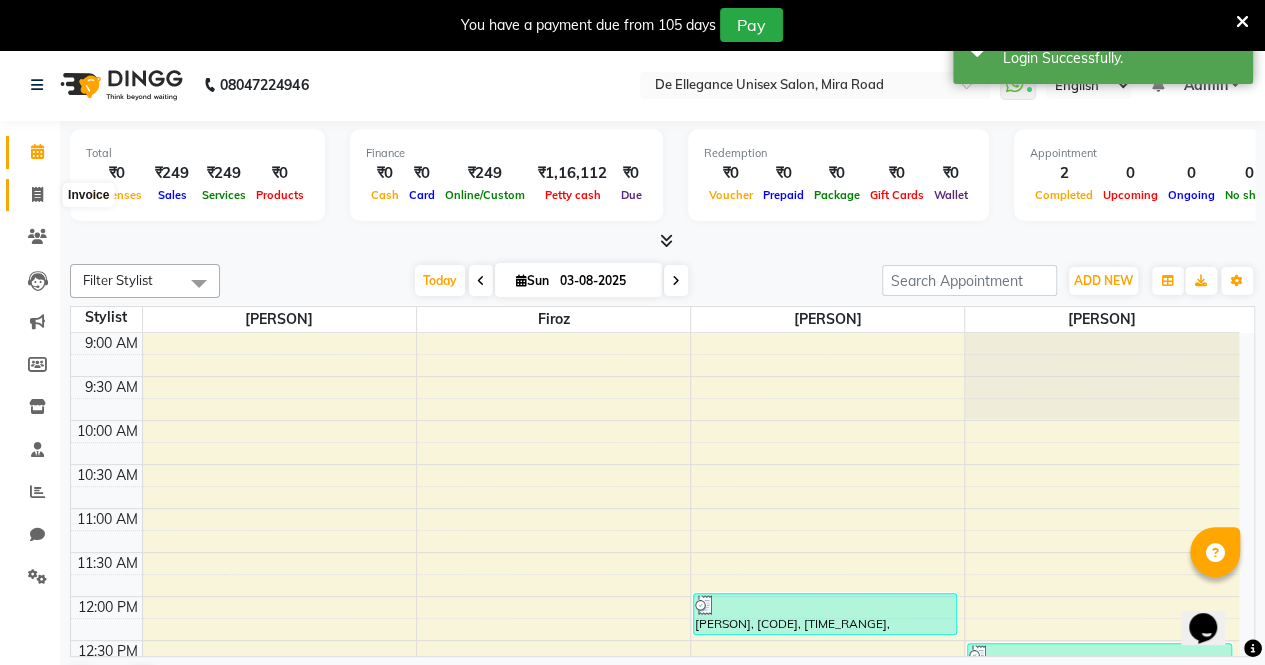 click 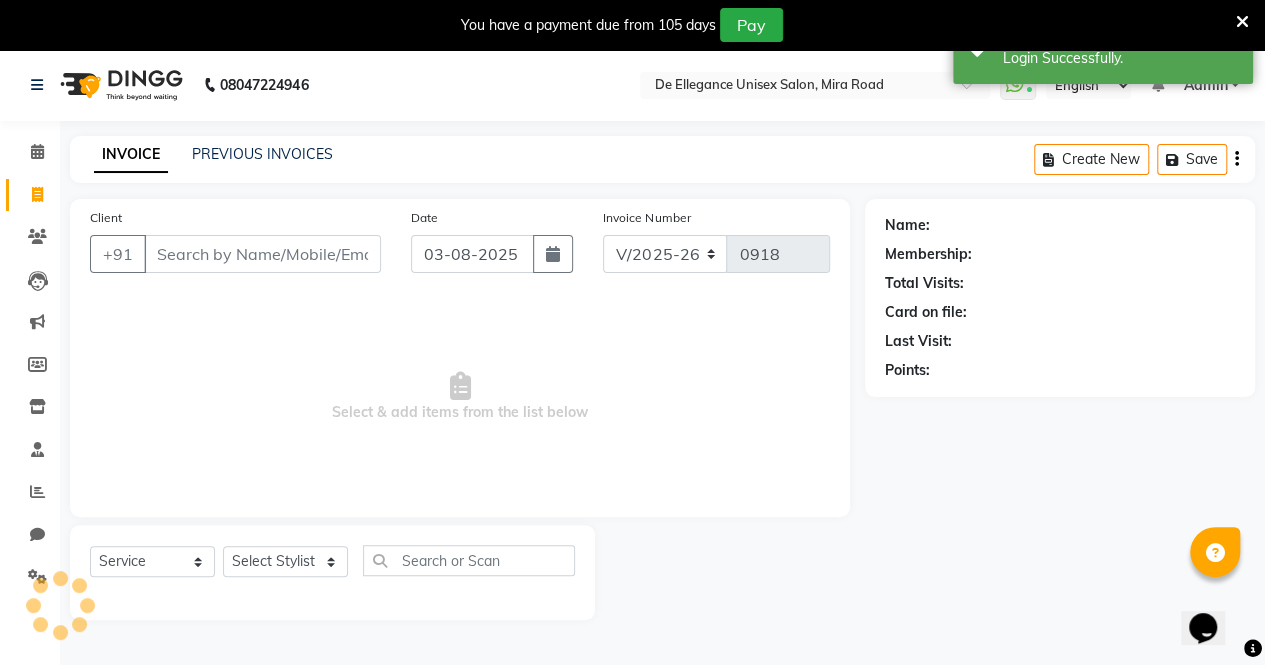 click 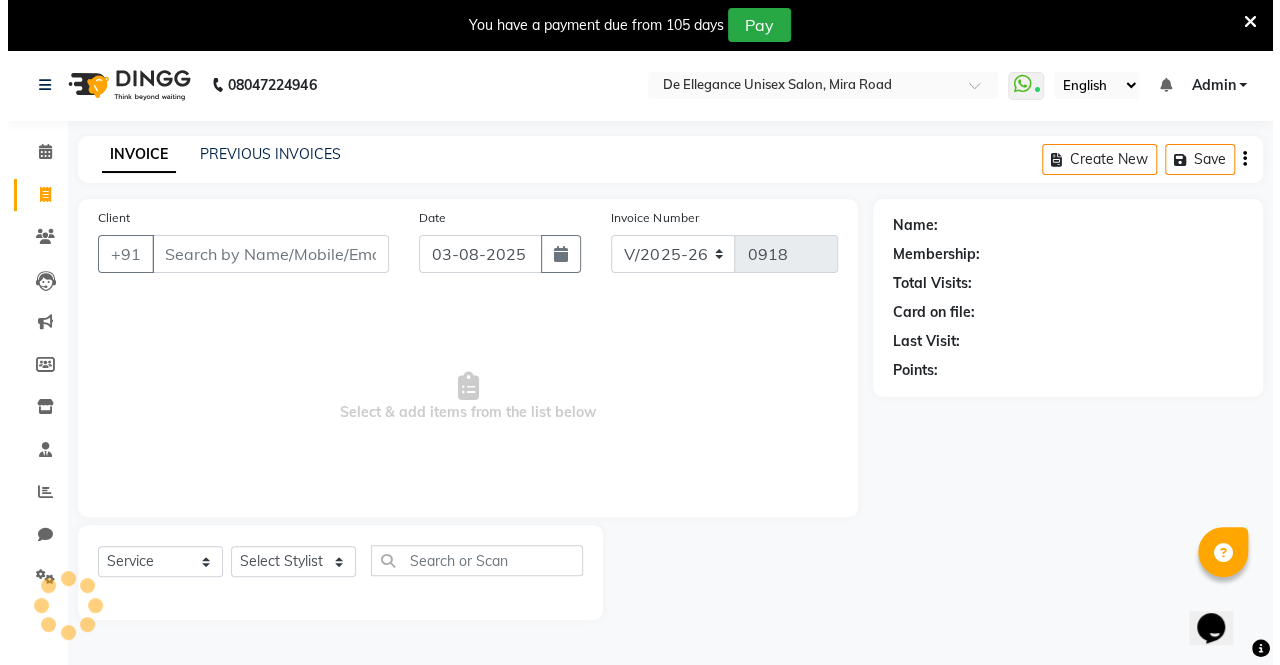 scroll, scrollTop: 49, scrollLeft: 0, axis: vertical 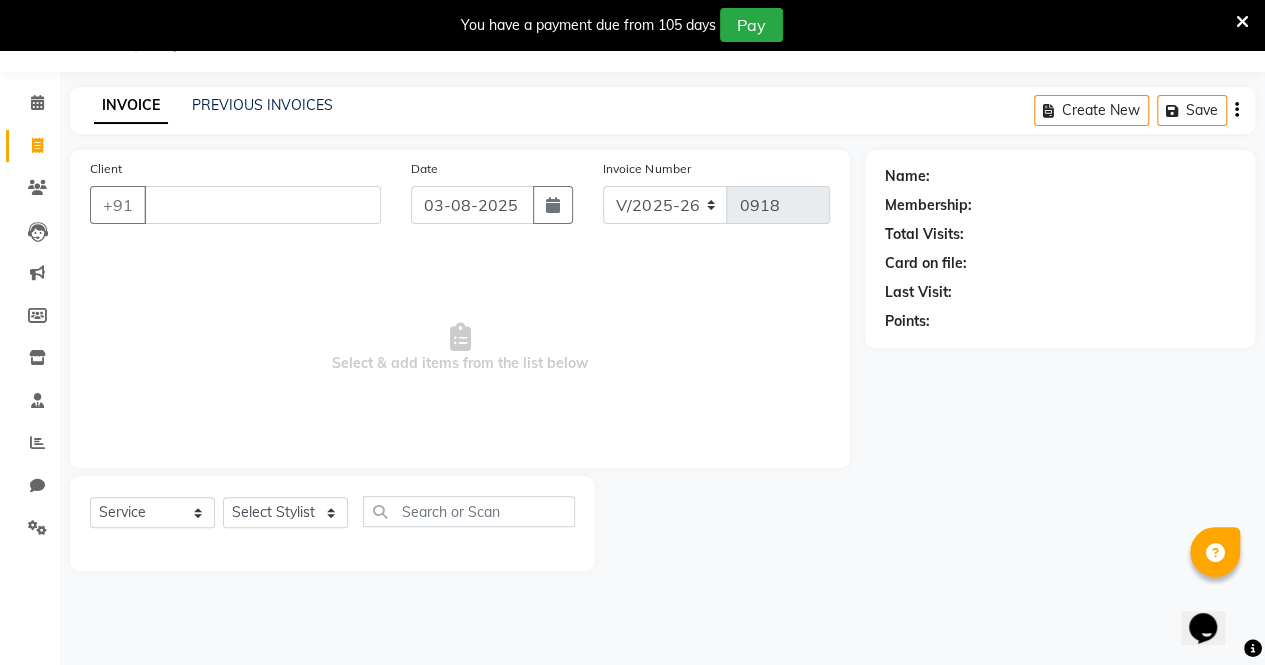click on "Client" at bounding box center (262, 205) 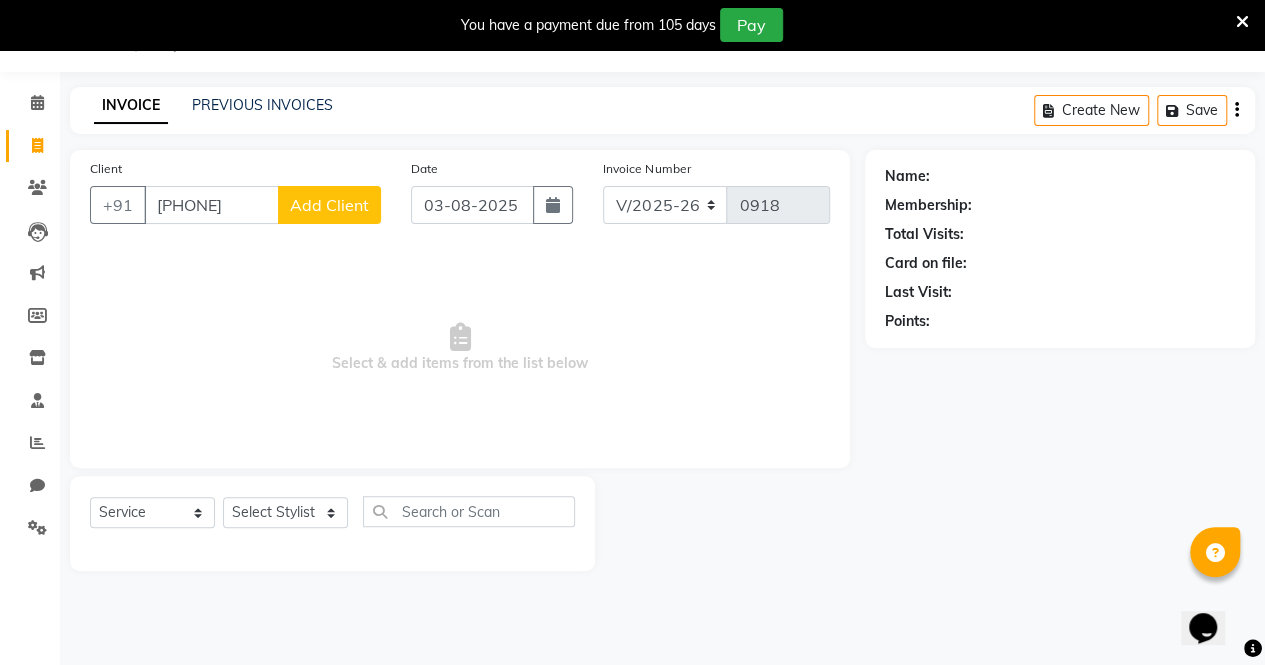 type on "[PHONE]" 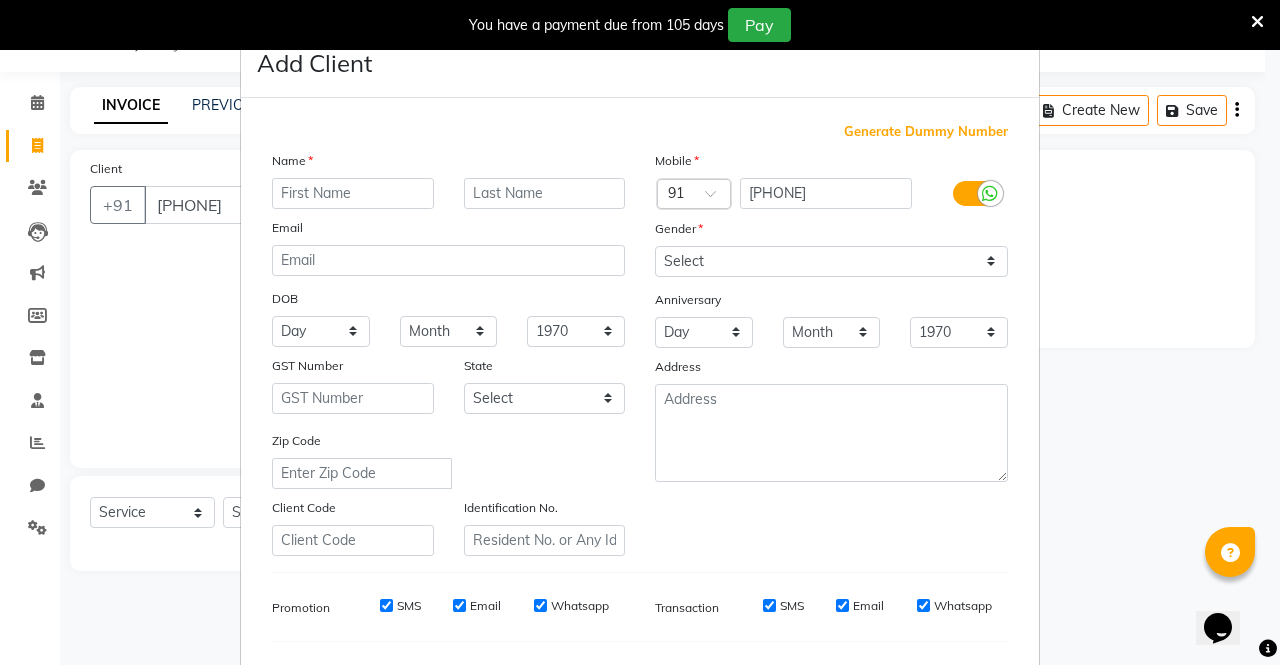 click at bounding box center [353, 193] 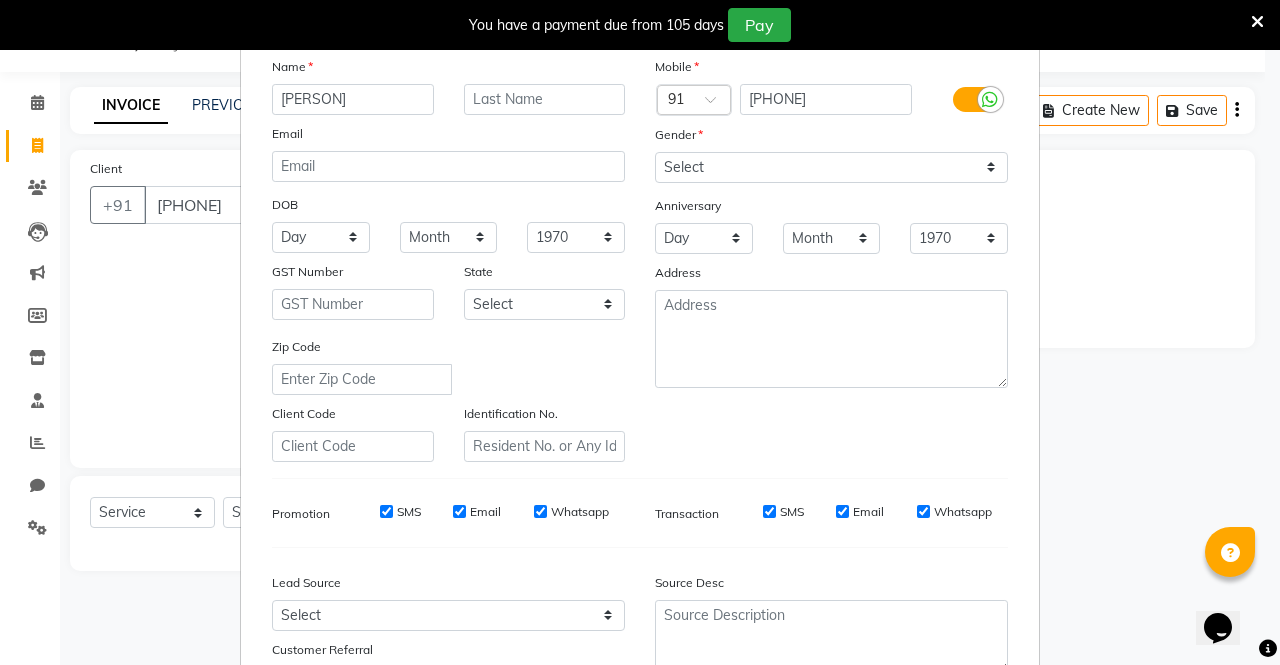 scroll, scrollTop: 114, scrollLeft: 0, axis: vertical 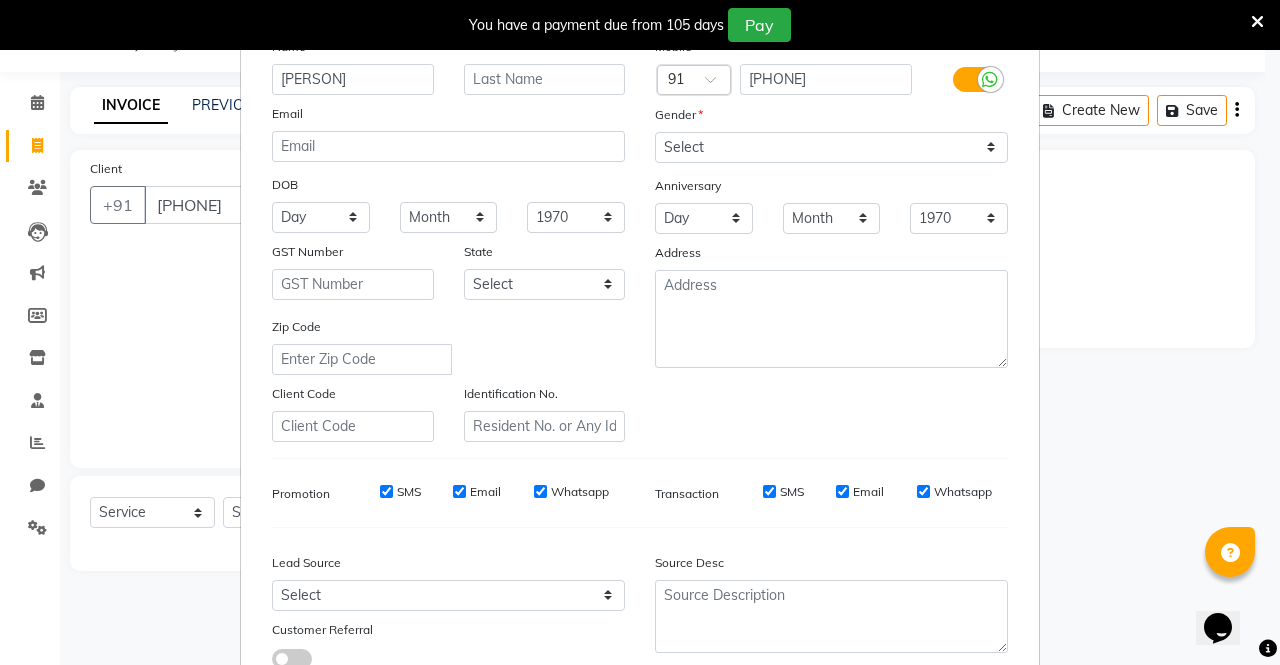 type on "[PERSON]" 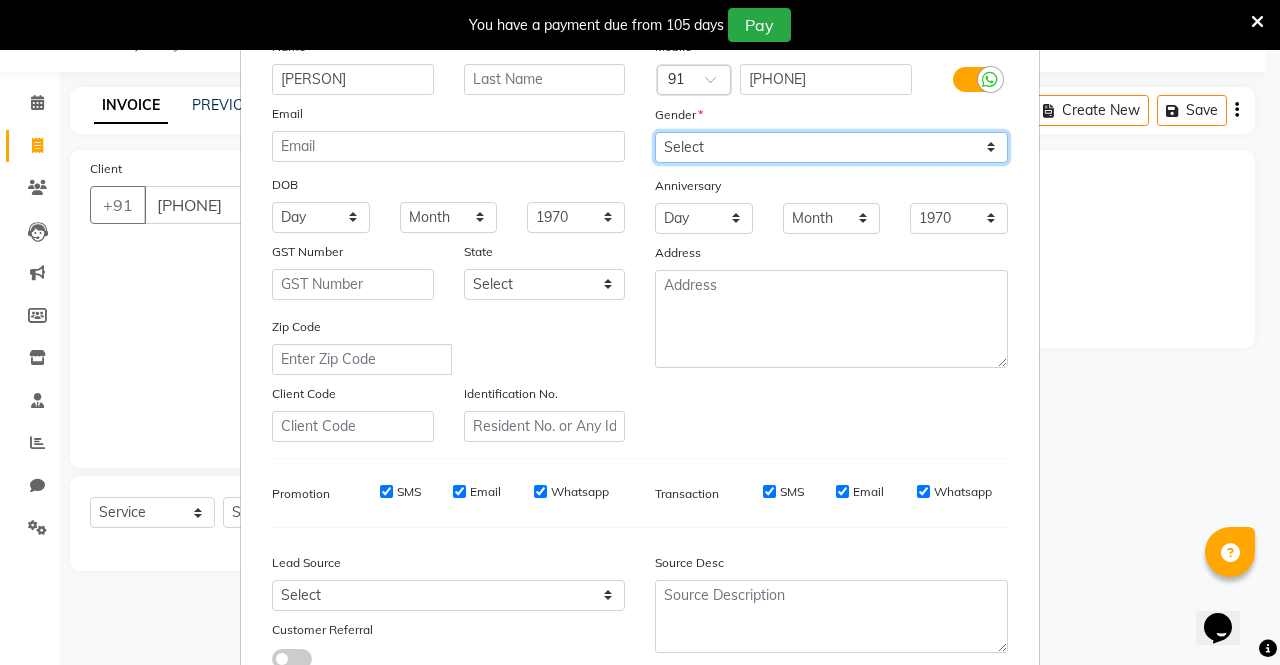 click on "Select Male Female Other Prefer Not To Say" at bounding box center [831, 147] 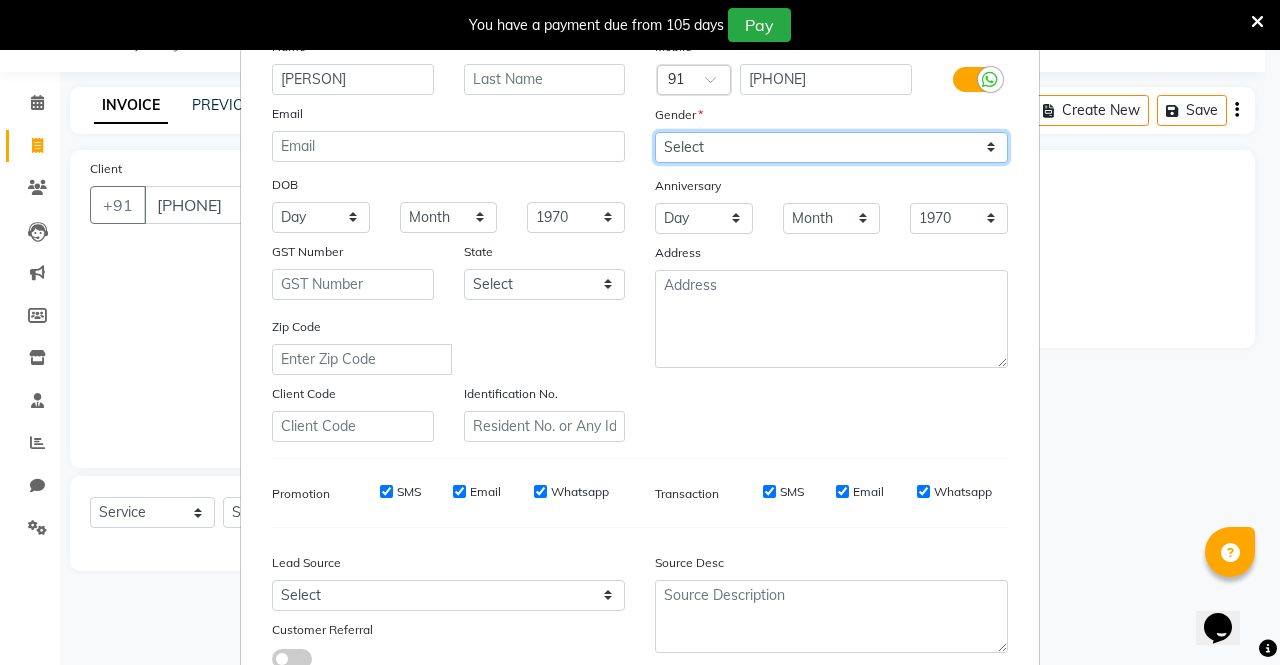 select on "male" 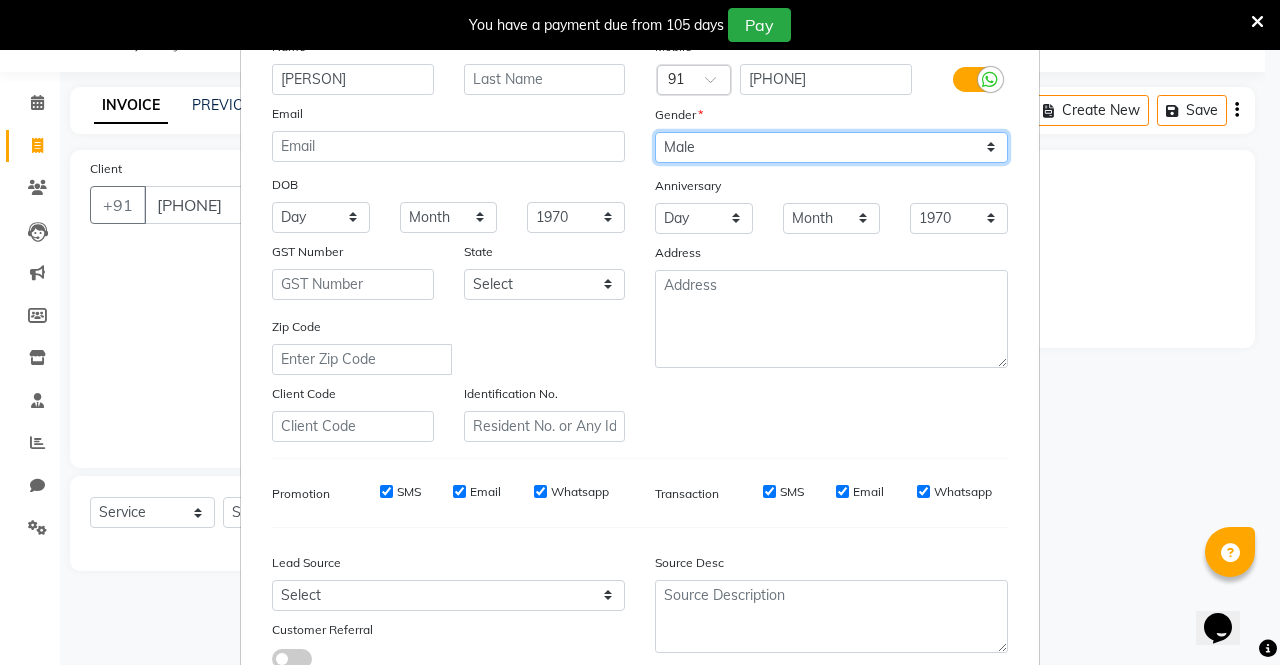 click on "Select Male Female Other Prefer Not To Say" at bounding box center [831, 147] 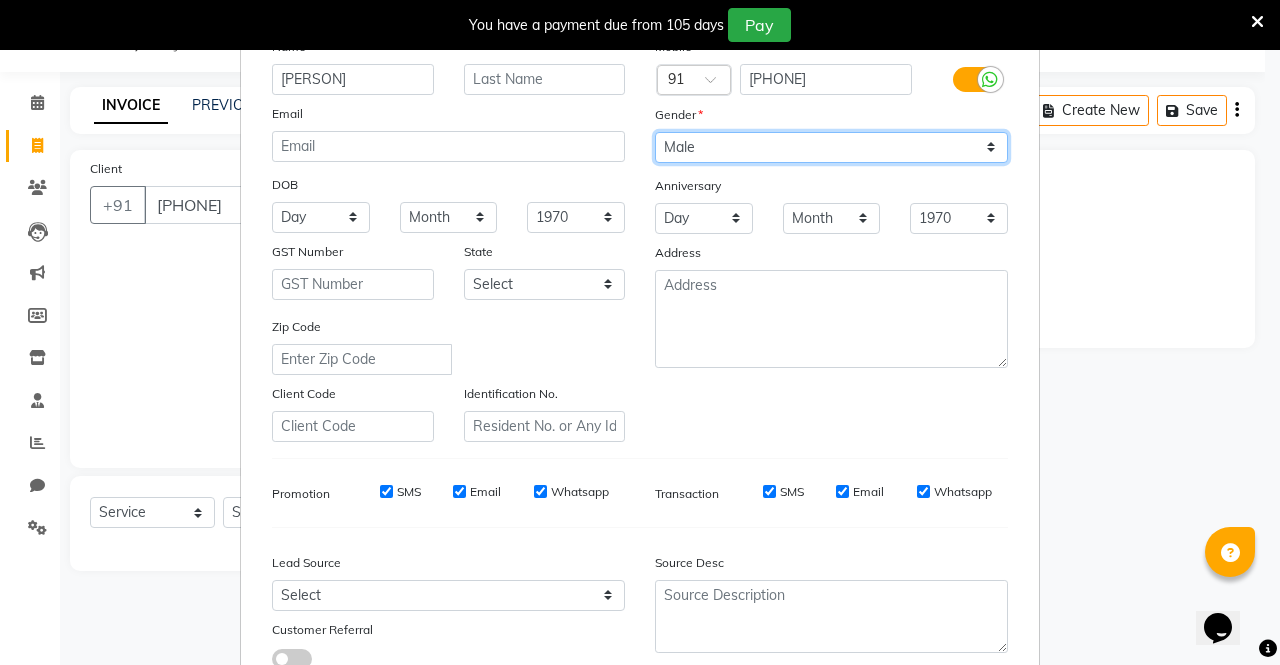 scroll, scrollTop: 254, scrollLeft: 0, axis: vertical 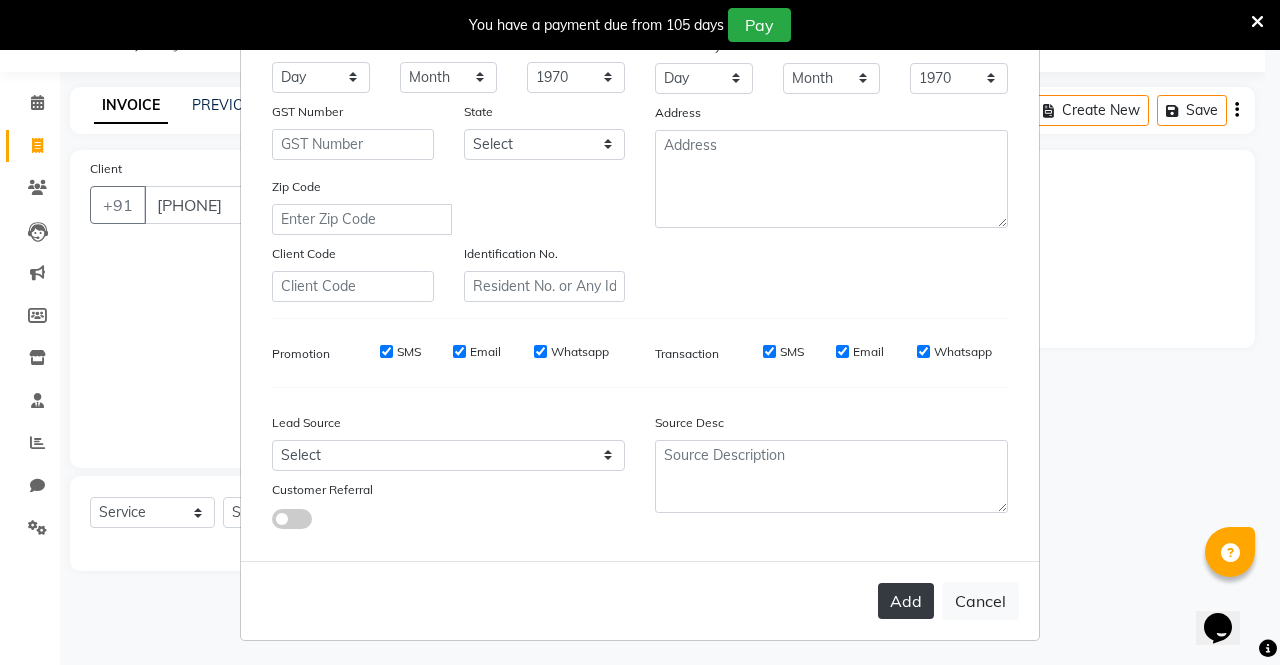 click on "Add" at bounding box center [906, 601] 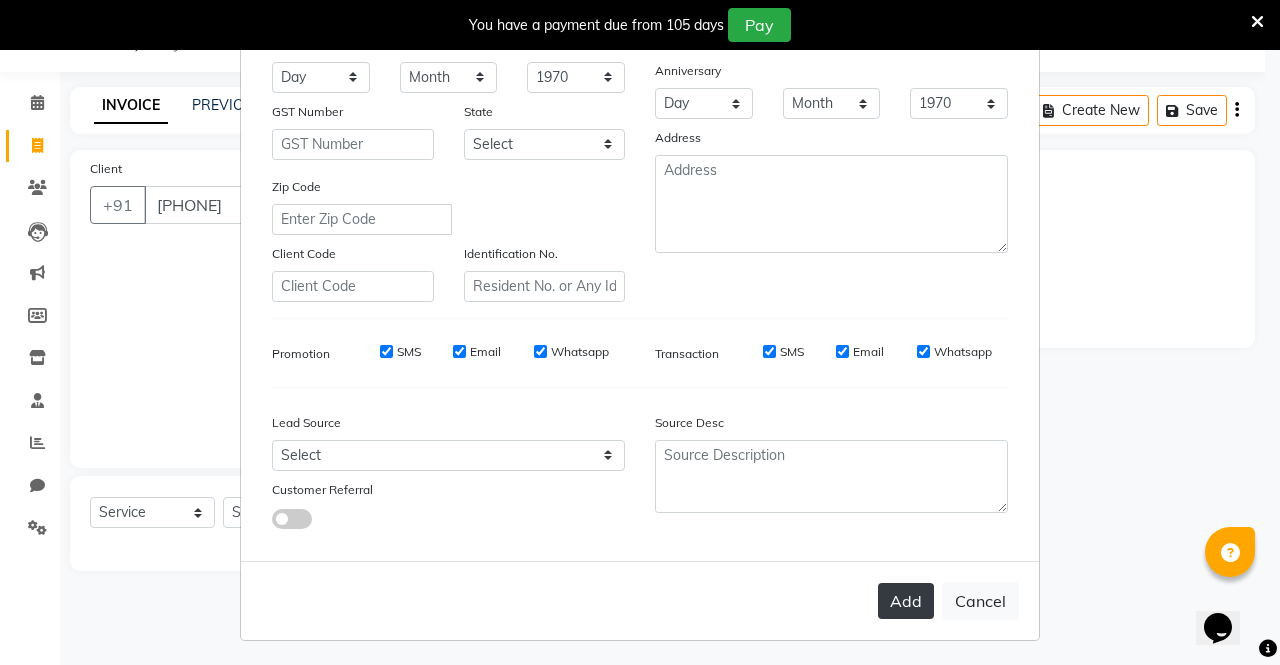 click on "Add" at bounding box center (906, 601) 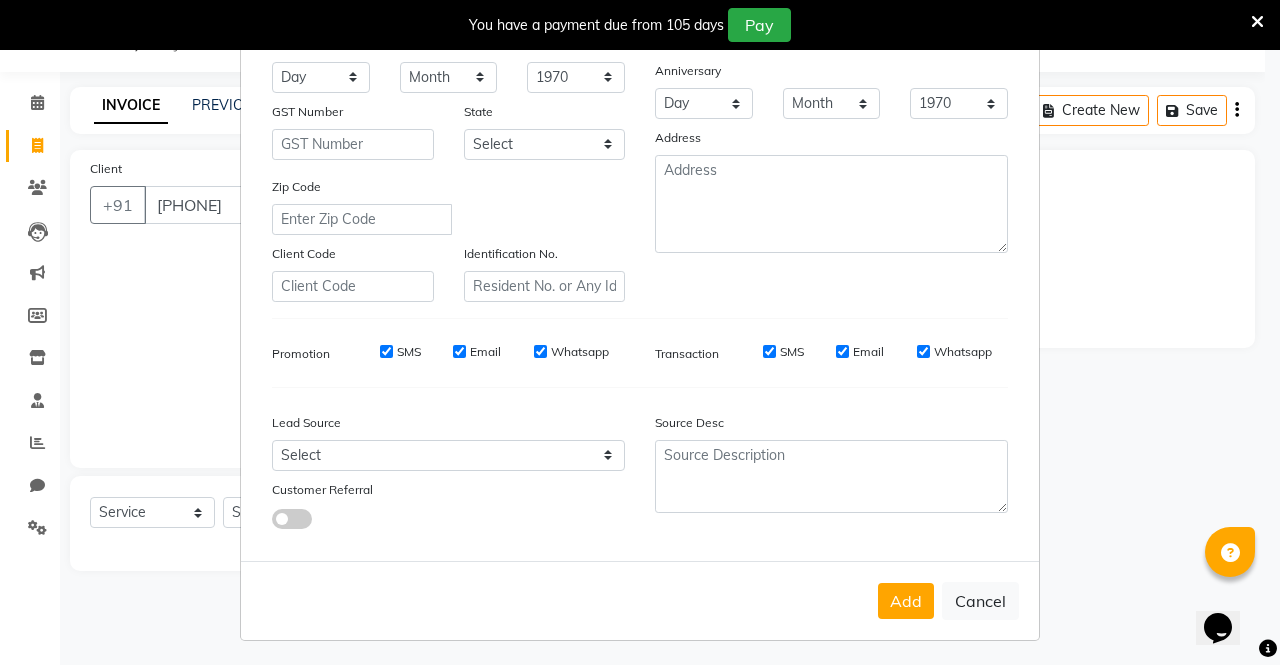 scroll, scrollTop: 0, scrollLeft: 0, axis: both 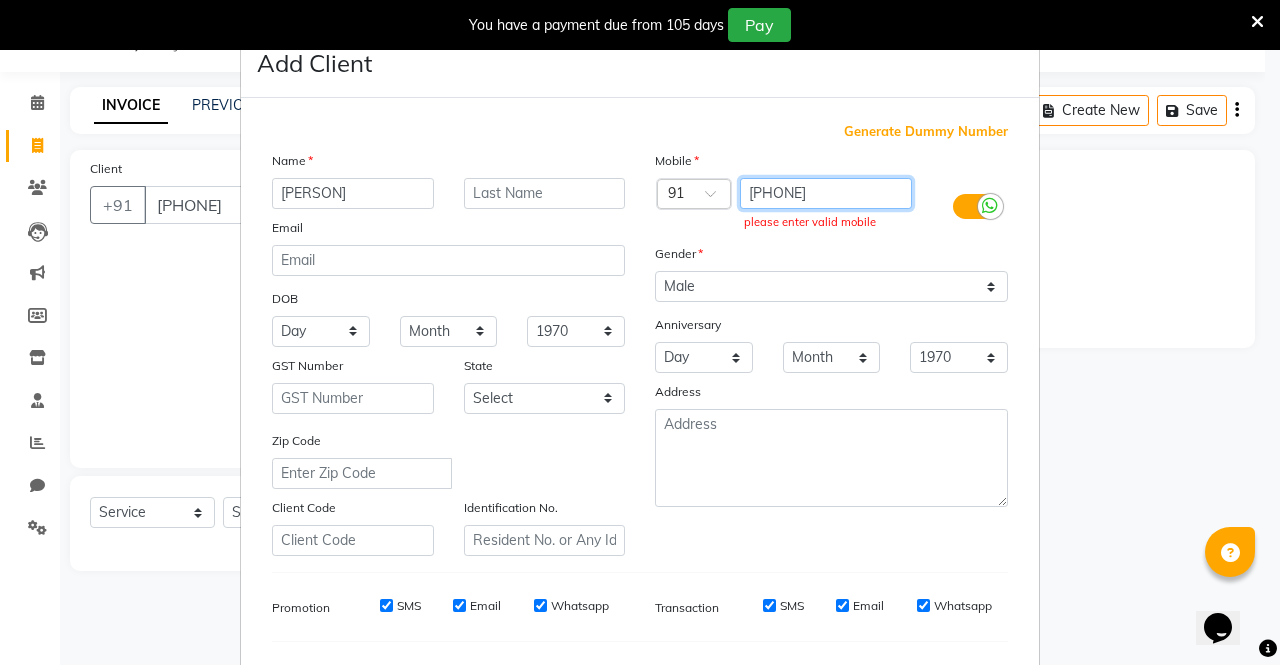 click on "[PHONE]" at bounding box center (826, 193) 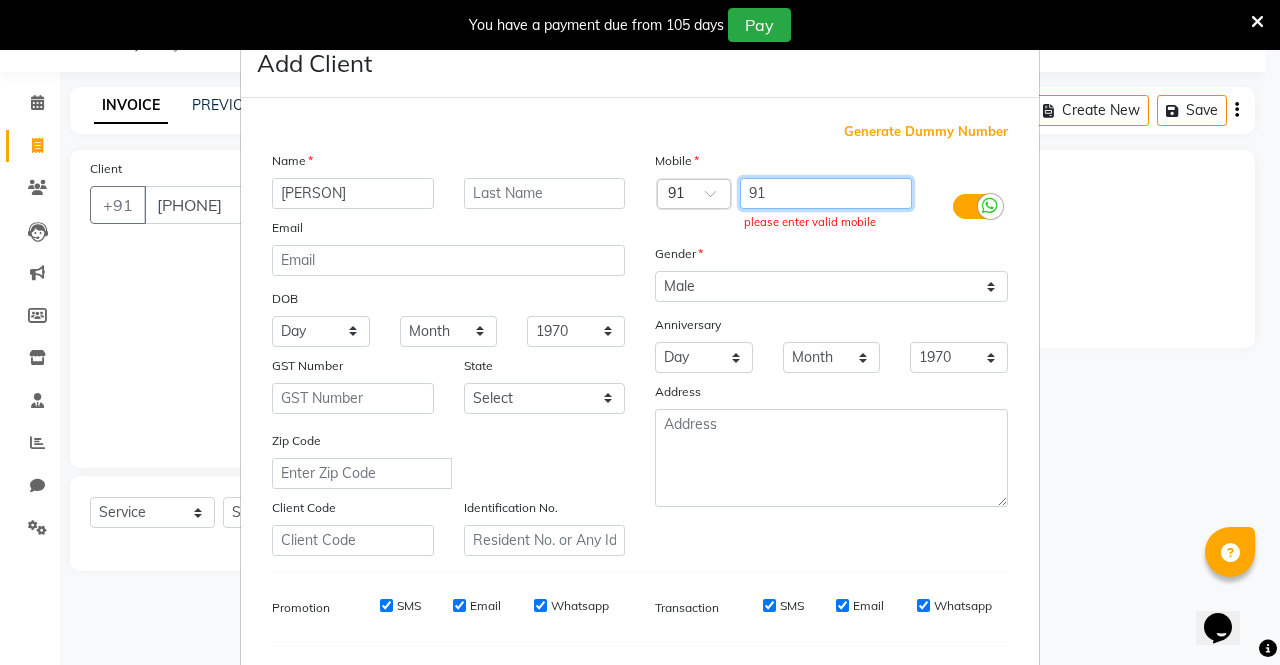 type on "9" 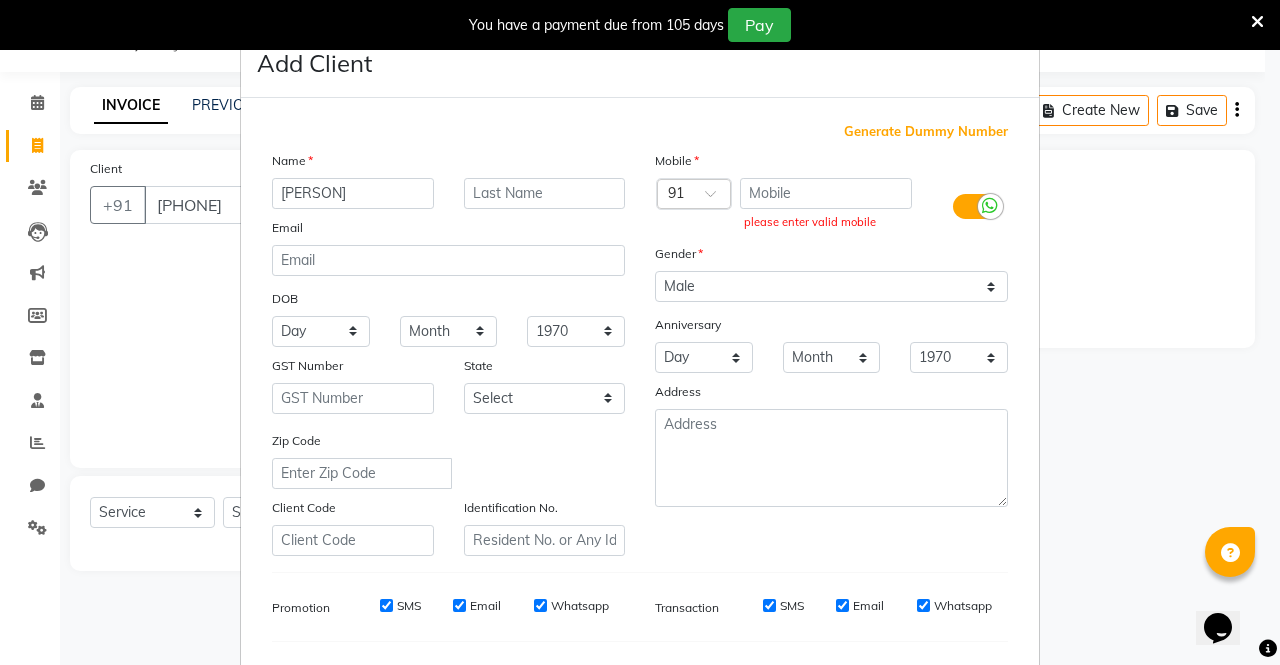 click on "Mobile Country Code × 91 please enter valid mobile Gender Select Male Female Other Prefer Not To Say Anniversary Day 01 02 03 04 05 06 07 08 09 10 11 12 13 14 15 16 17 18 19 20 21 22 23 24 25 26 27 28 29 30 31 Month January February March April May June July August September October November December 1970 1971 1972 1973 1974 1975 1976 1977 1978 1979 1980 1981 1982 1983 1984 1985 1986 1987 1988 1989 1990 1991 1992 1993 1994 1995 1996 1997 1998 1999 2000 2001 2002 2003 2004 2005 2006 2007 2008 2009 2010 2011 2012 2013 2014 2015 2016 2017 2018 2019 2020 2021 2022 2023 2024 2025 Address" at bounding box center [831, 353] 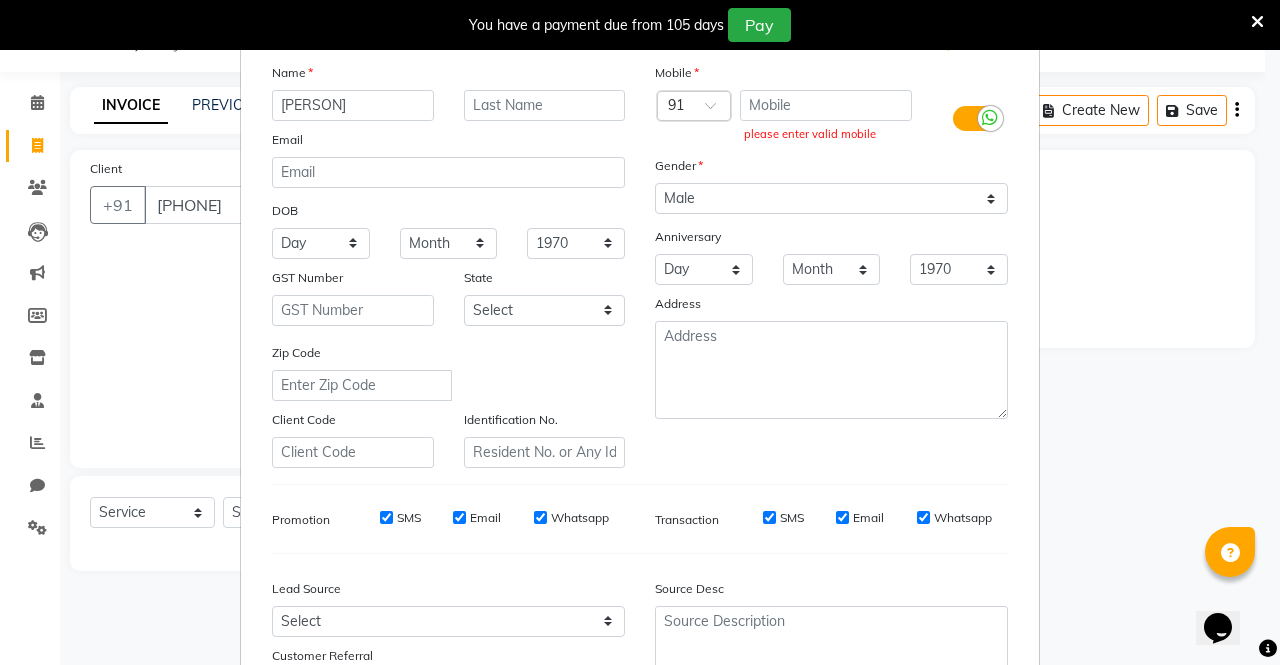 scroll, scrollTop: 0, scrollLeft: 0, axis: both 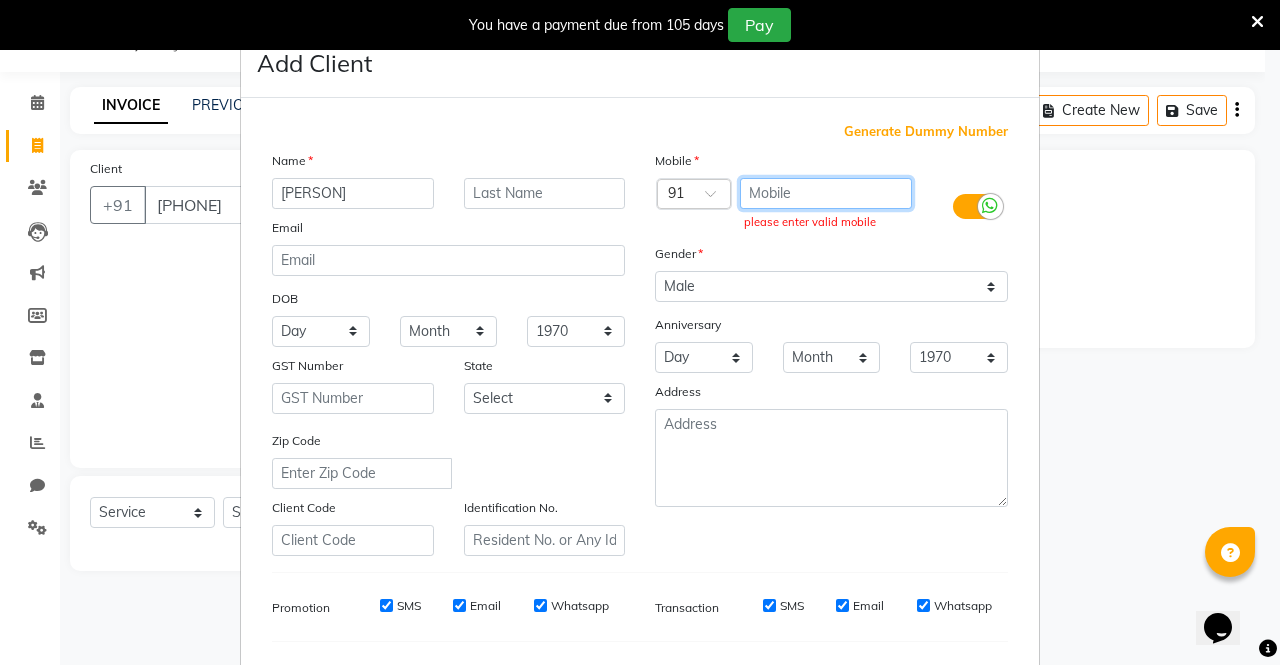 click at bounding box center (826, 193) 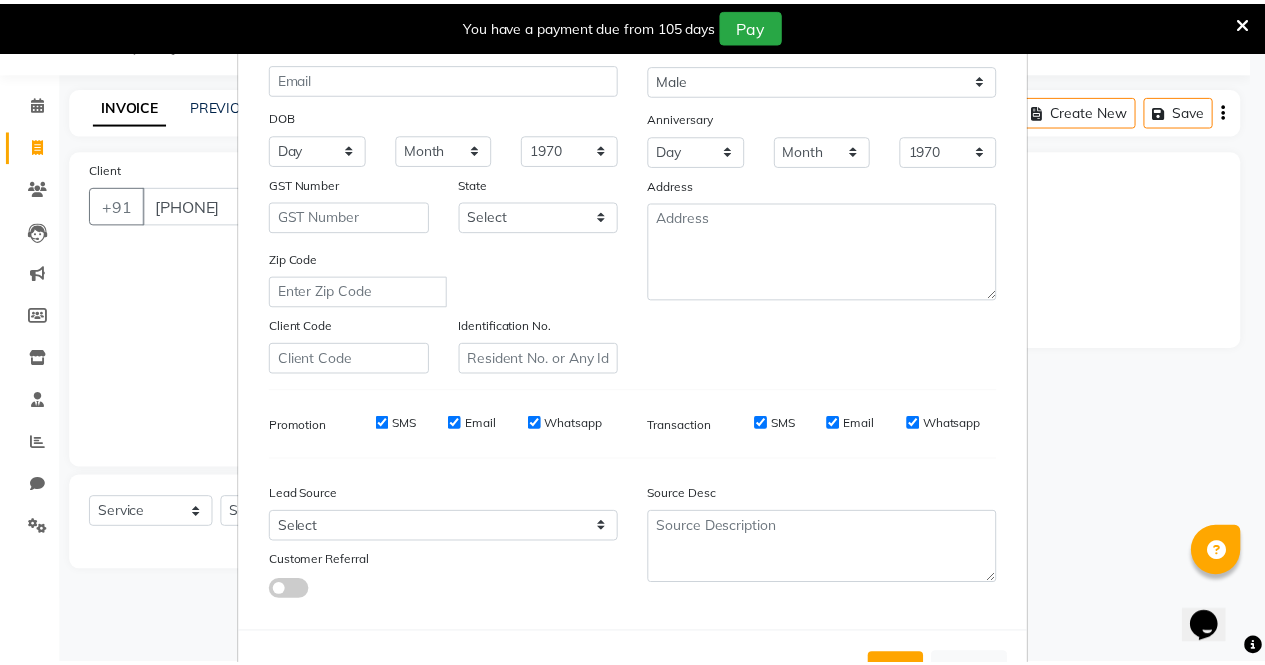 scroll, scrollTop: 254, scrollLeft: 0, axis: vertical 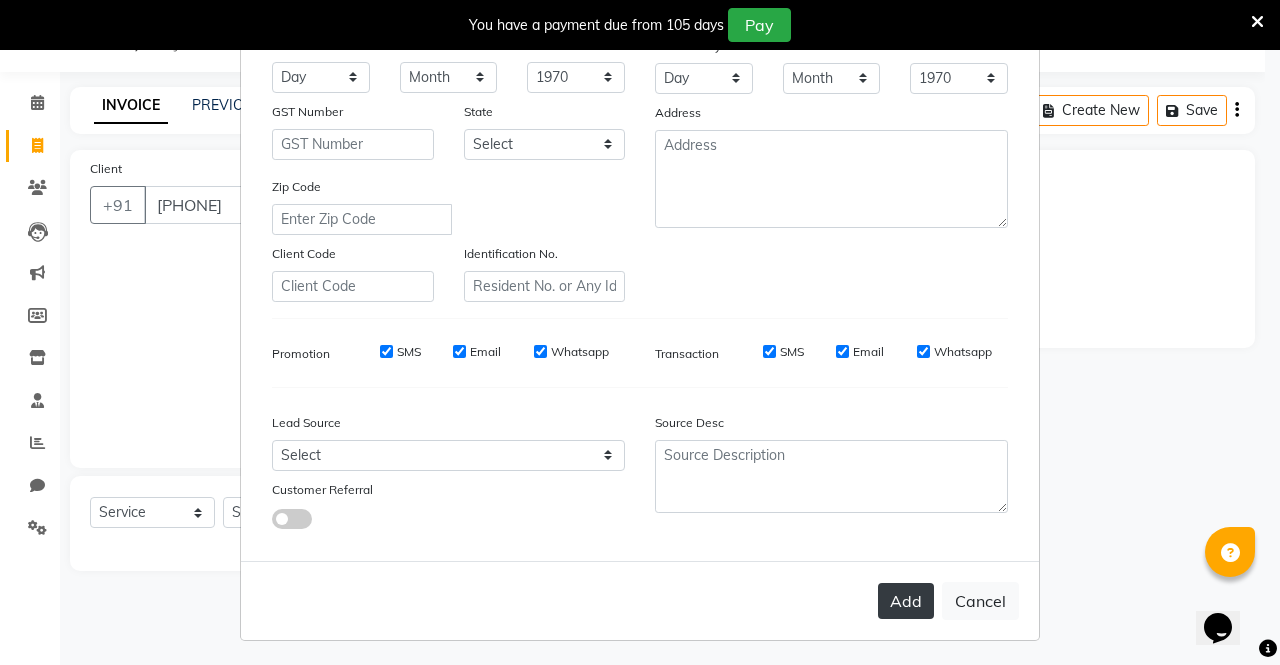 type on "[PHONE]" 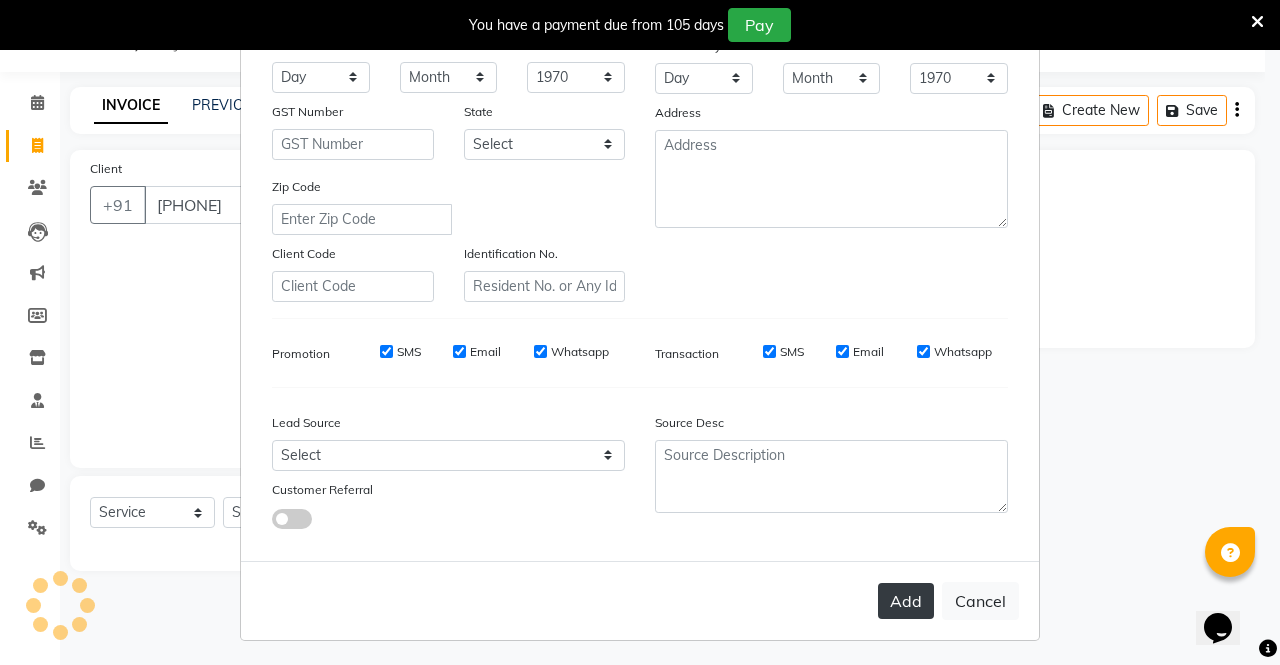 click on "Add" at bounding box center [906, 601] 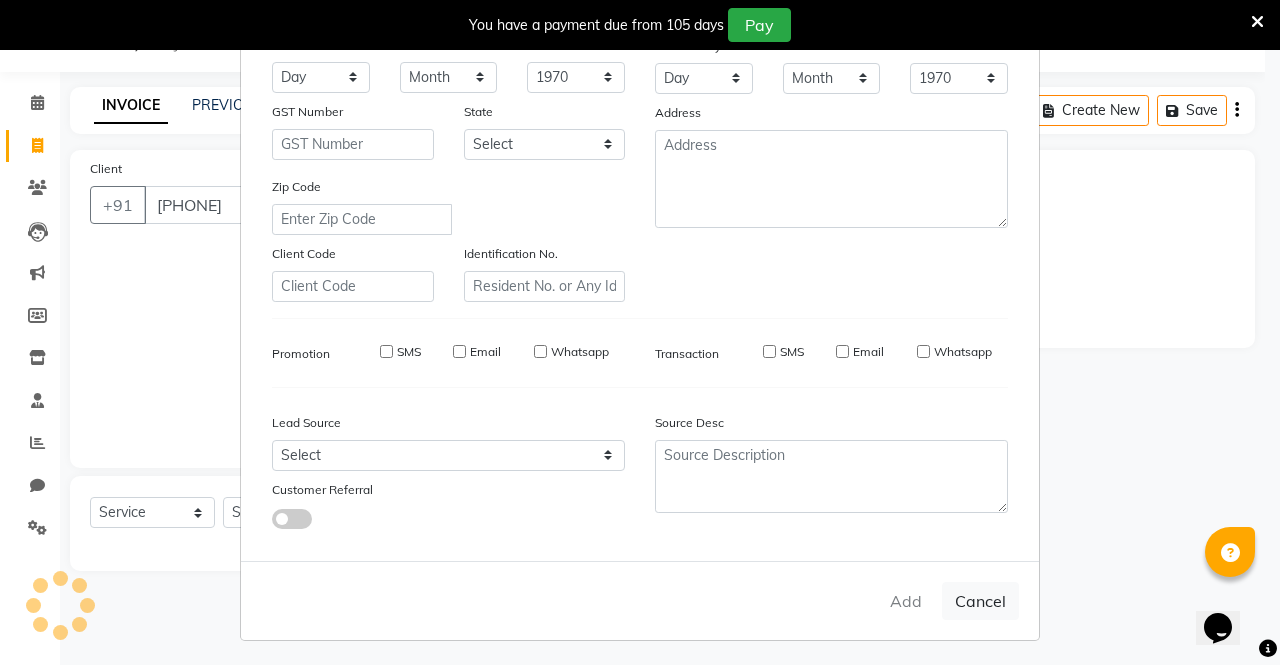 type on "[PHONE]" 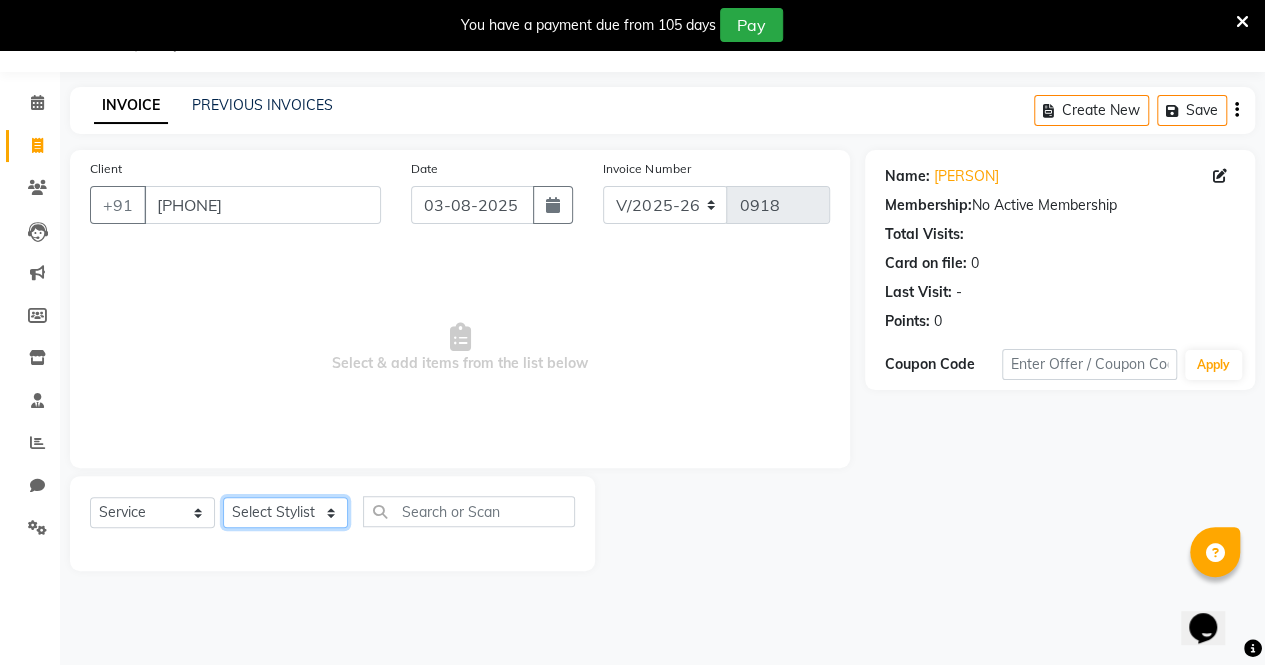 click on "Select Stylist [PERSON] [PERSON] [PERSON] [PERSON] [PERSON]" 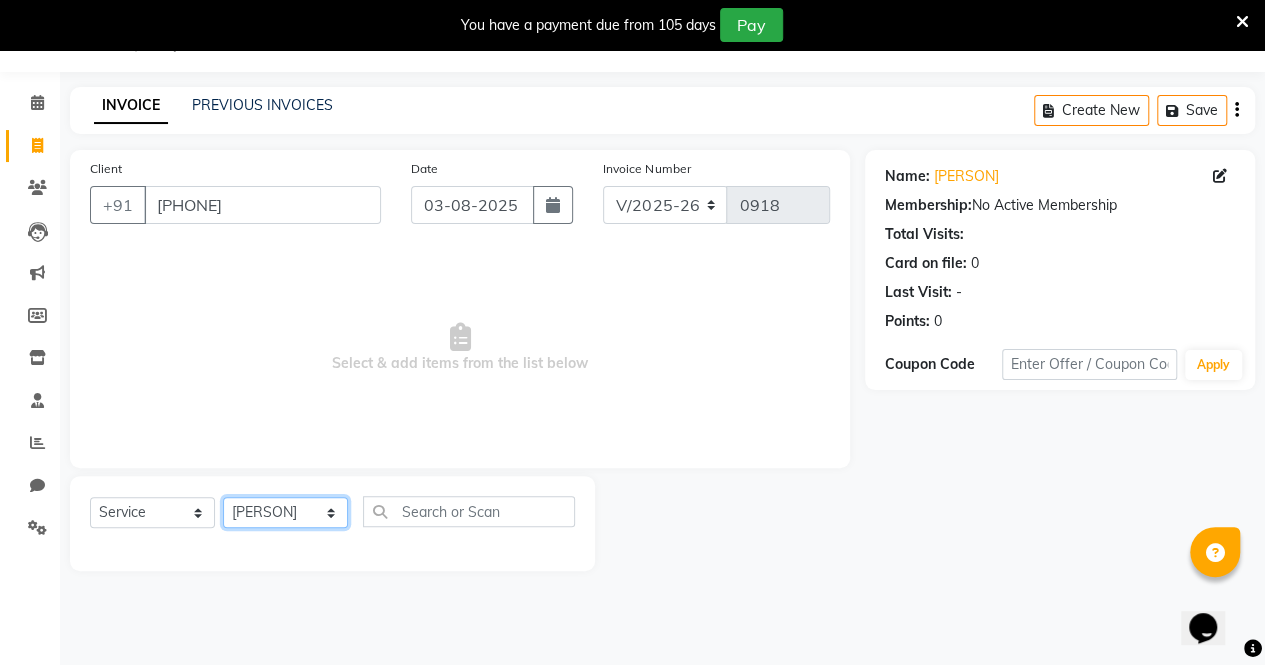 click on "Select Stylist [PERSON] [PERSON] [PERSON] [PERSON] [PERSON]" 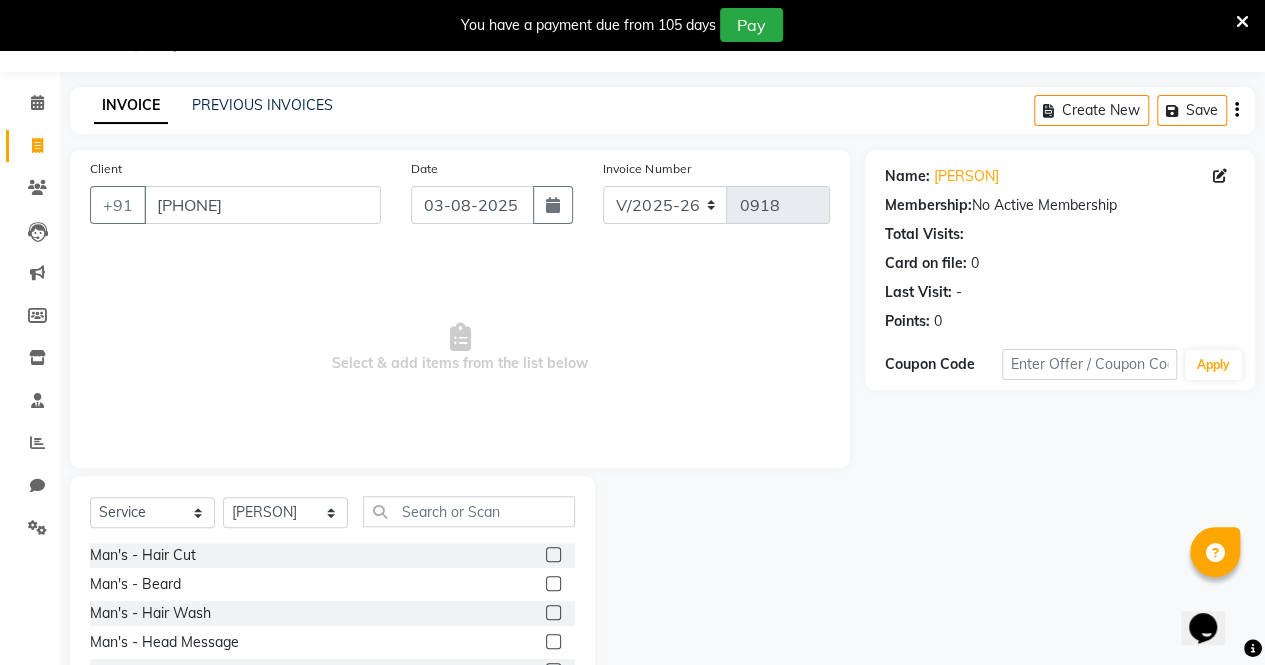 click 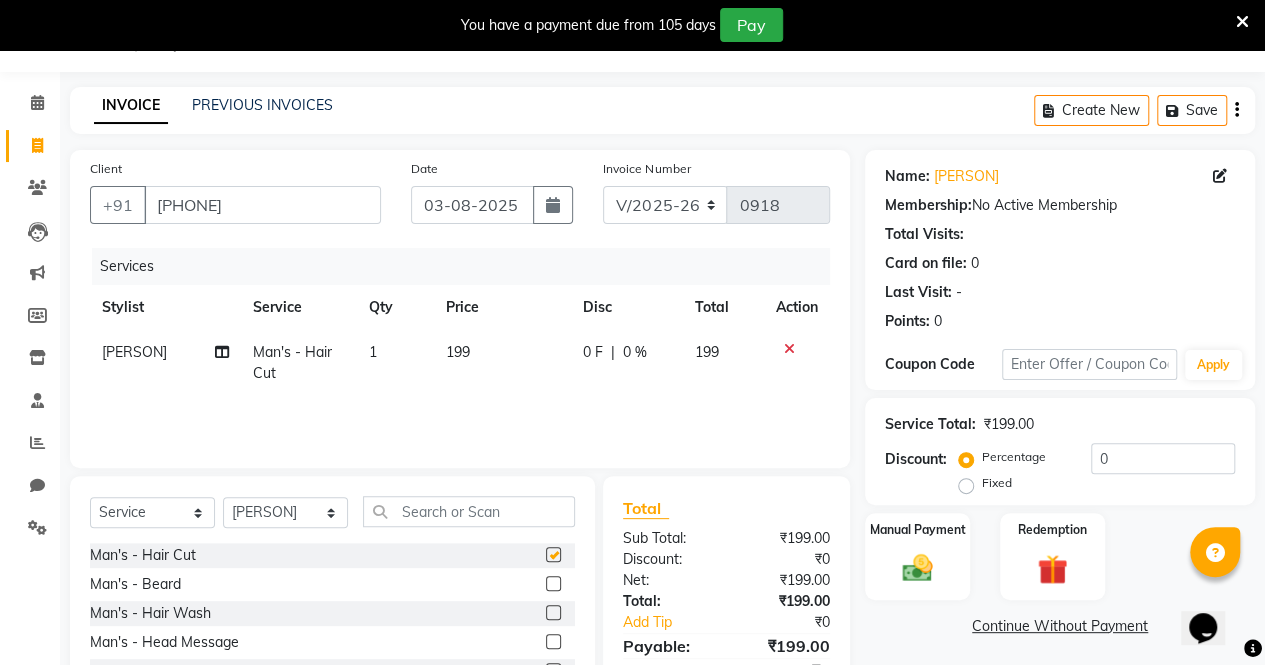 checkbox on "false" 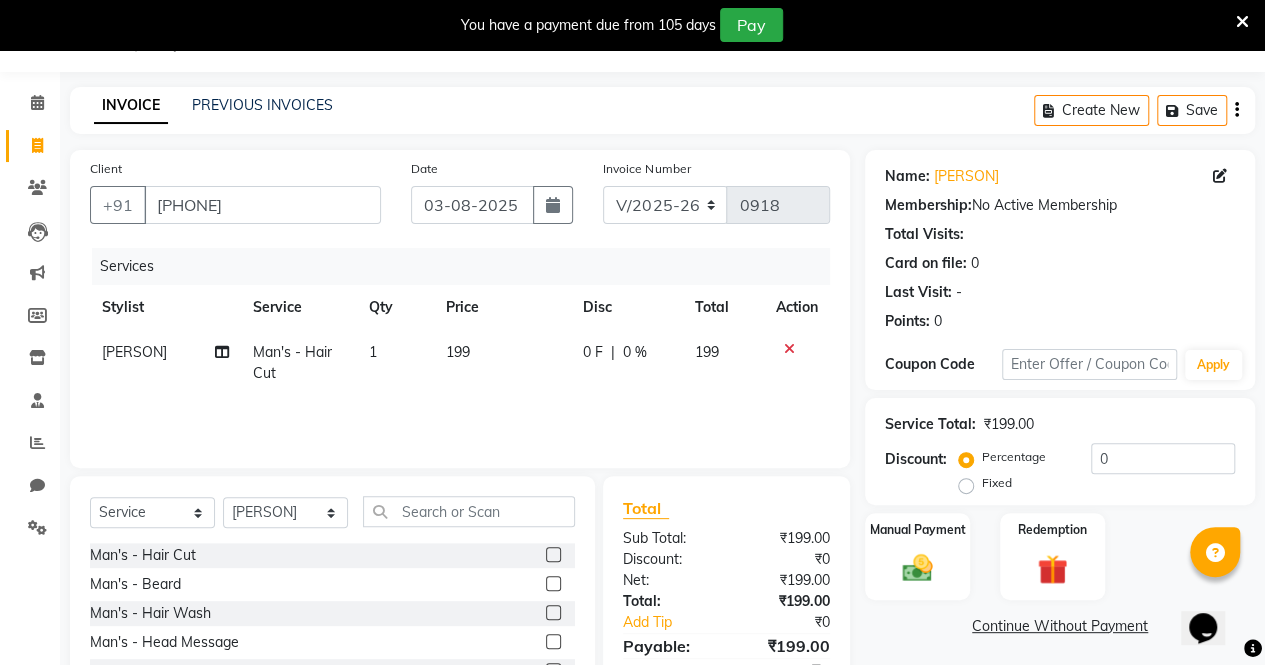 click 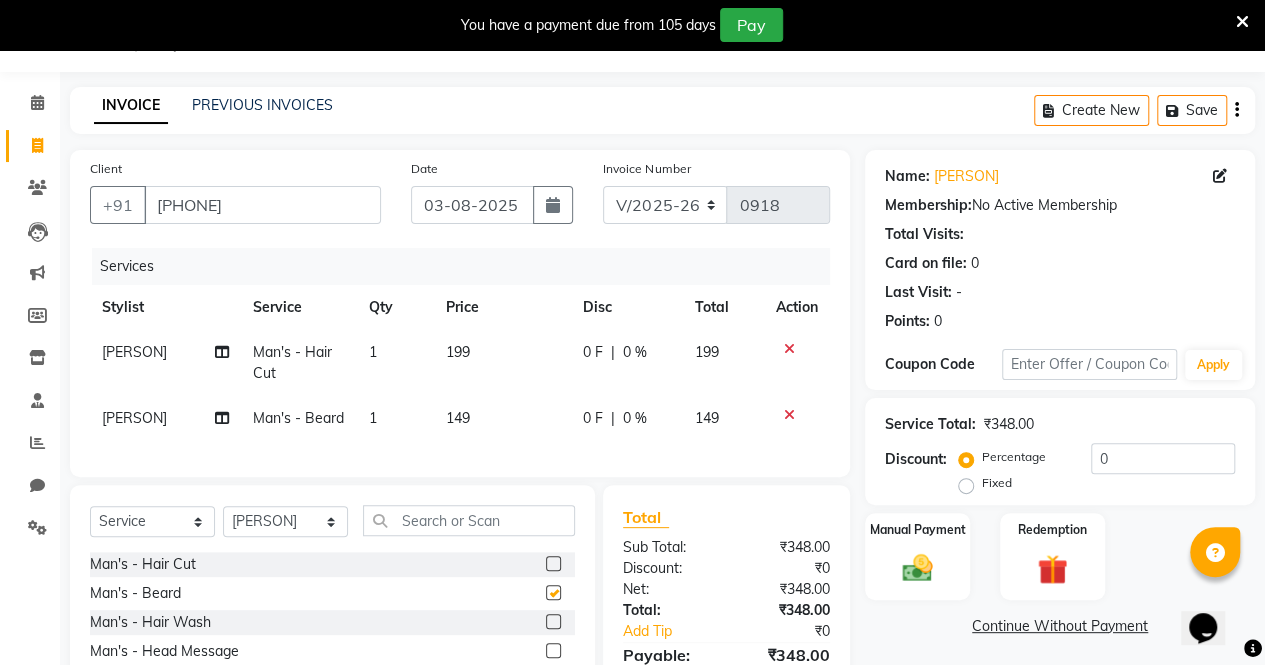 checkbox on "false" 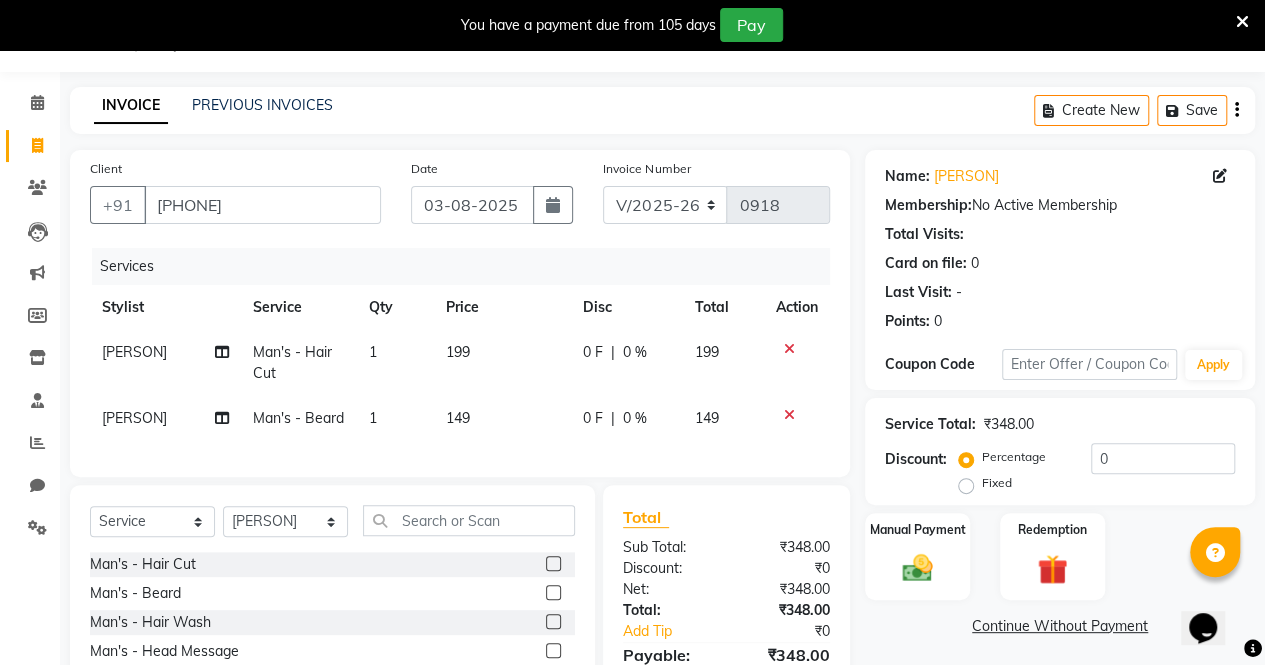 click on "0 F | 0 %" 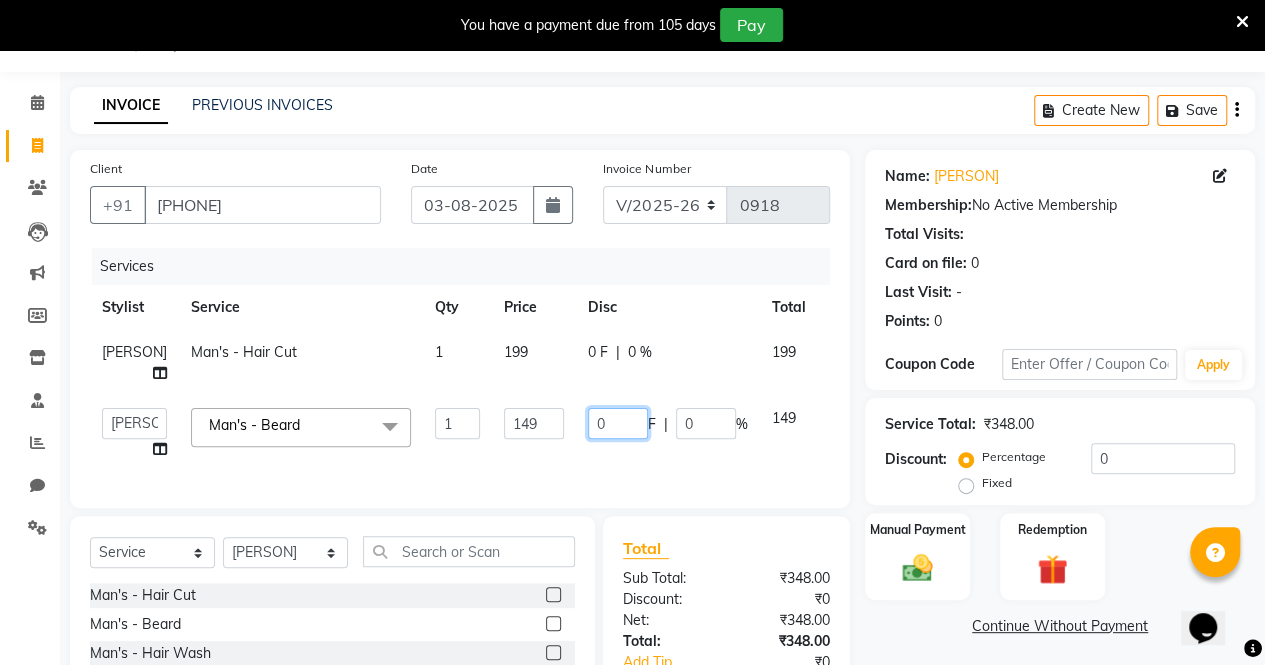 click on "0" 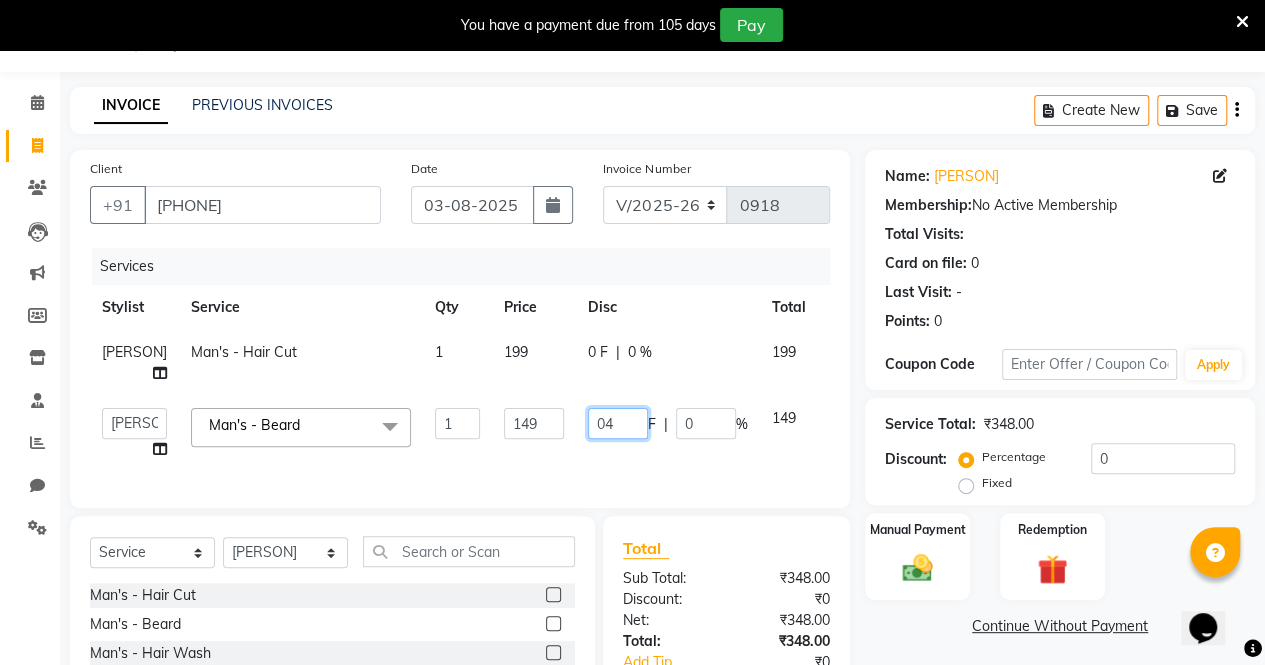 type on "049" 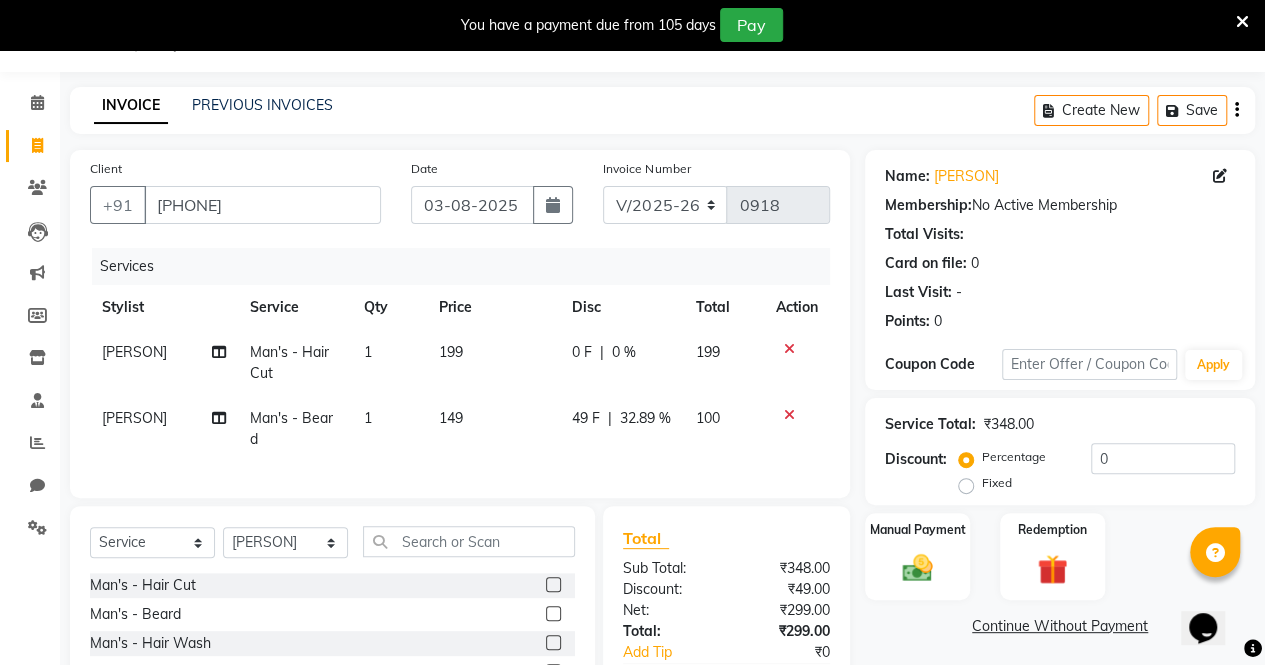 click on "Services Stylist Service Qty Price Disc Total Action [PERSON] Man's - Hair Cut 1 199 0 F | 0 % 199 [PERSON] Man's - Beard 1 149 49 F | 32.89 % 100" 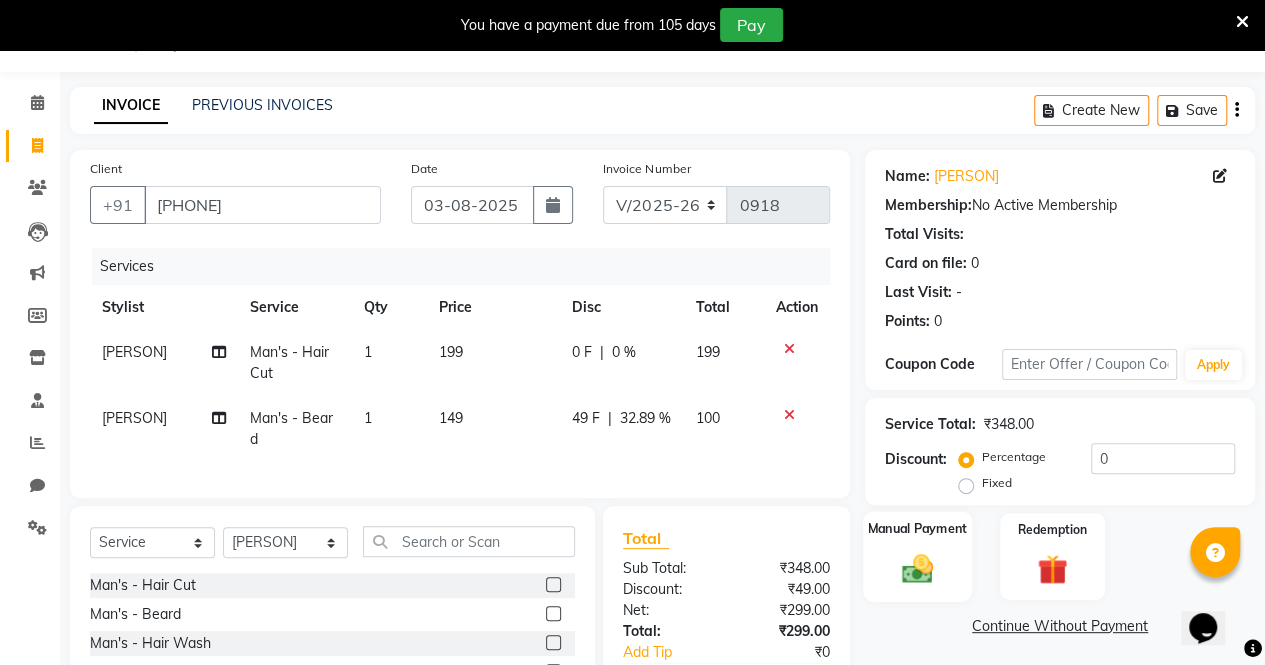 click on "Manual Payment" 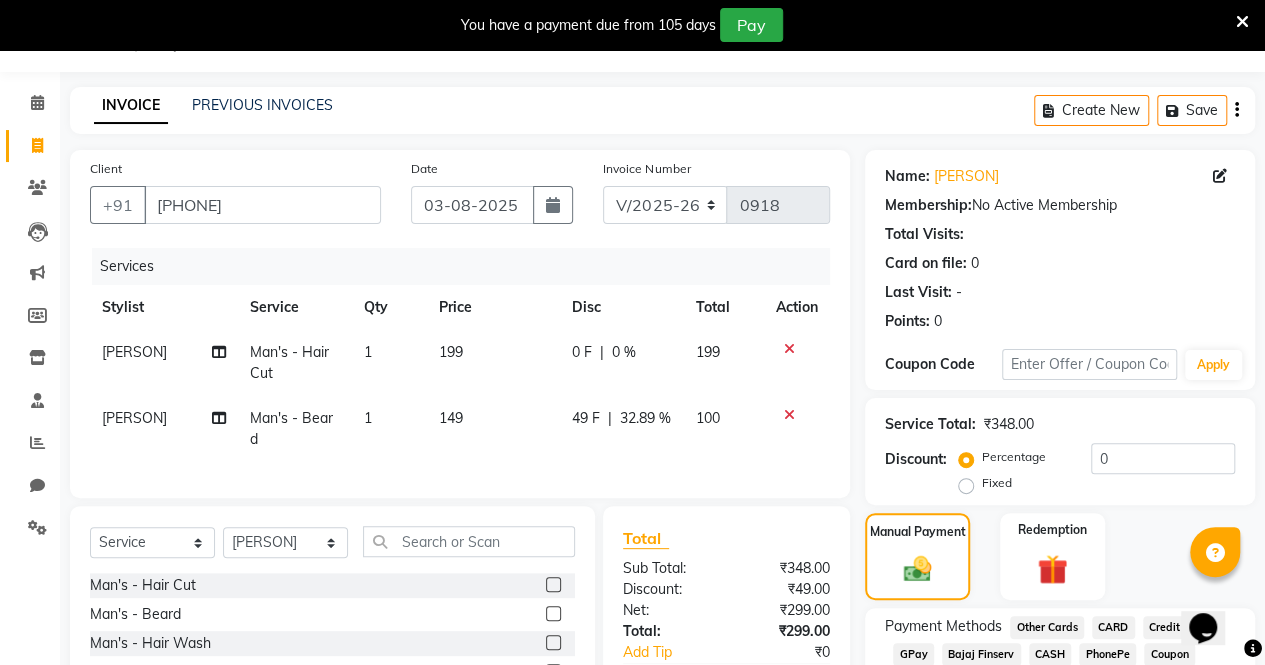 click on "GPay" 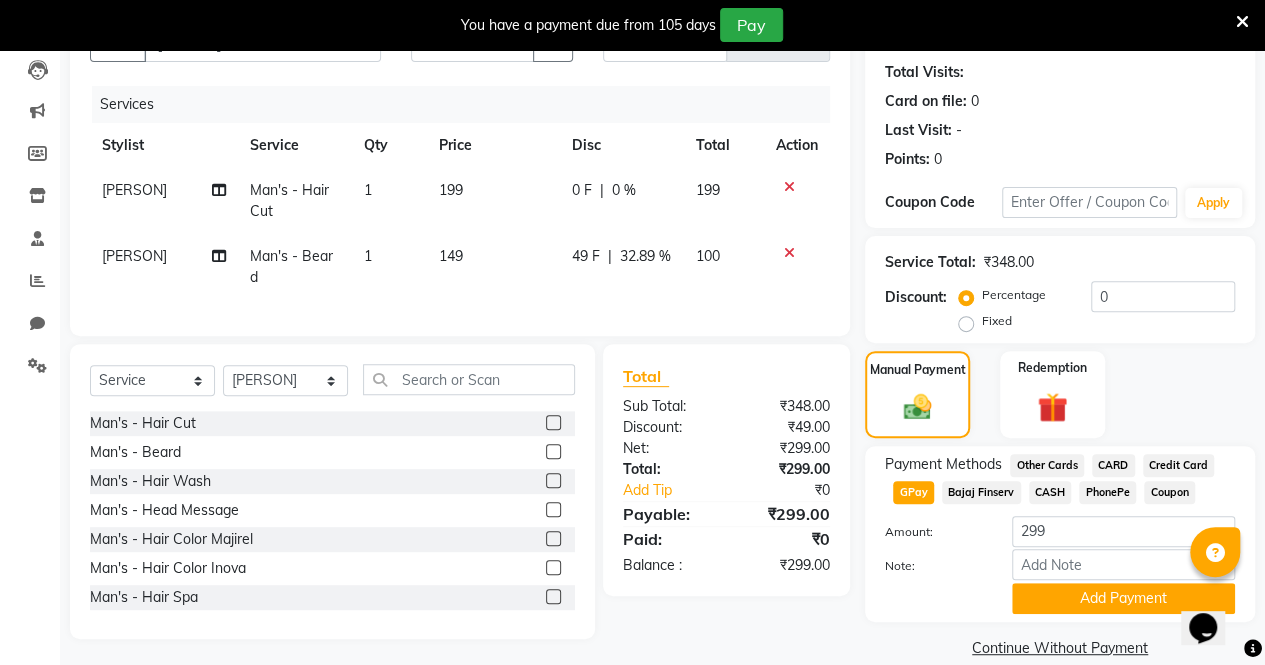 scroll, scrollTop: 238, scrollLeft: 0, axis: vertical 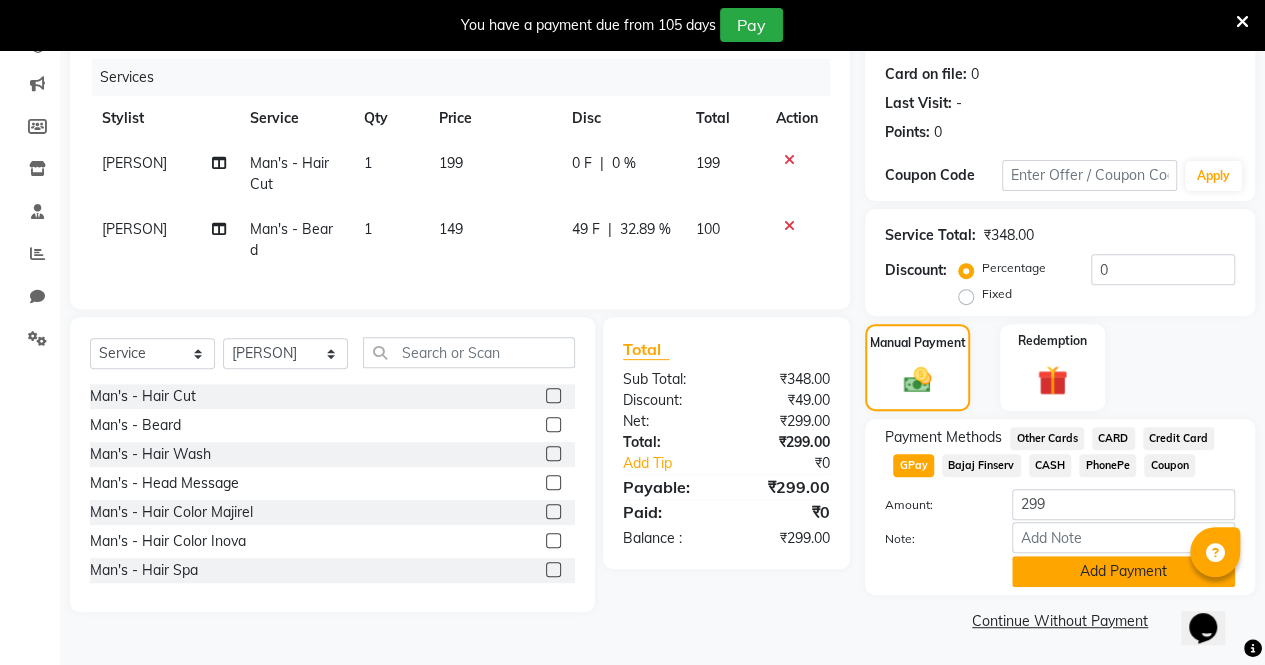 click on "Add Payment" 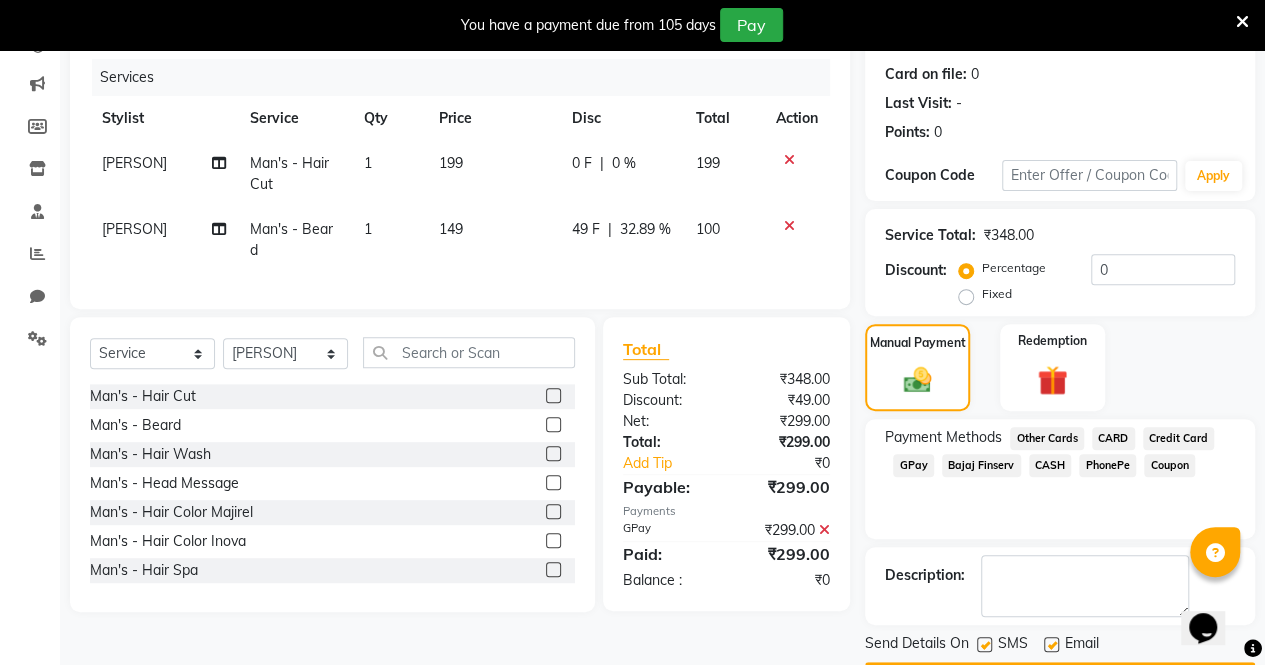click 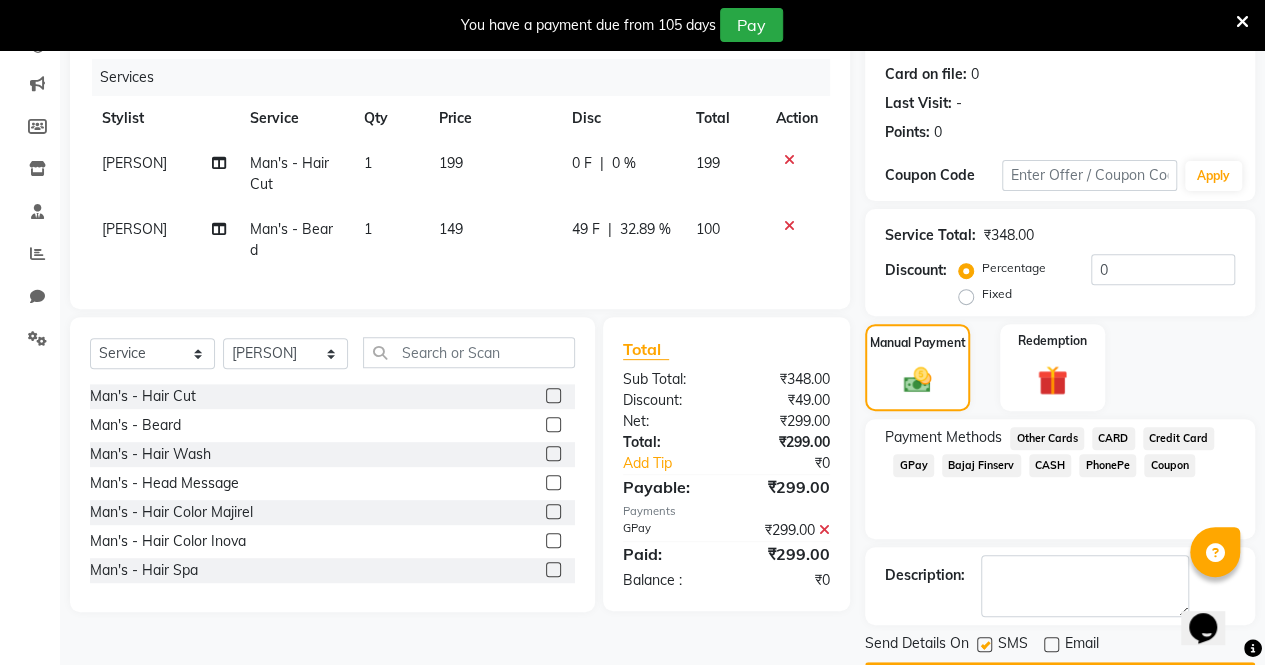 scroll, scrollTop: 294, scrollLeft: 0, axis: vertical 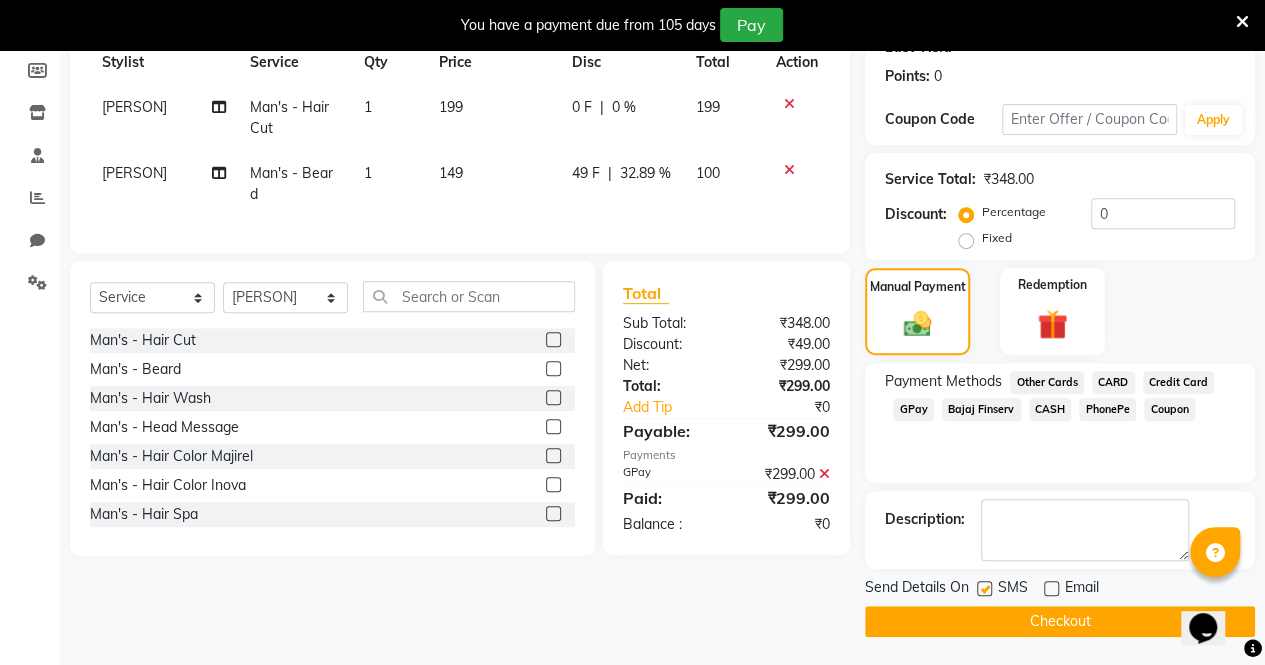 click 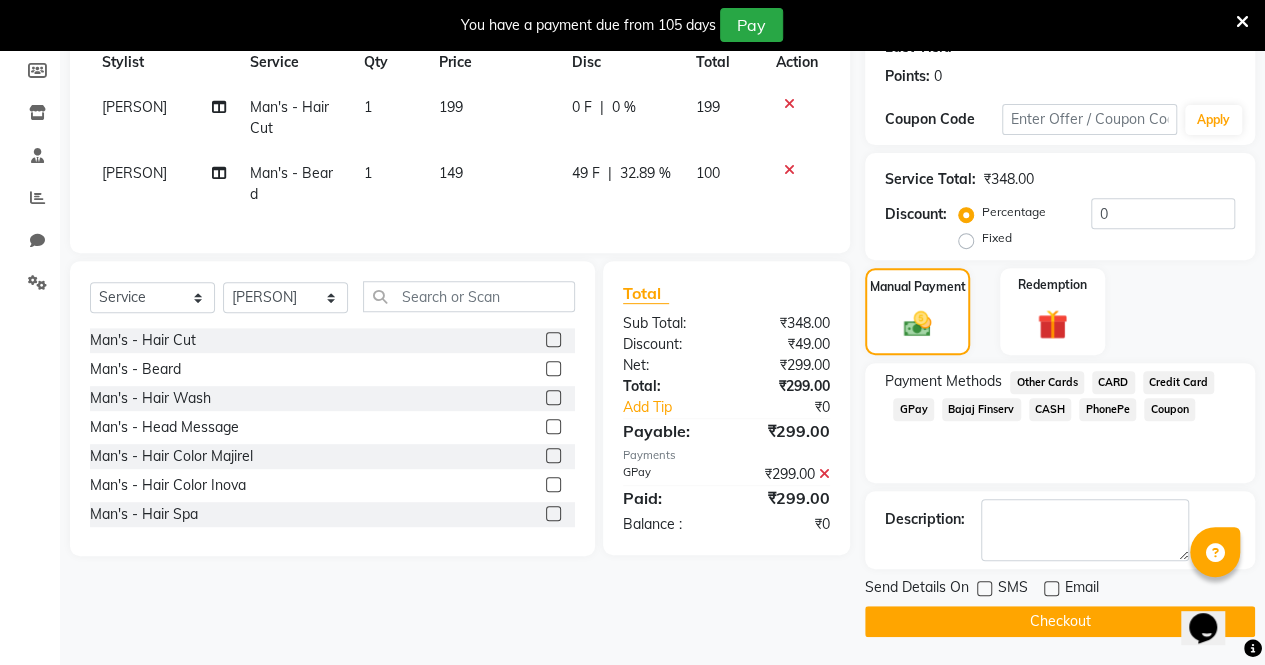 click on "Checkout" 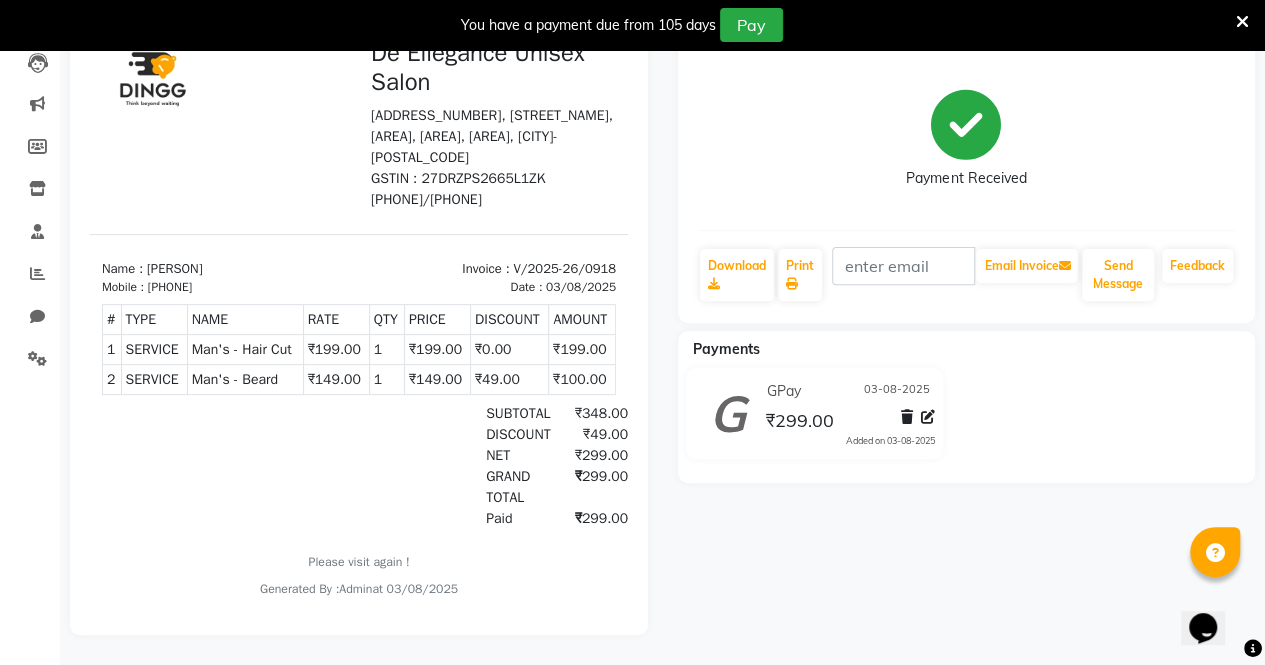 scroll, scrollTop: 0, scrollLeft: 0, axis: both 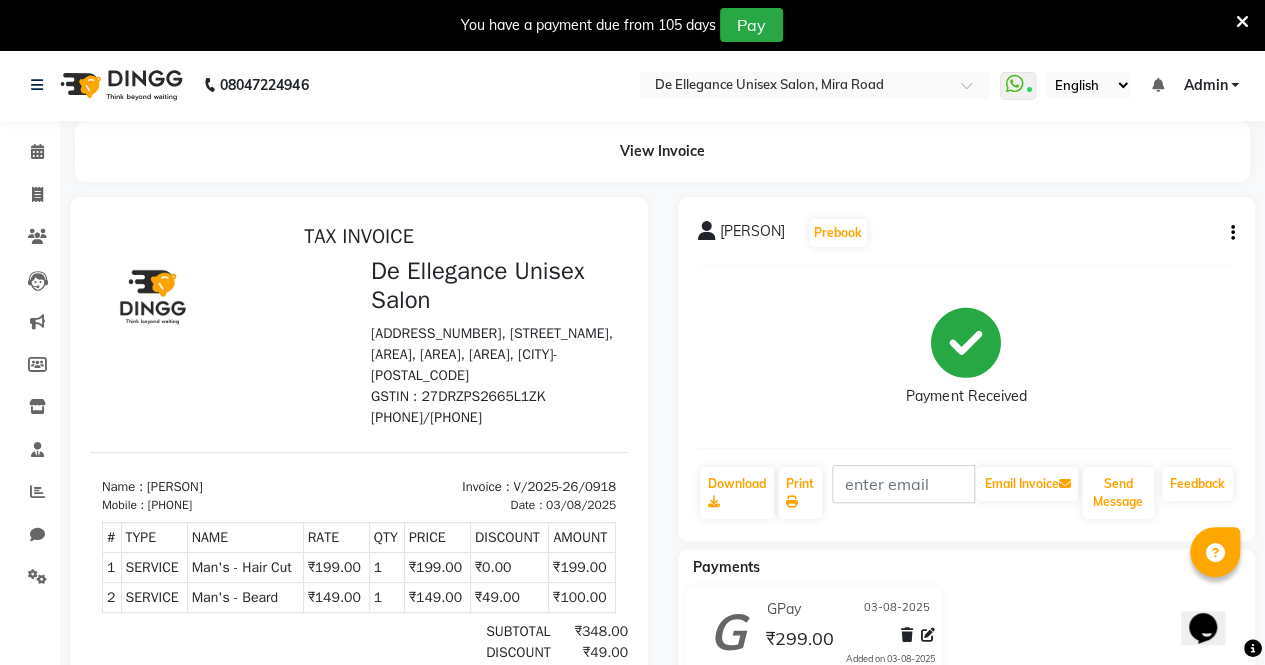 select on "service" 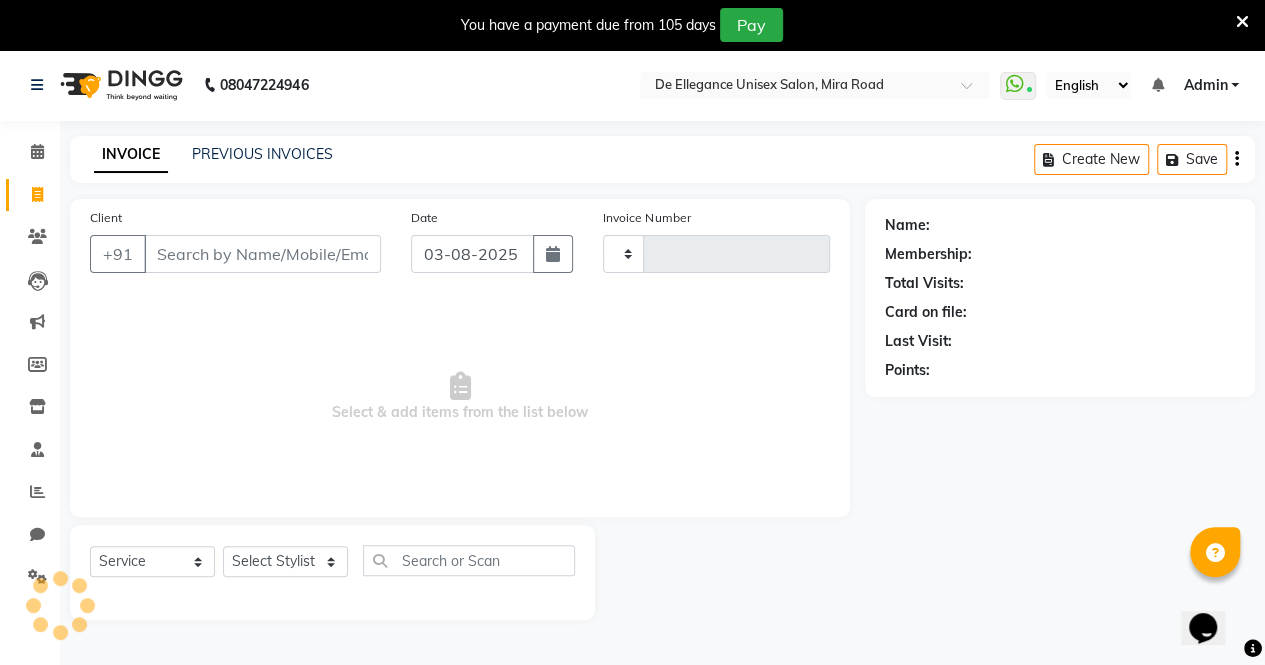 scroll, scrollTop: 49, scrollLeft: 0, axis: vertical 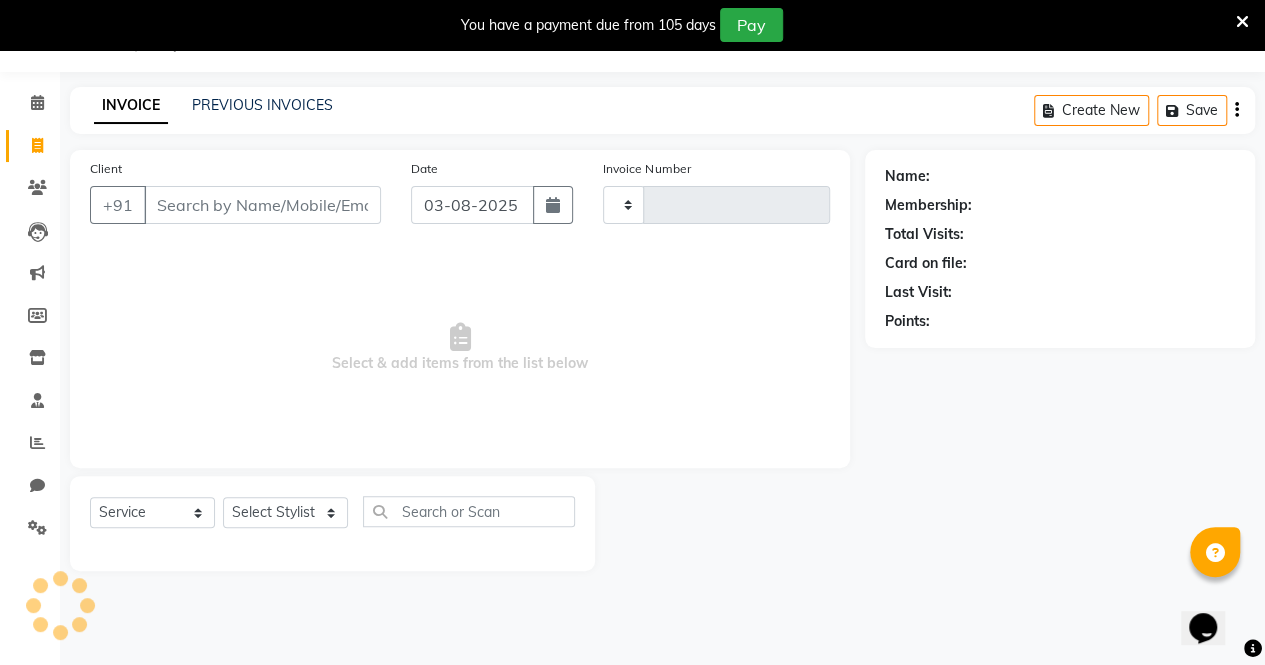 type on "0919" 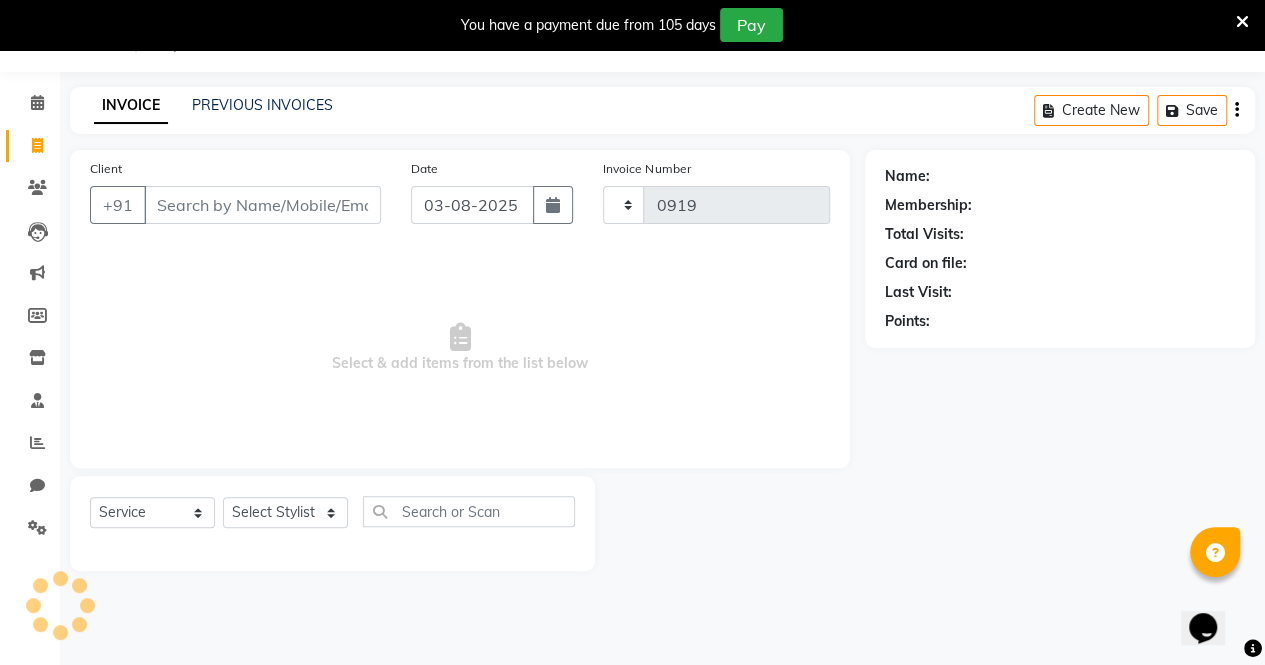 select on "7945" 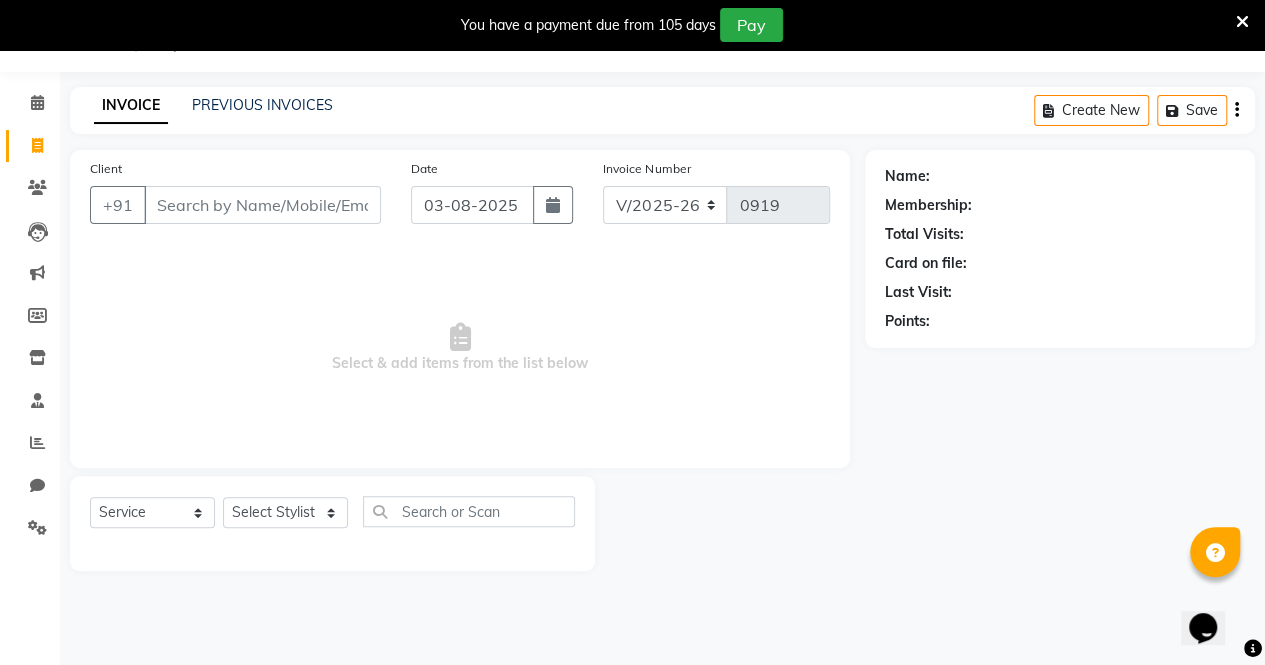 click on "Client" at bounding box center [262, 205] 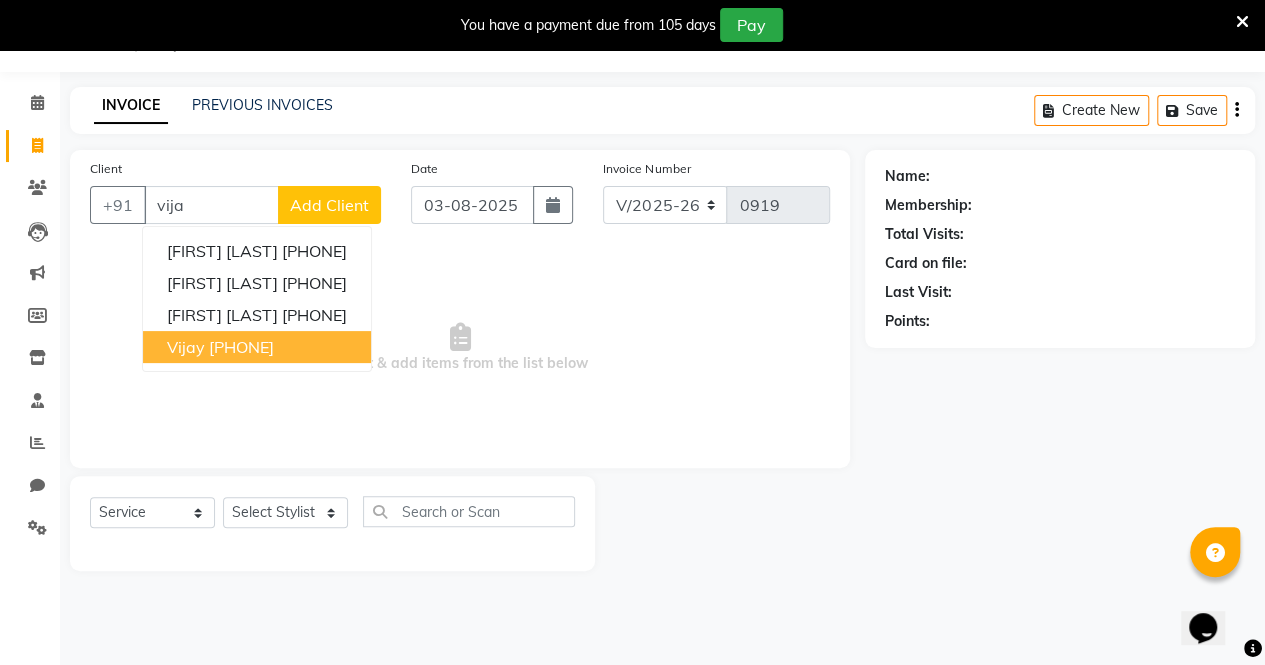 click on "[FIRST] [PHONE]" at bounding box center [257, 347] 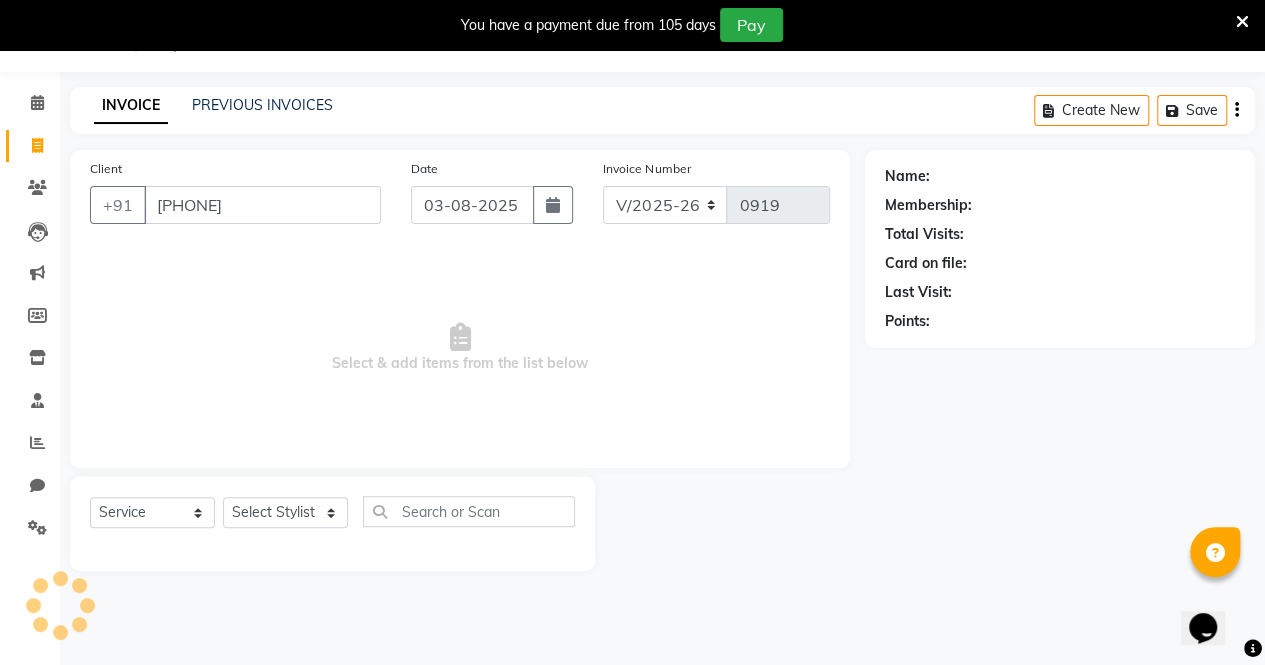 type on "[PHONE]" 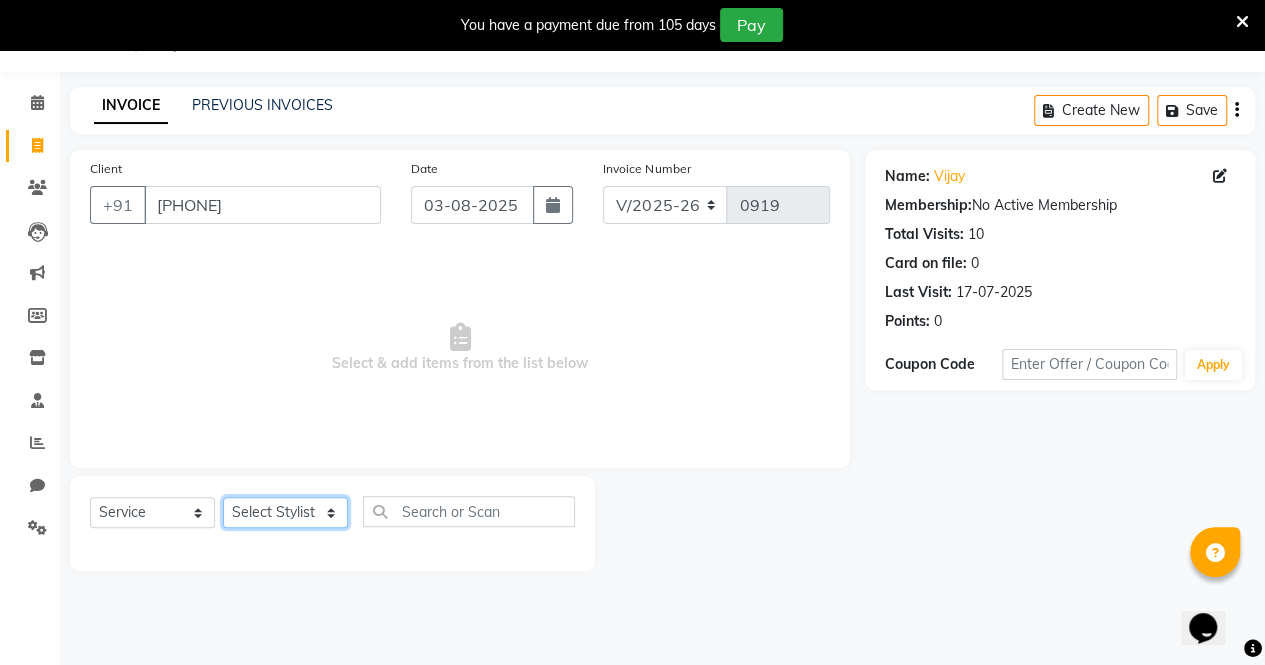 click on "Select Stylist [PERSON] [PERSON] [PERSON] [PERSON] [PERSON]" 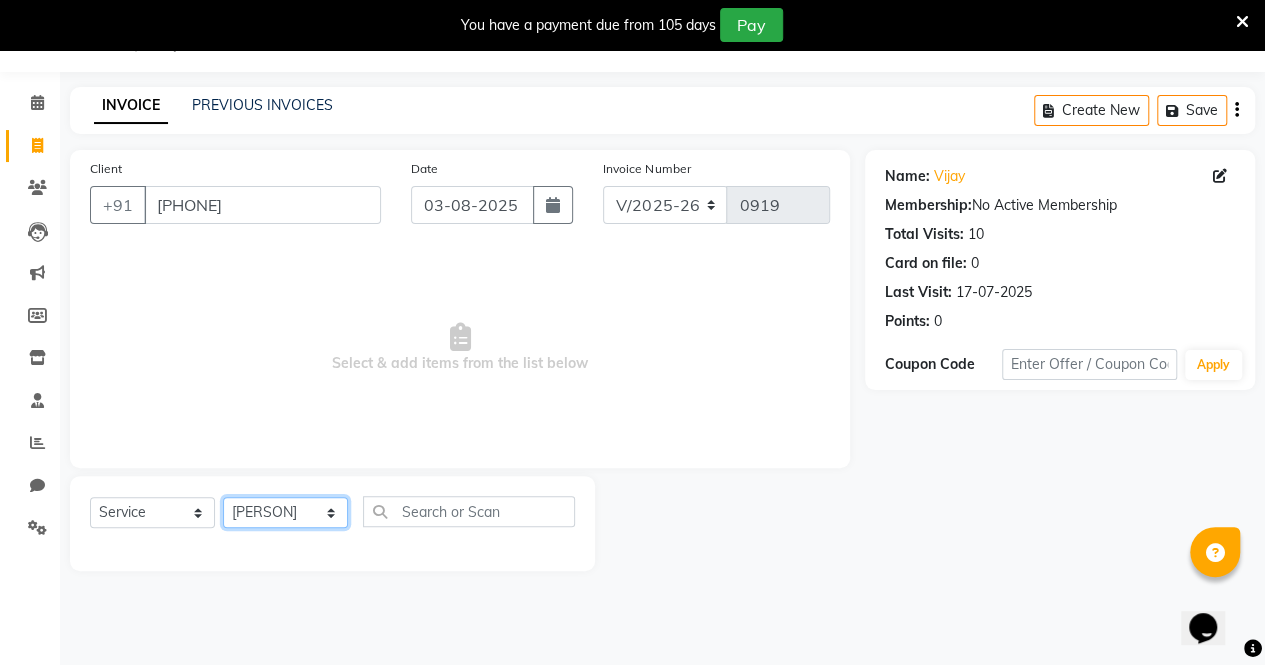 click on "Select Stylist [PERSON] [PERSON] [PERSON] [PERSON] [PERSON]" 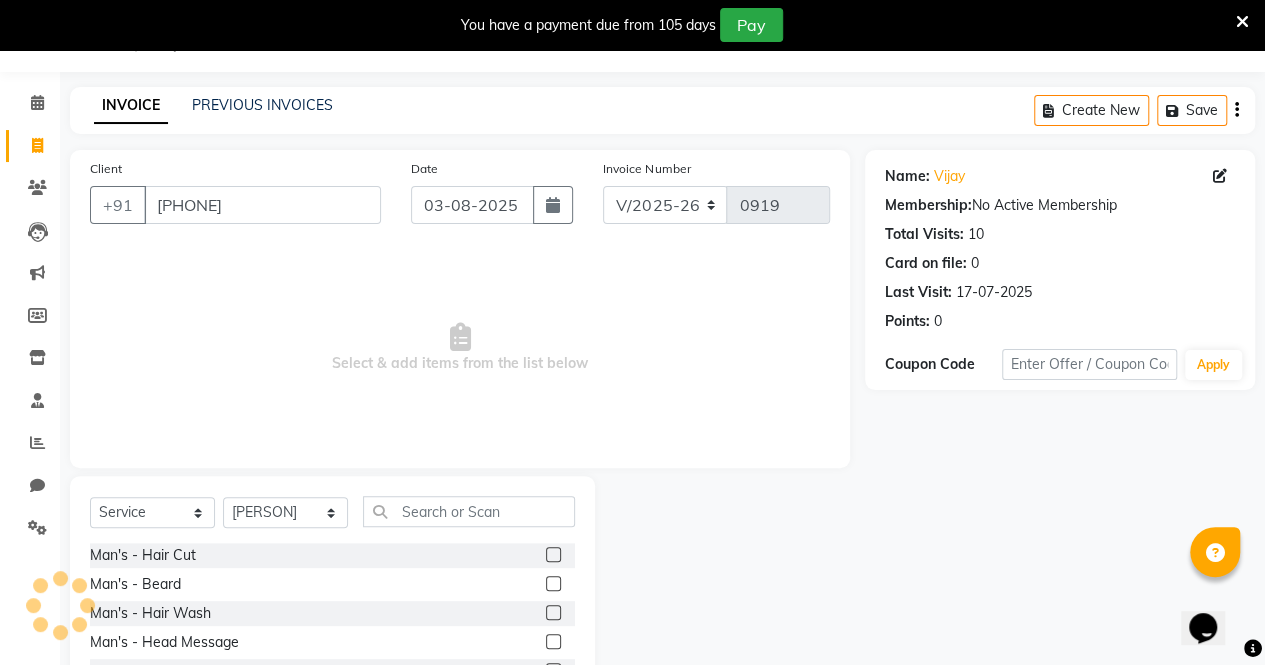 click 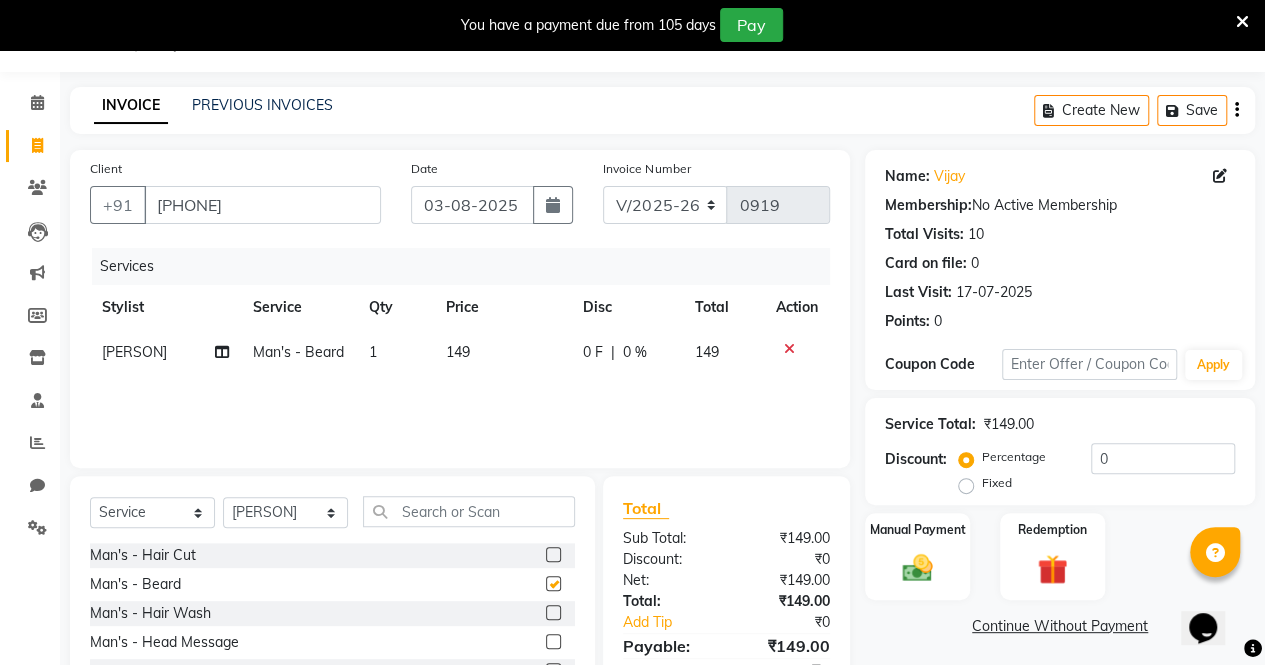 checkbox on "false" 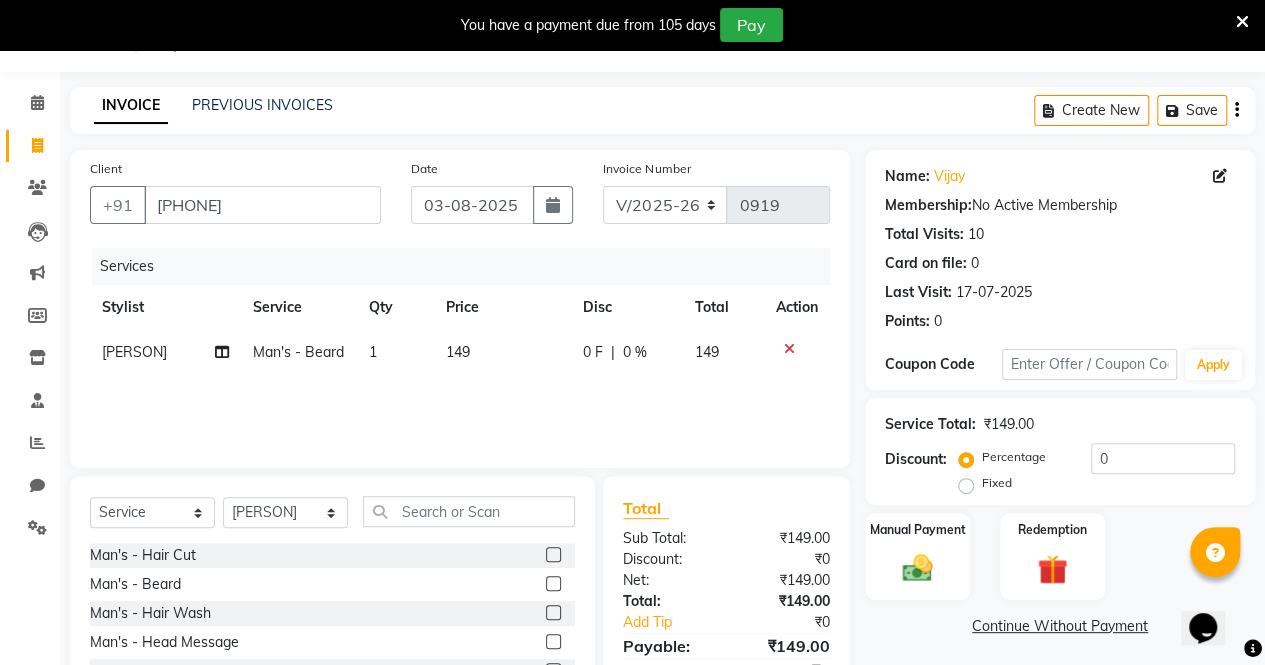 click on "0 F" 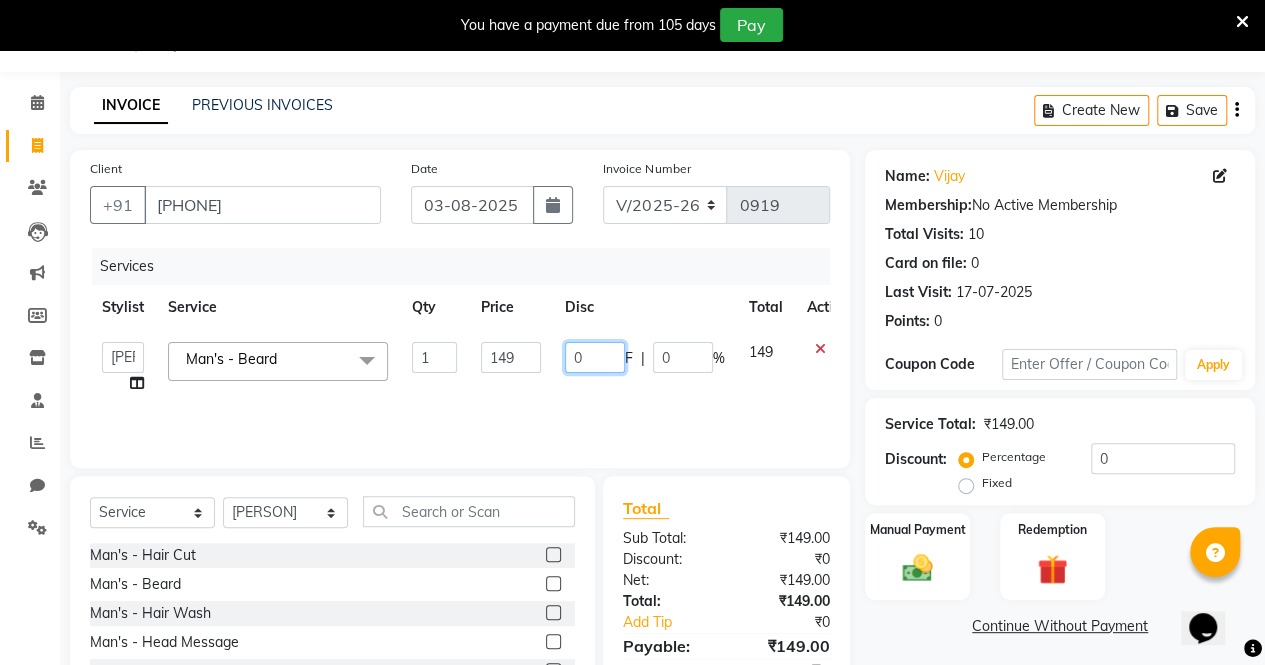 click on "0" 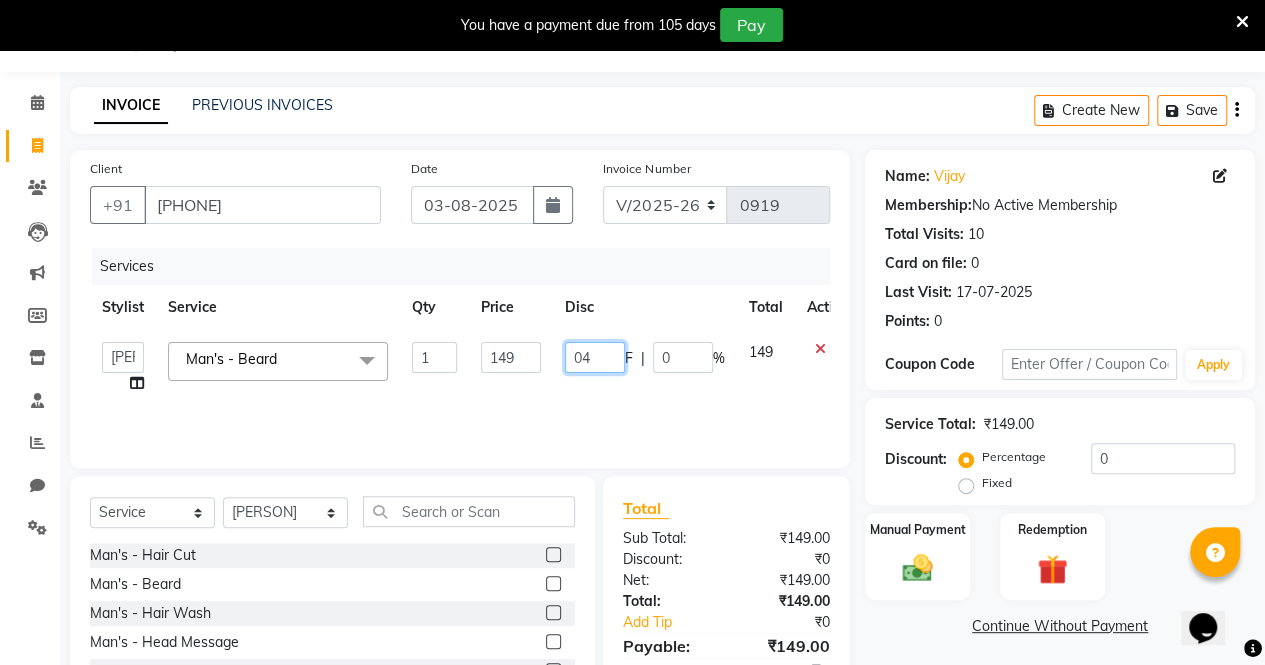 type on "049" 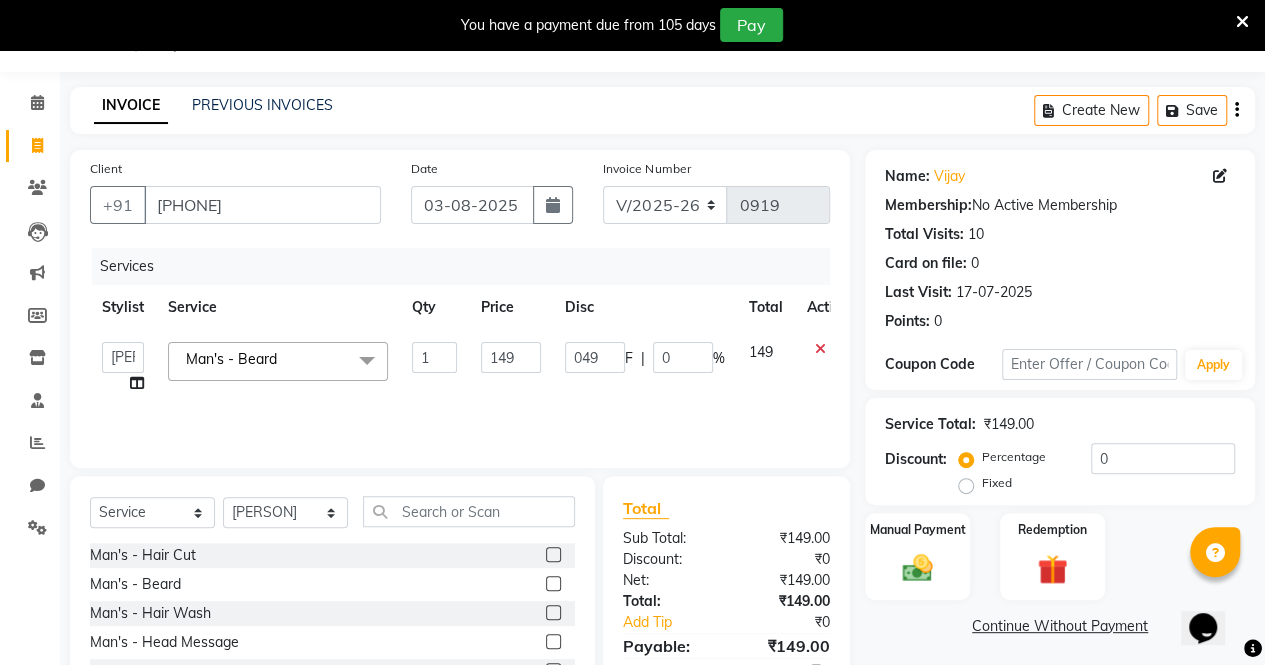 click on "Services Stylist Service Qty Price Disc Total Action [PERSON] [PERSON] [PERSON] [PERSON] [PERSON] Man's - Beard x Man's - Hair Cut Man's - Beard Man's - Hair Wash Man's - Head Message Man's - Hair Color Majirel Man's - Hair Color Inova Man's - Hair Spa Colors - Root Touch-up Majirel Colors - Root Touch-up Inoa Colors - Global Neck Line Colors - Global Shoulder Length Colors - Global Shoulder Blades Colors - Global Lower Back Colors - Highlight Per strip Colors - Highlight Crown Colors - Highlight Full Colors - Balayage Neck Line Colors - Balayage Any Length Beauty - Eyebrow Beauty - Upperlip Beauty - Forehead Beauty - Chin Clean Up - Fruitilicious Cleanup Clean Up - Purify Cleanup Clean Up - Deep More Moist Clean Up - Tea Tree Shine Clean Up - Remy Laure Dtan & Bleach - Kanpeki Dtan Dtan & Bleach - Raaga Dtan Dtan & Bleach - Oxylife Bleach Padicure & Manicure - Basic Pedicure Padicure & Manicure - Basic Manicure Padicure & Manicure - Wine Manicure Nail - Gel Polish 1 149 F" 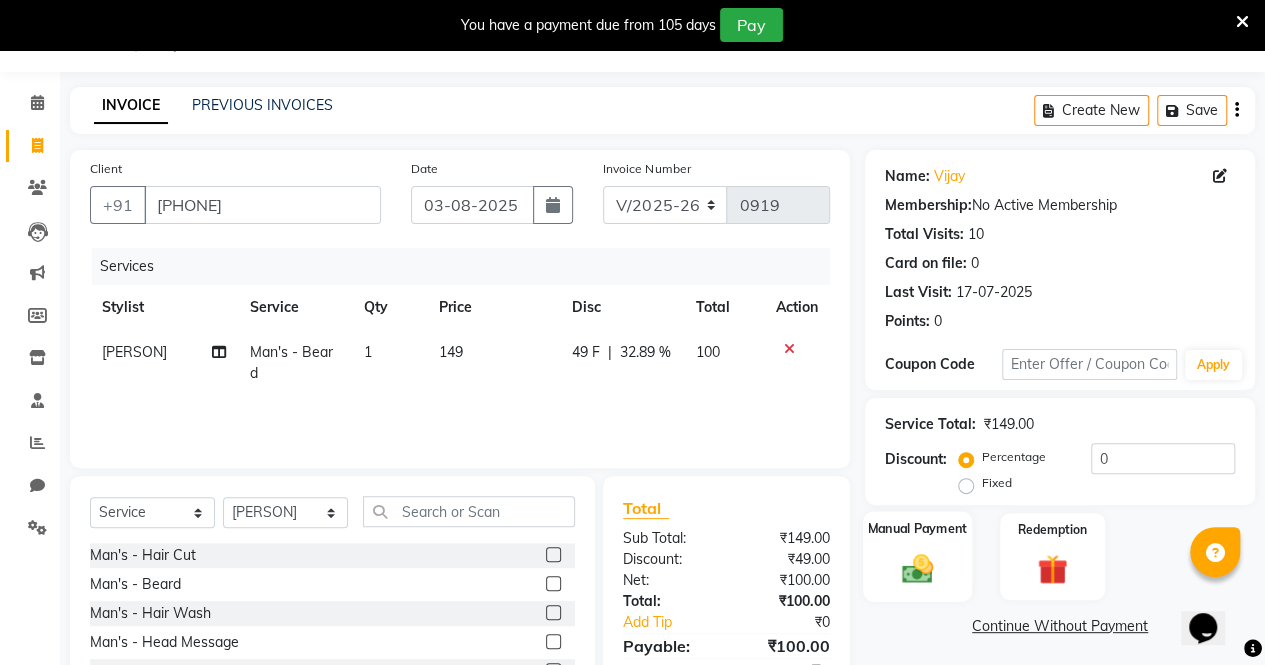 click 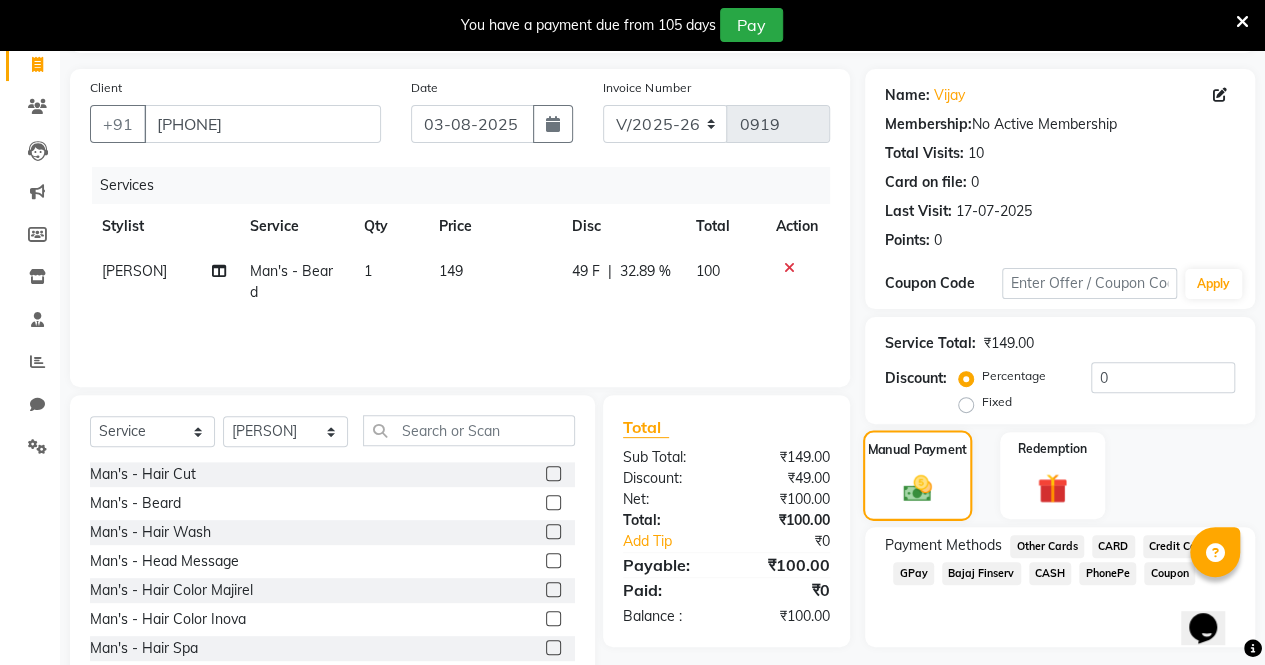 scroll, scrollTop: 184, scrollLeft: 0, axis: vertical 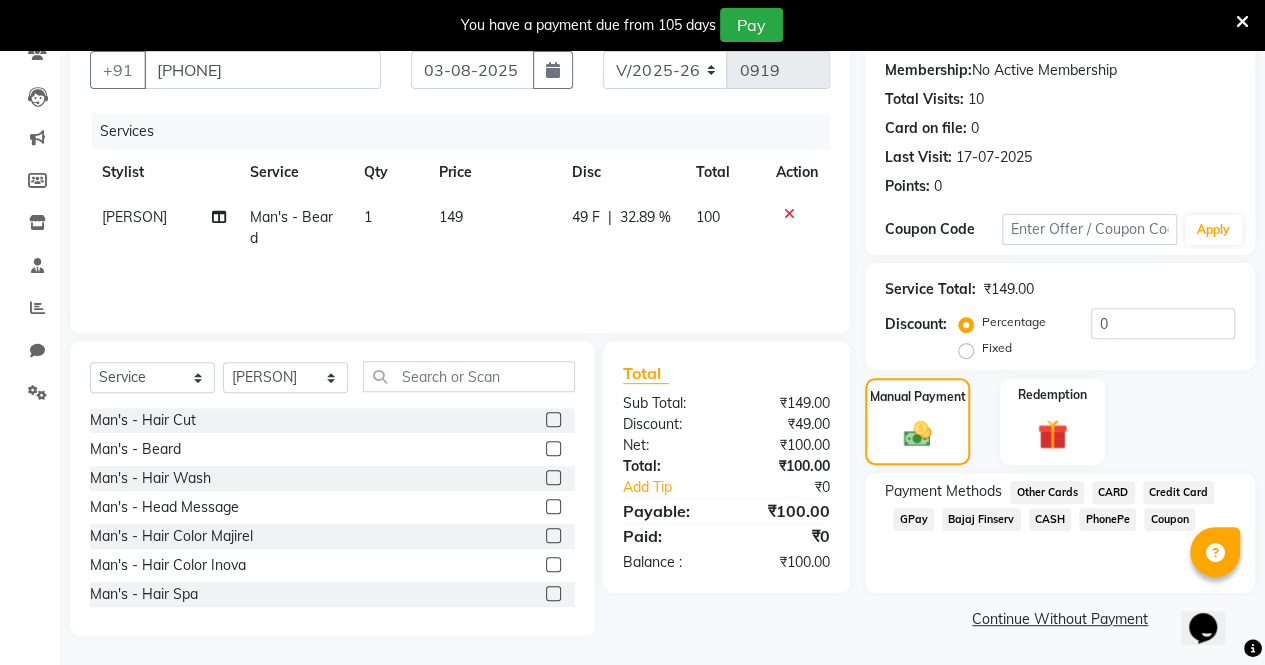click on "GPay" 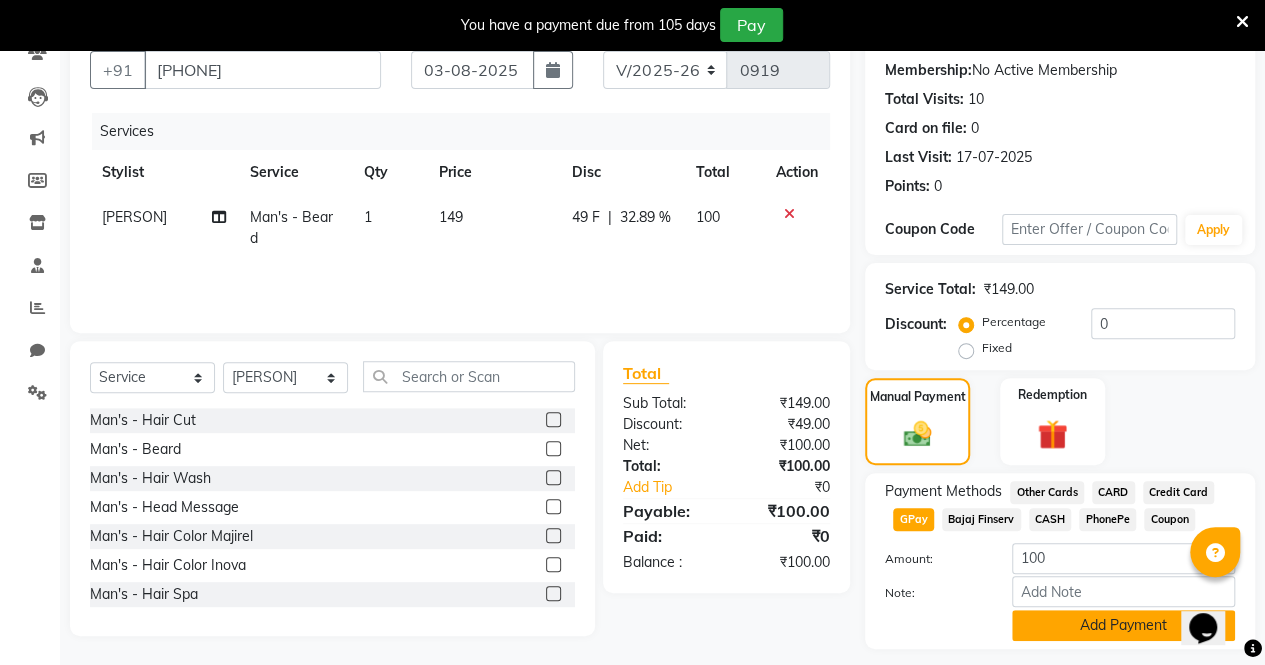 click on "Add Payment" 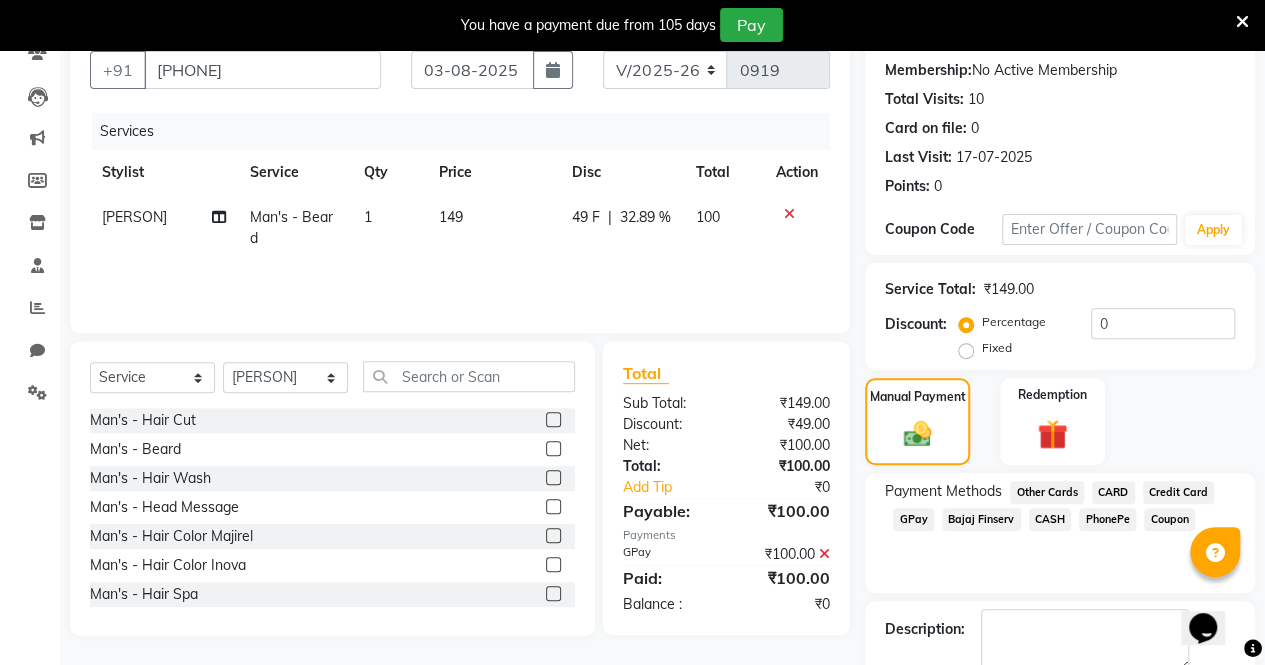 scroll, scrollTop: 294, scrollLeft: 0, axis: vertical 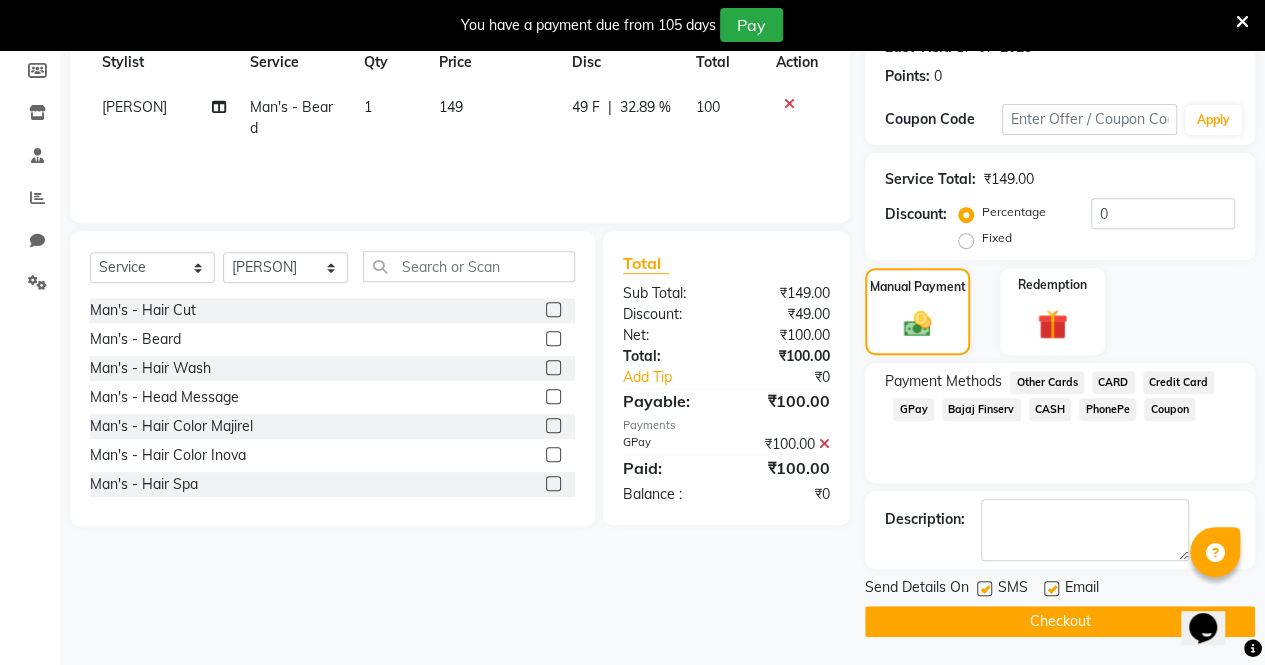 click 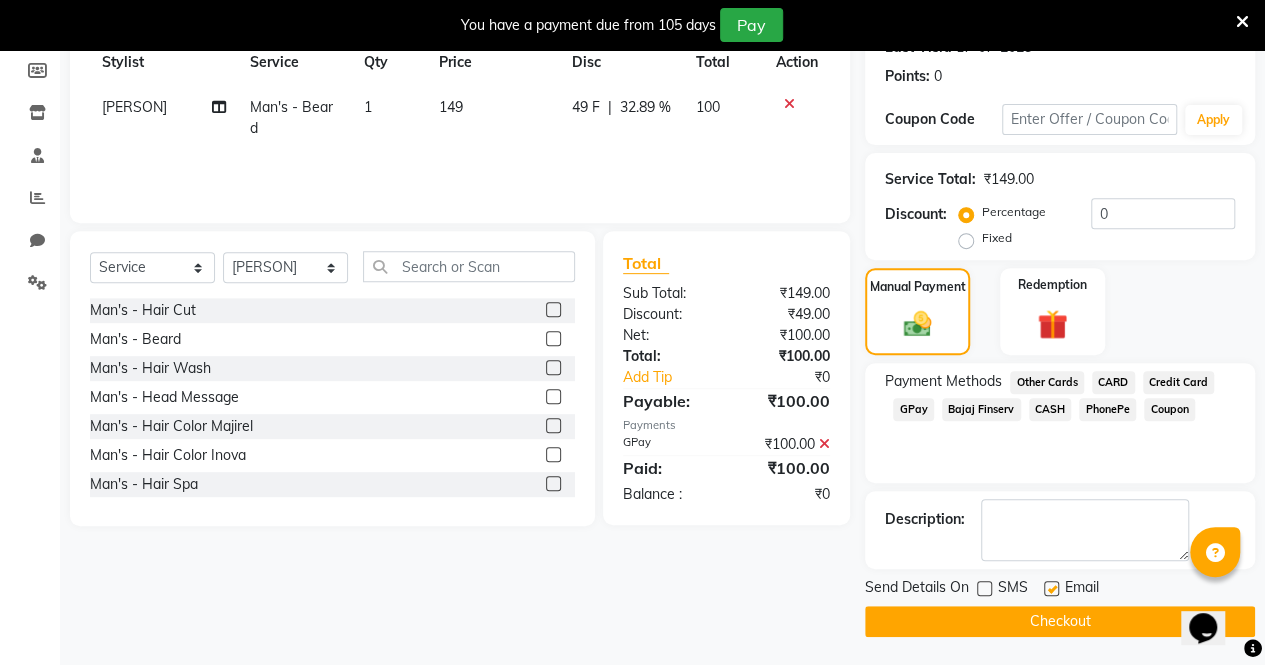 click 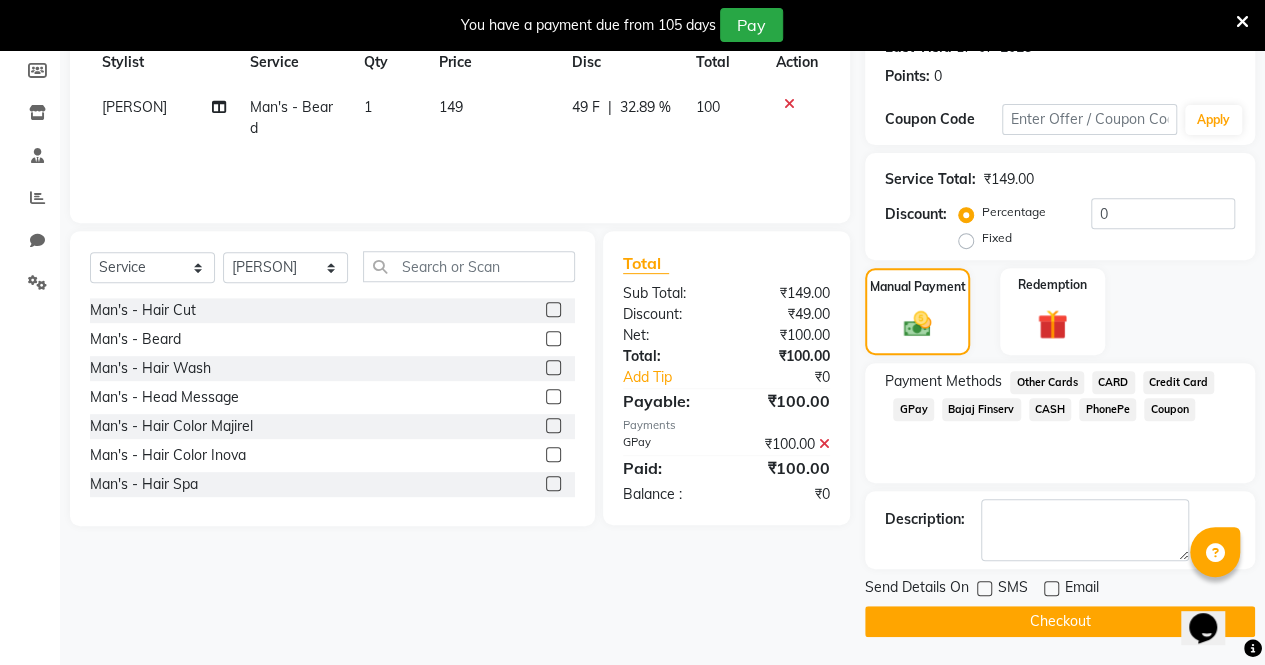 click on "Checkout" 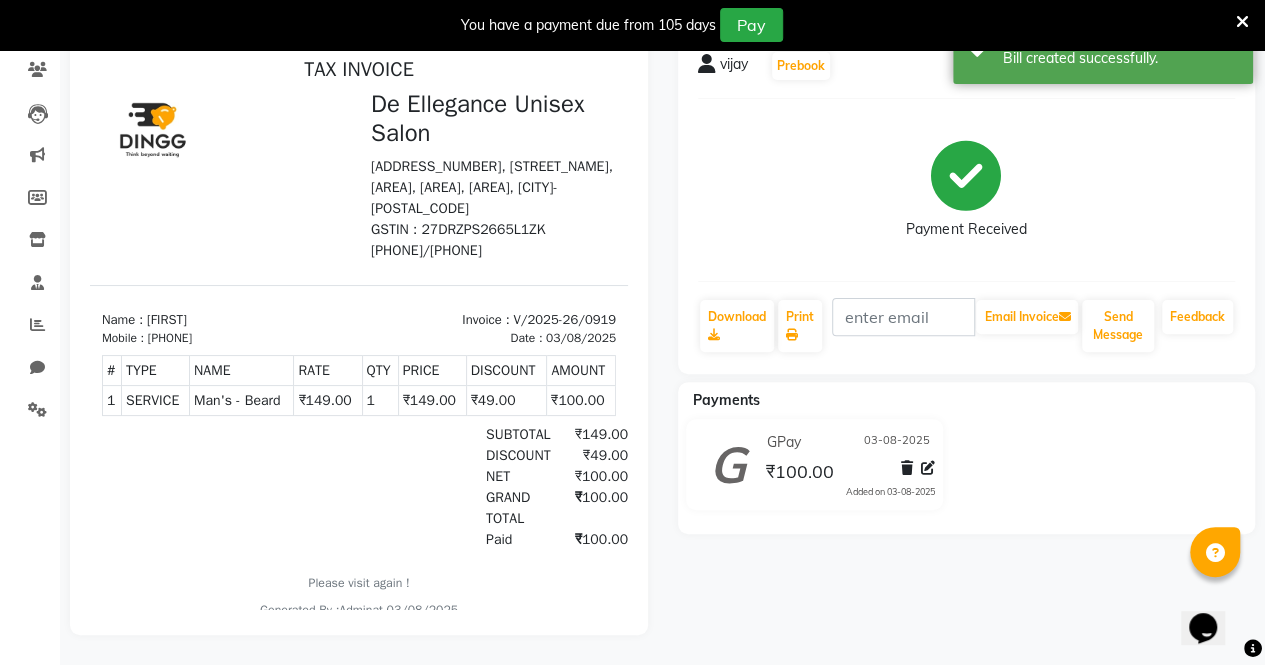 scroll, scrollTop: 0, scrollLeft: 0, axis: both 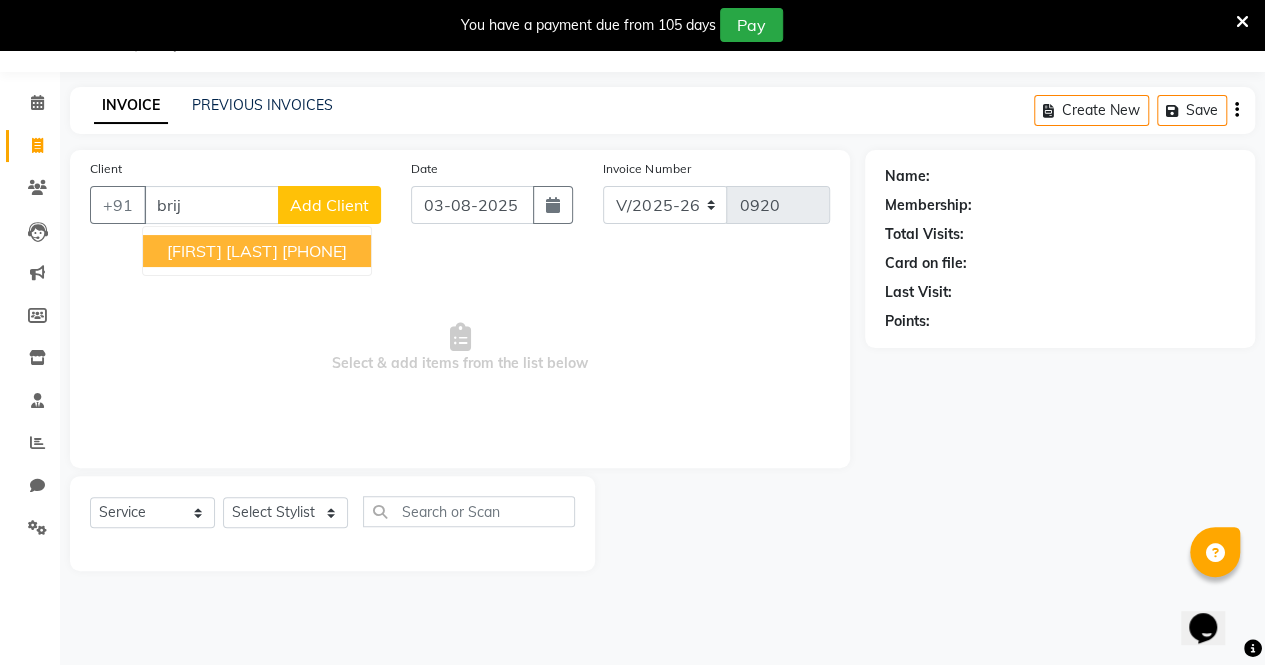 click on "[FIRST] [LAST]" at bounding box center [222, 251] 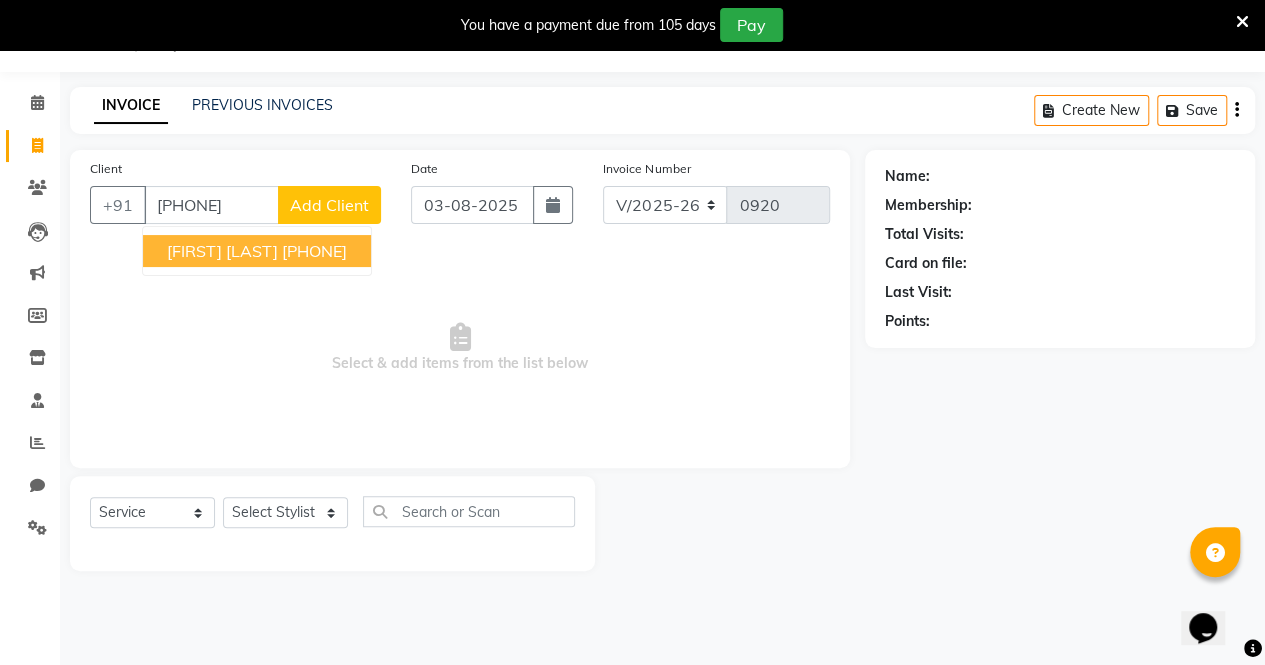 type on "[PHONE]" 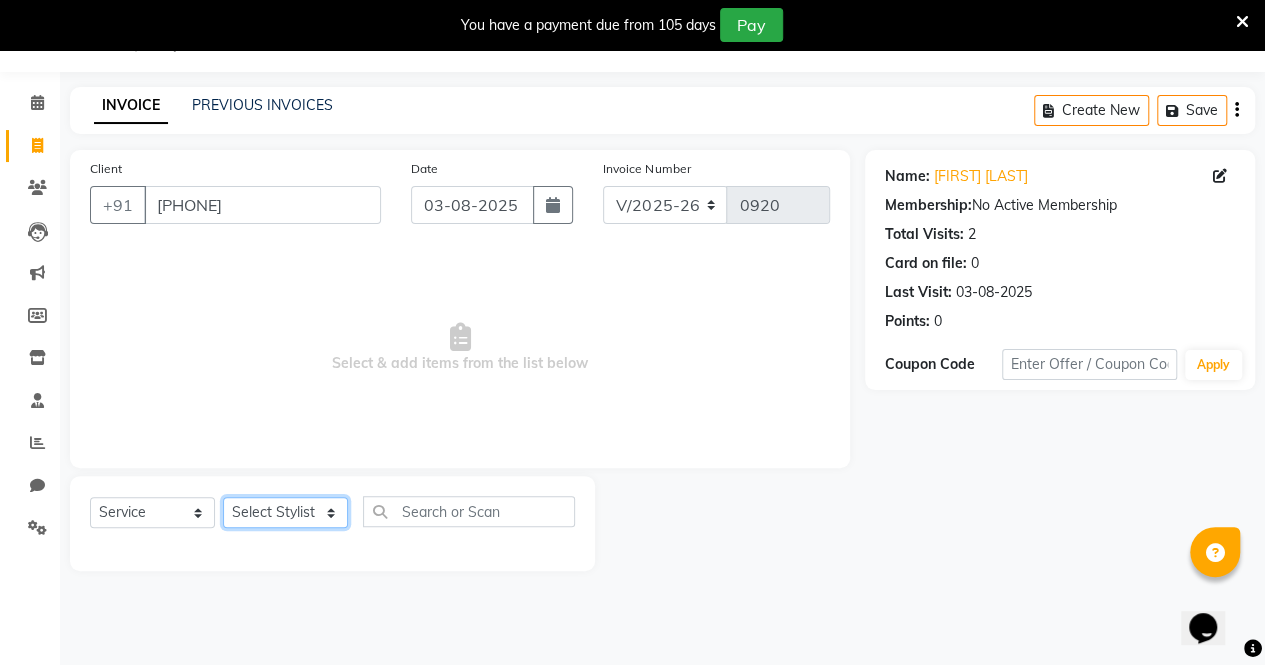 click on "Select Stylist [PERSON] [PERSON] [PERSON] [PERSON] [PERSON]" 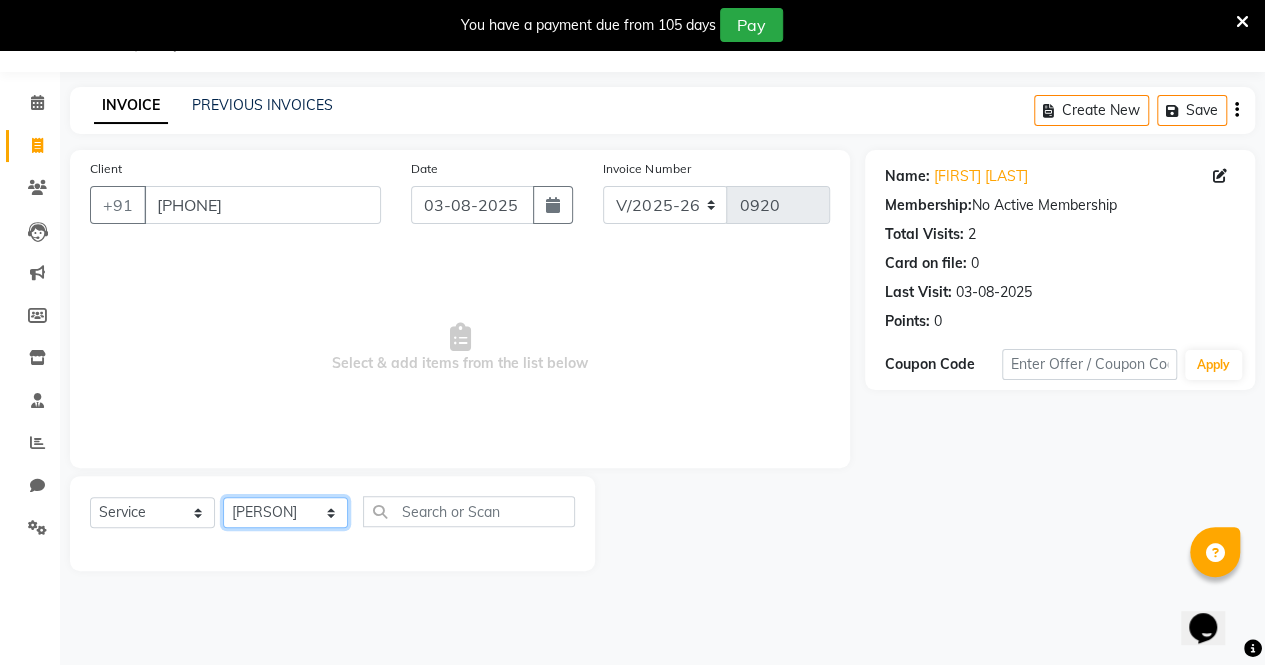 click on "Select Stylist [PERSON] [PERSON] [PERSON] [PERSON] [PERSON]" 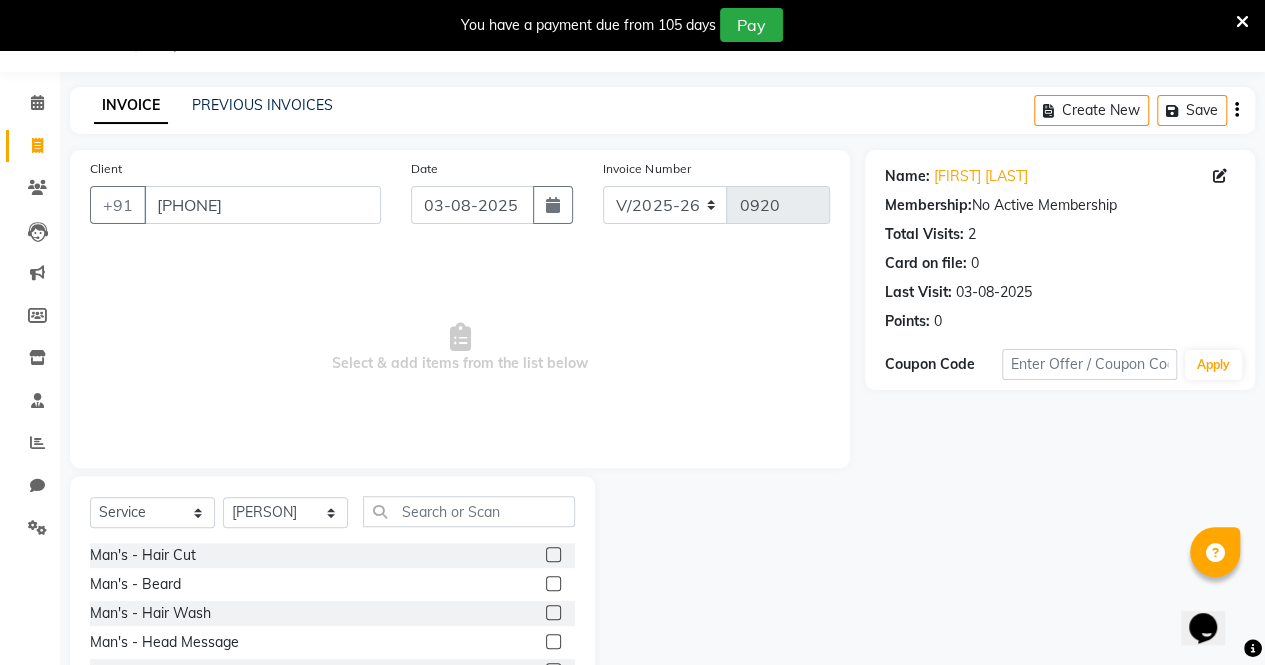 click 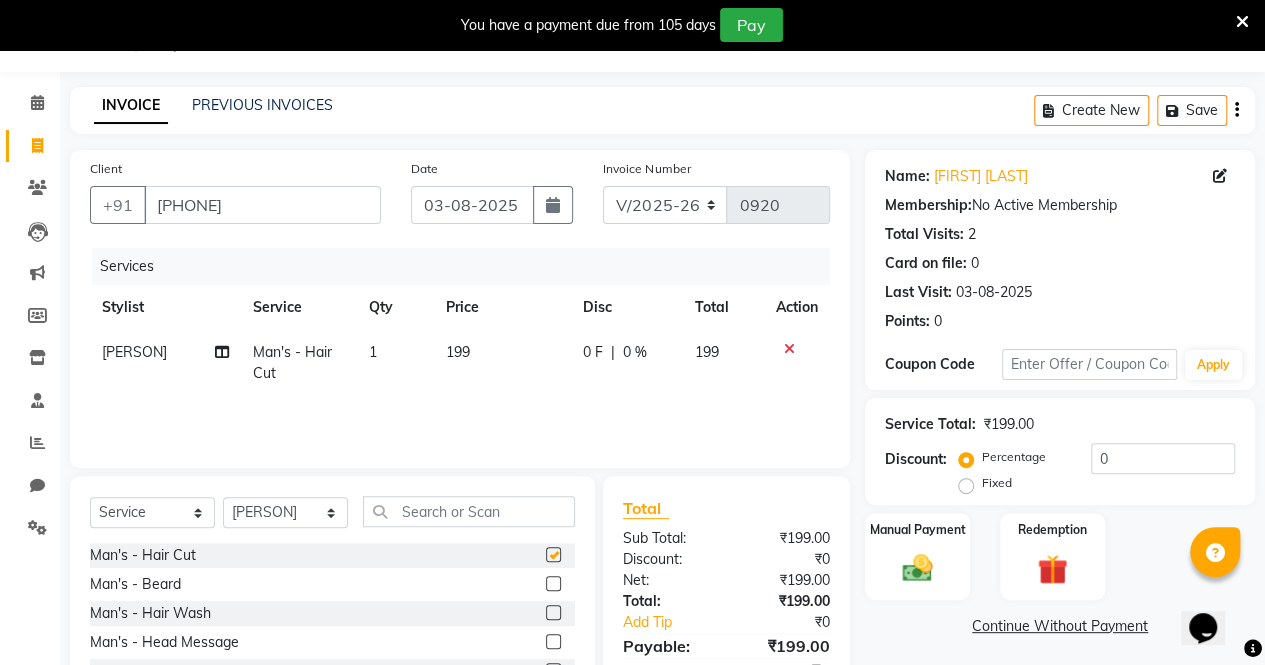 checkbox on "false" 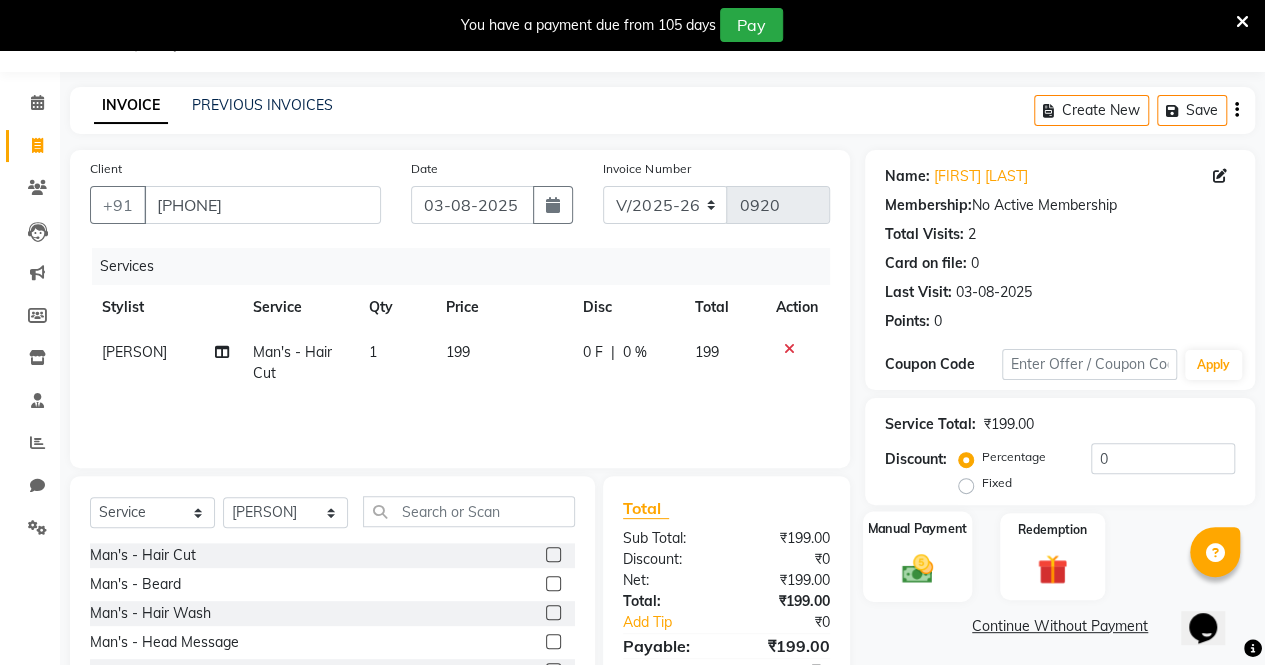 click on "Manual Payment" 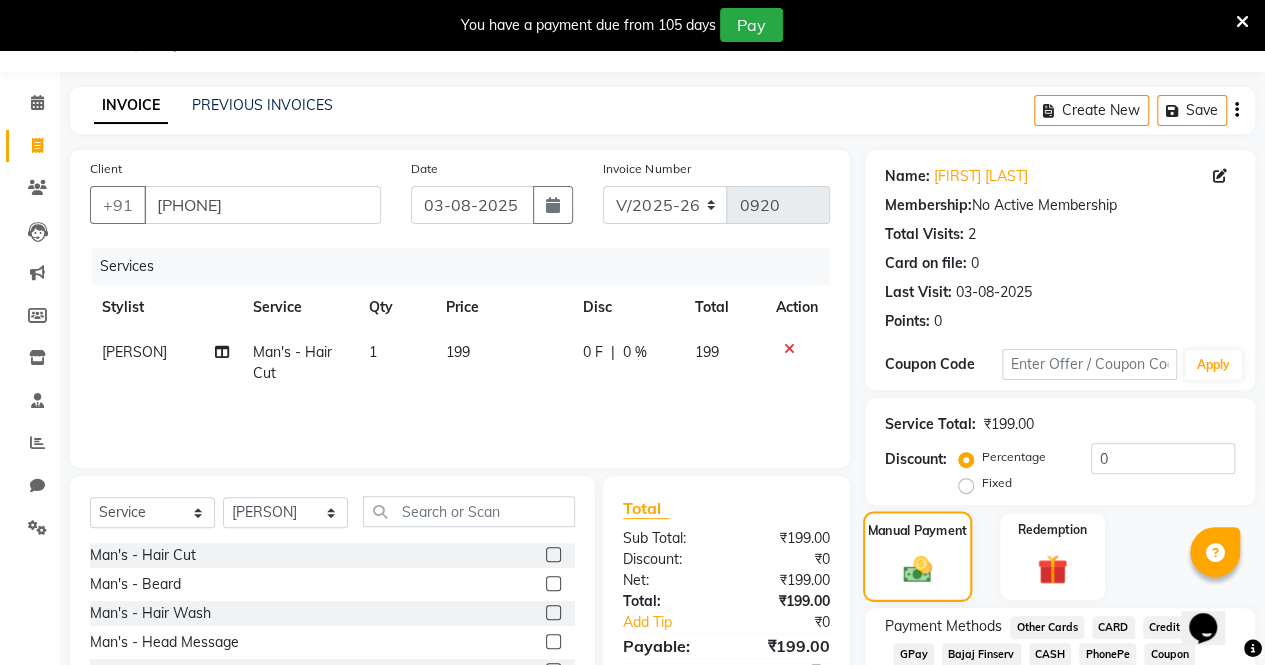scroll, scrollTop: 184, scrollLeft: 0, axis: vertical 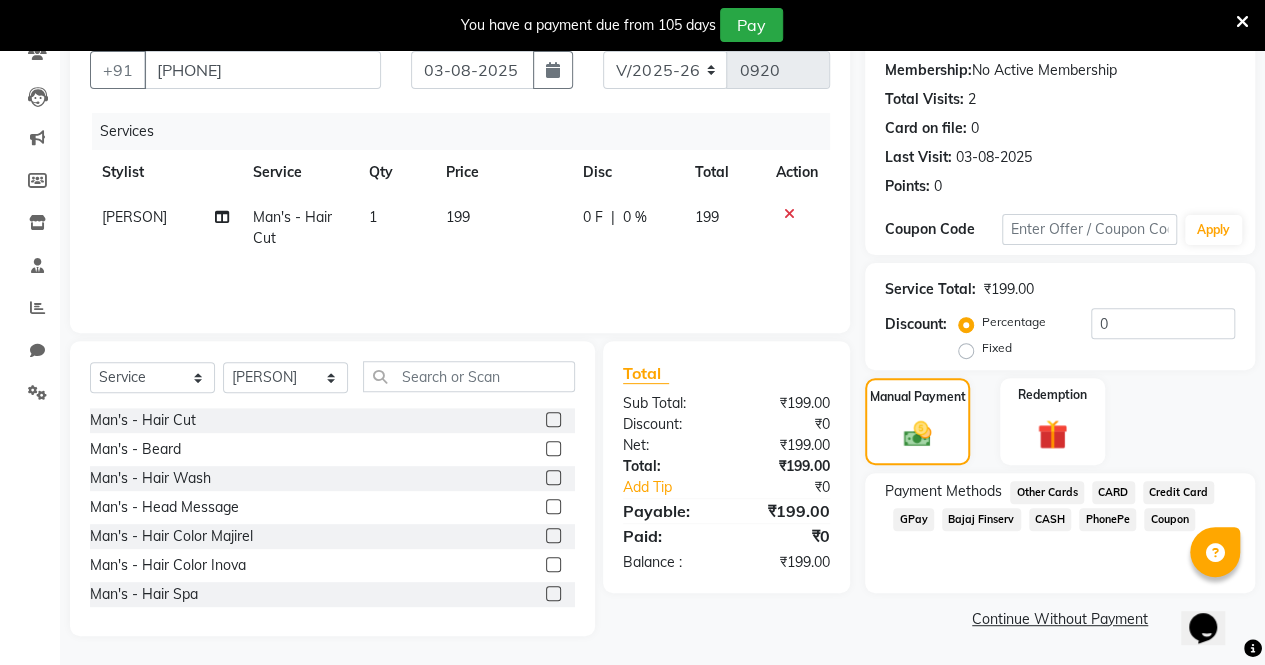 click on "GPay" 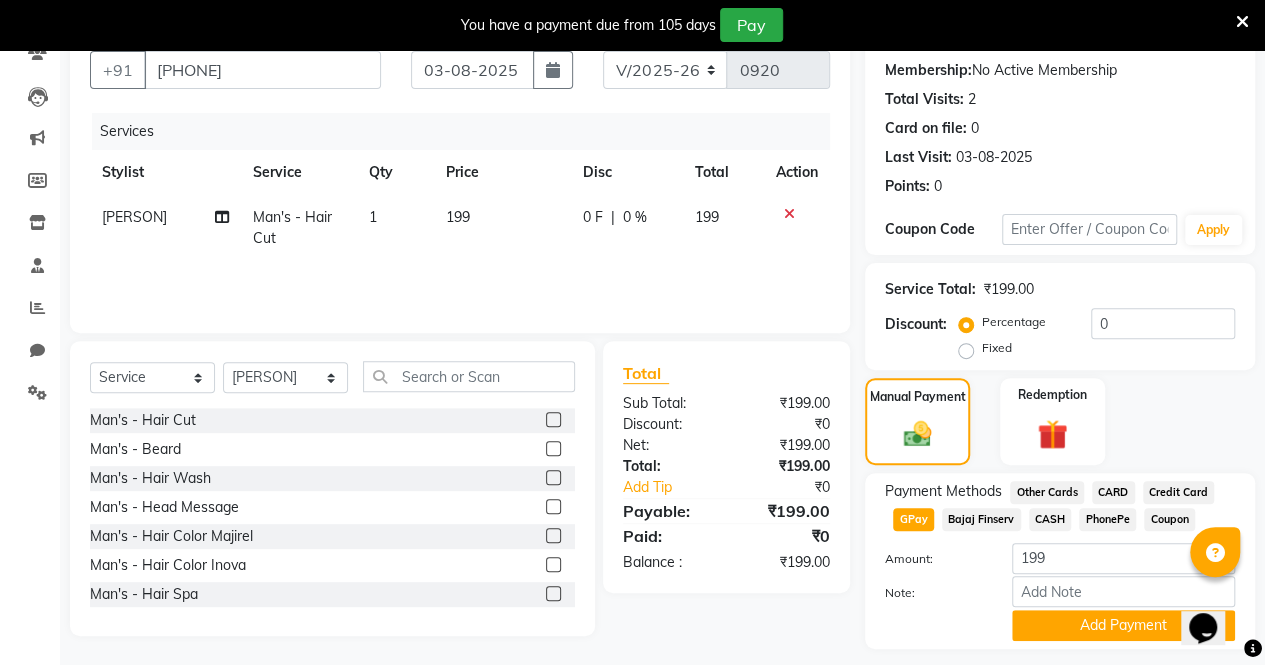 scroll, scrollTop: 238, scrollLeft: 0, axis: vertical 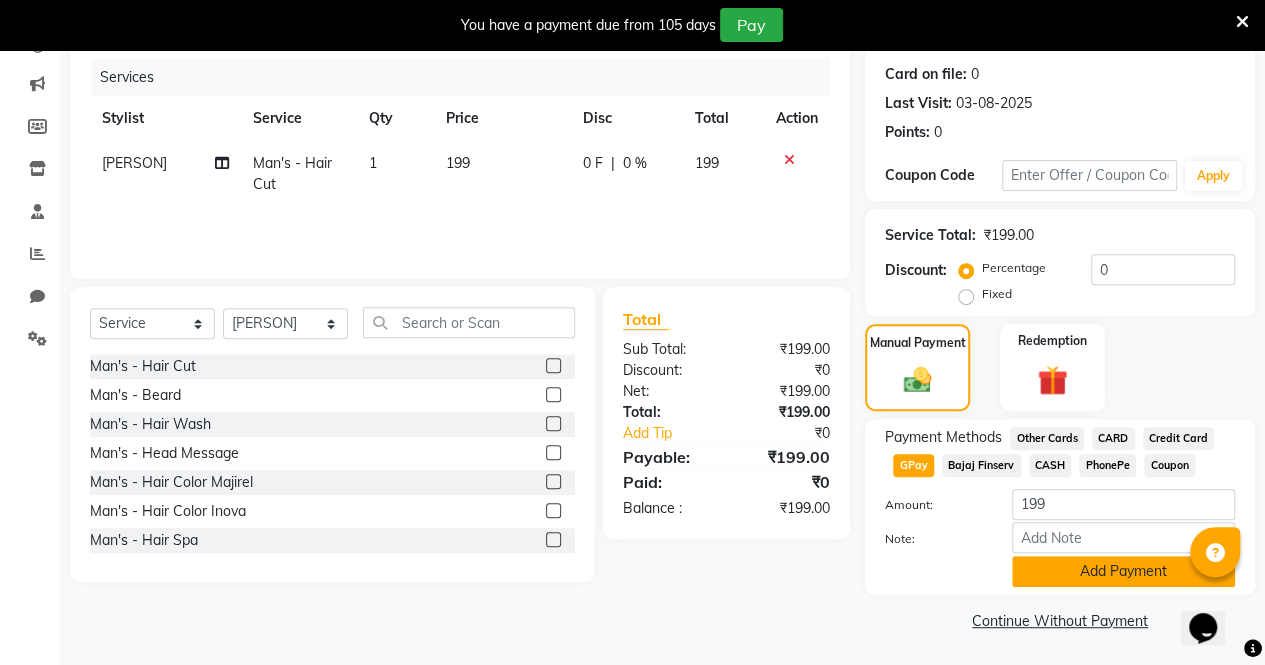 click on "Add Payment" 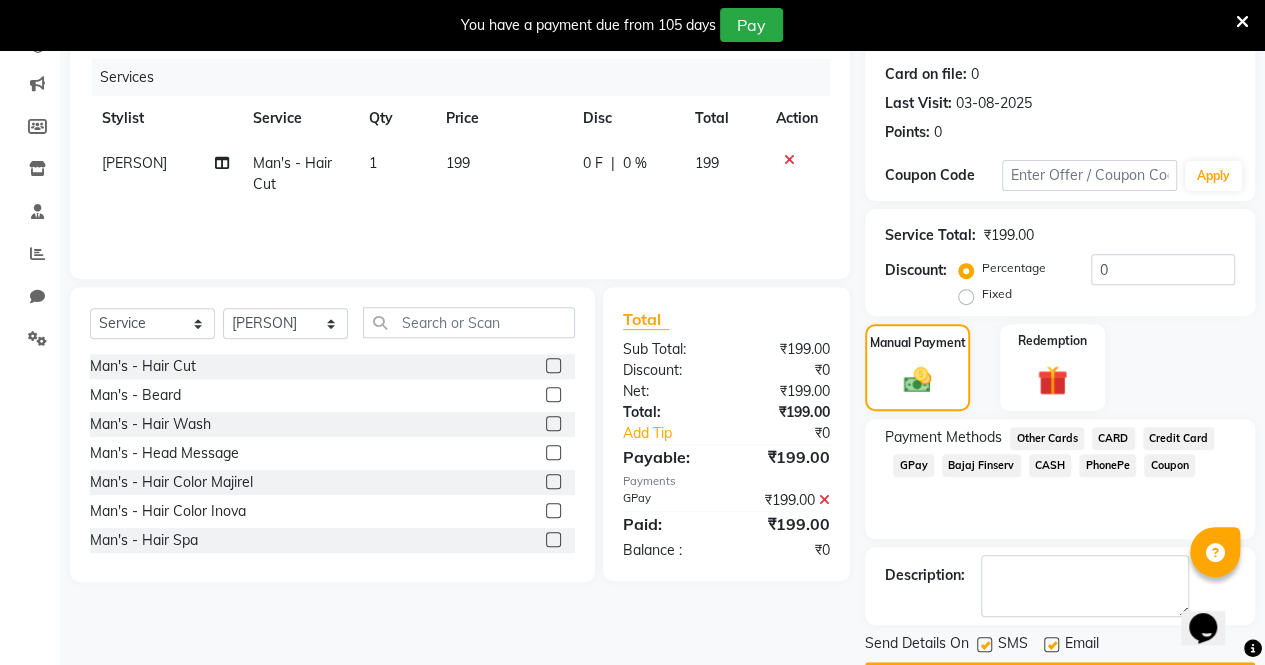 scroll, scrollTop: 294, scrollLeft: 0, axis: vertical 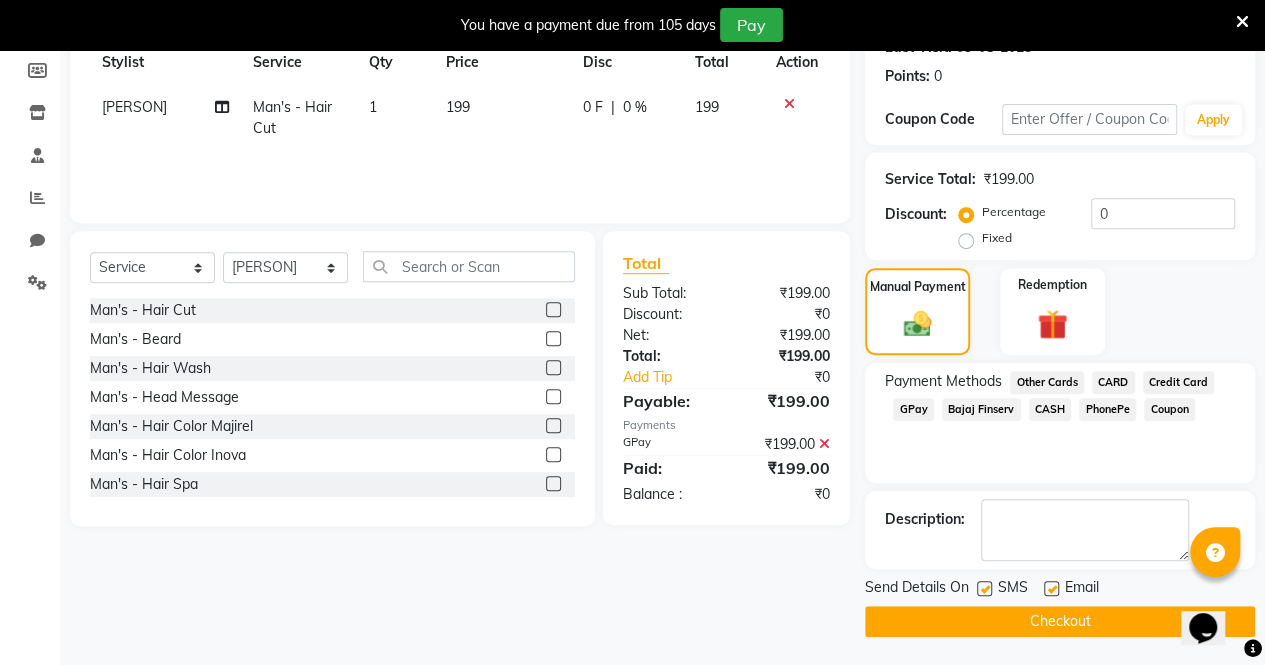 click 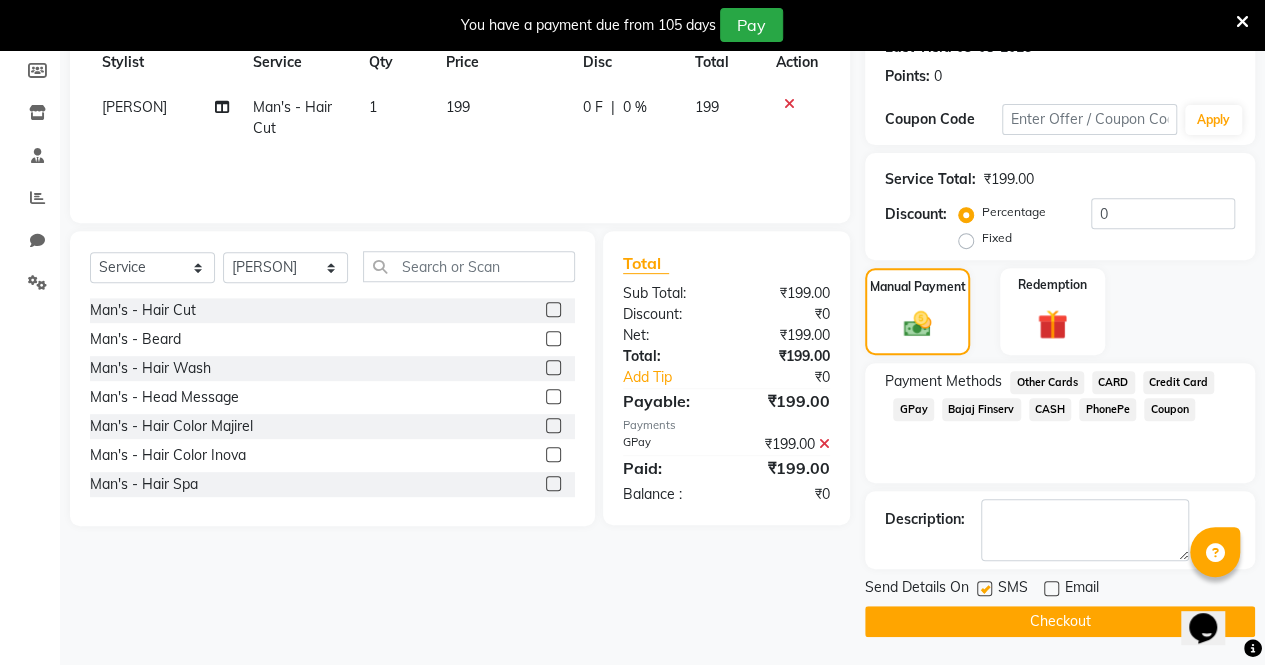 click 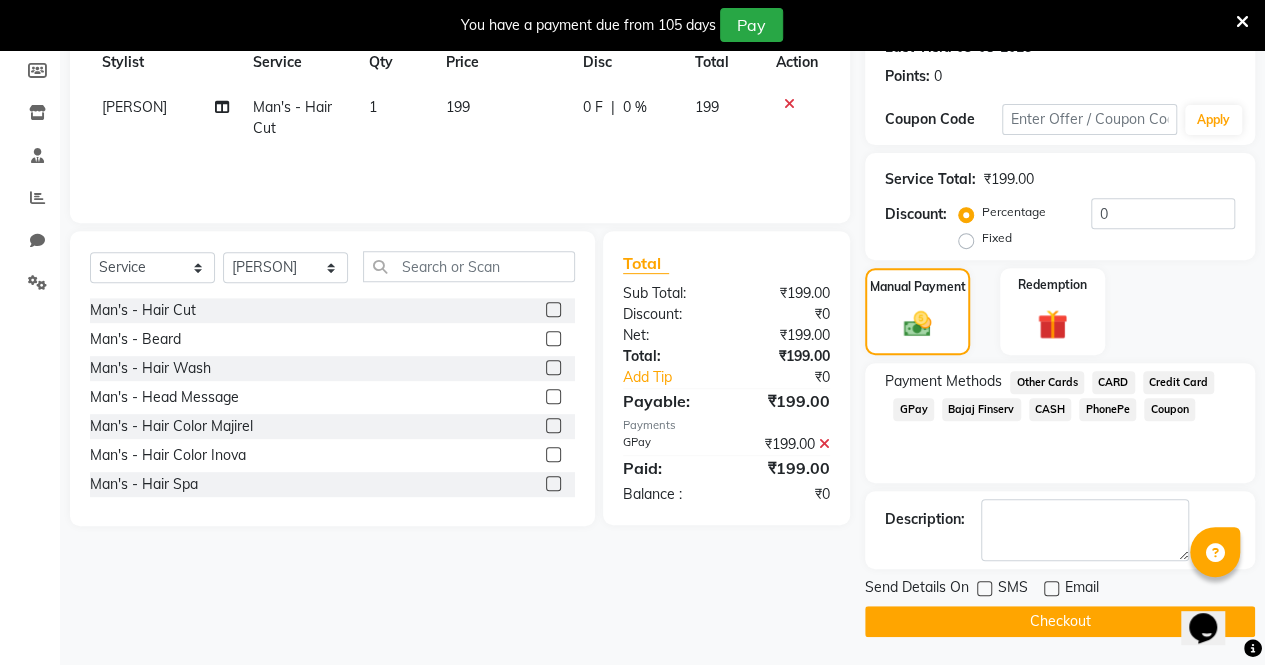 click on "Checkout" 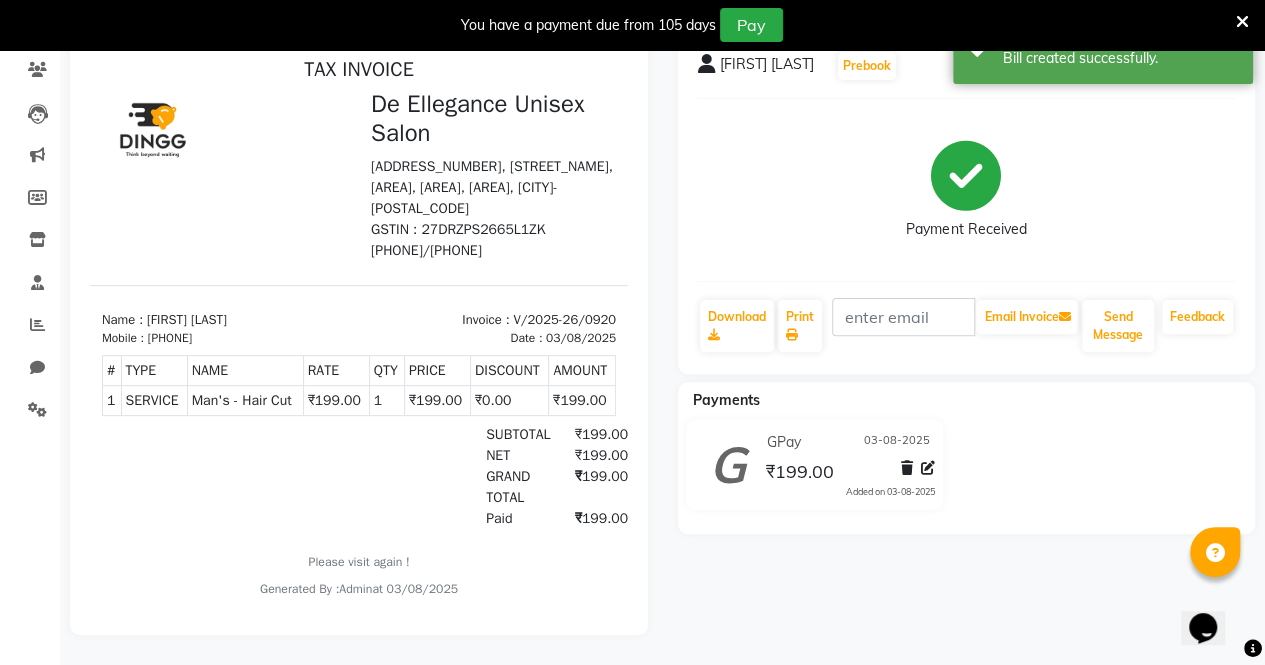 scroll, scrollTop: 0, scrollLeft: 0, axis: both 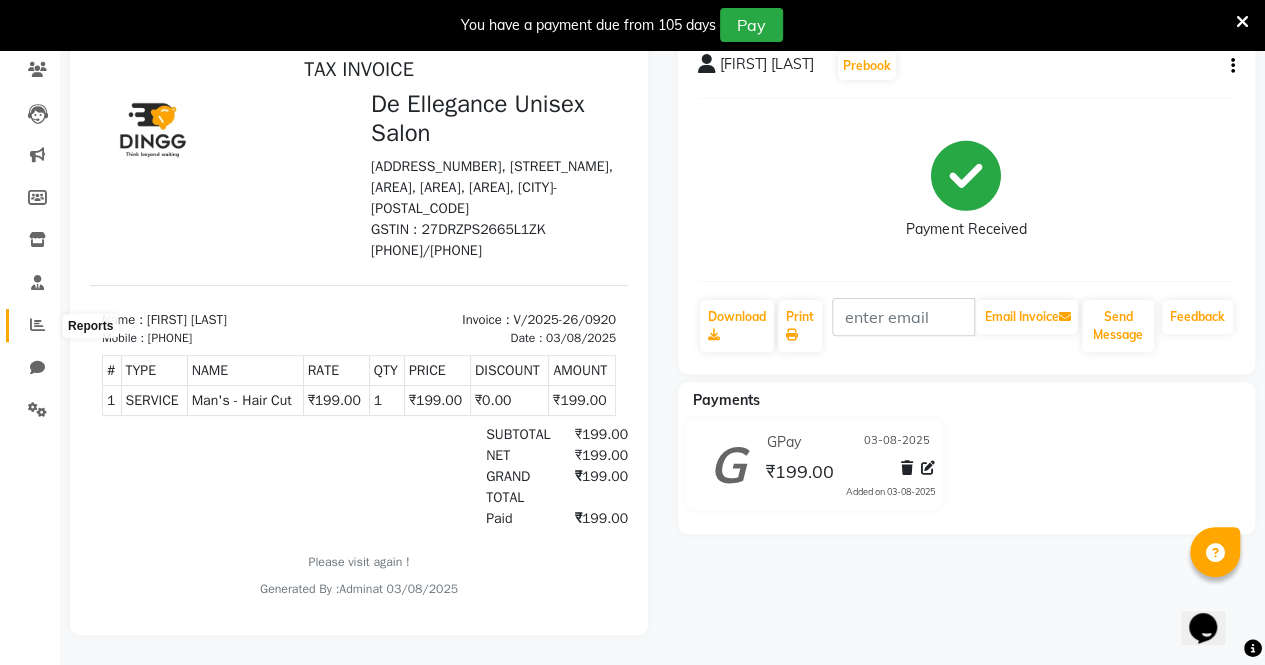 click 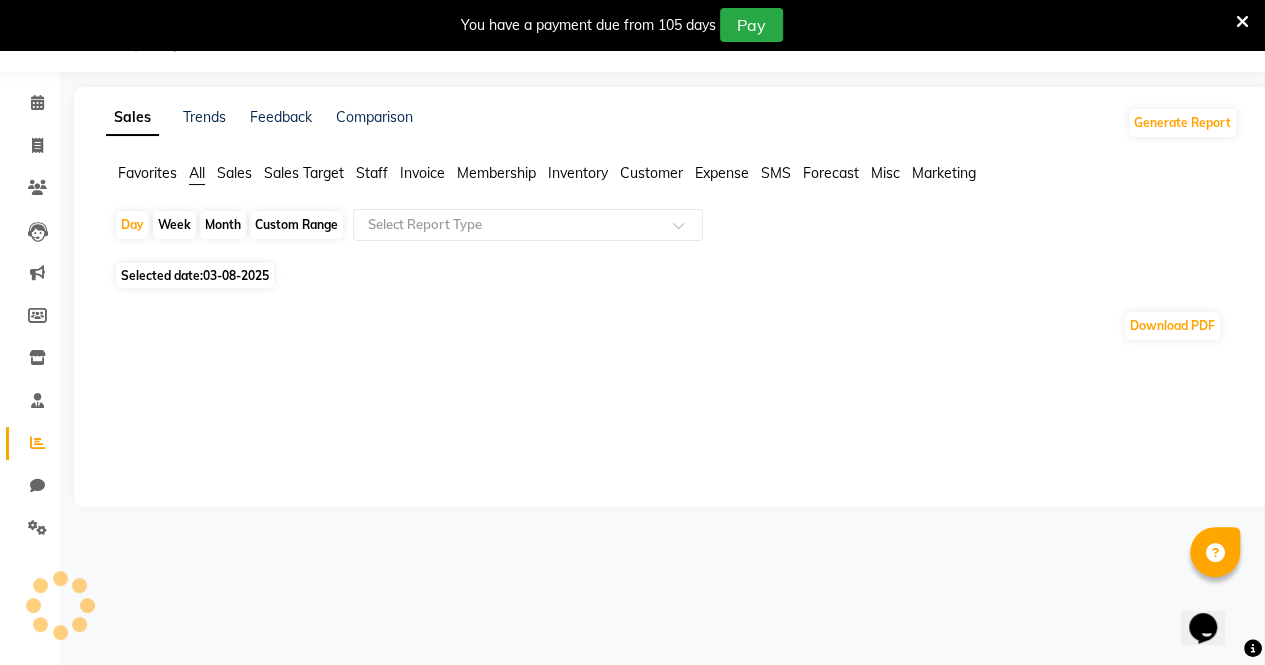scroll, scrollTop: 182, scrollLeft: 0, axis: vertical 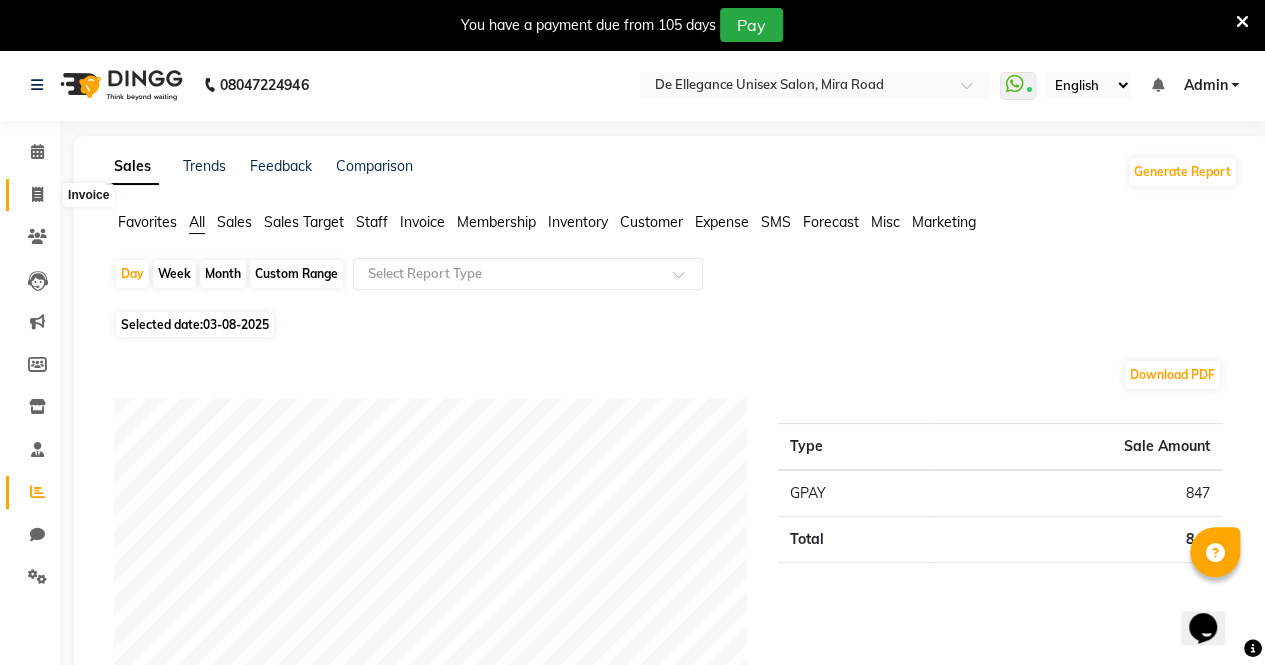 drag, startPoint x: 35, startPoint y: 191, endPoint x: 66, endPoint y: 193, distance: 31.06445 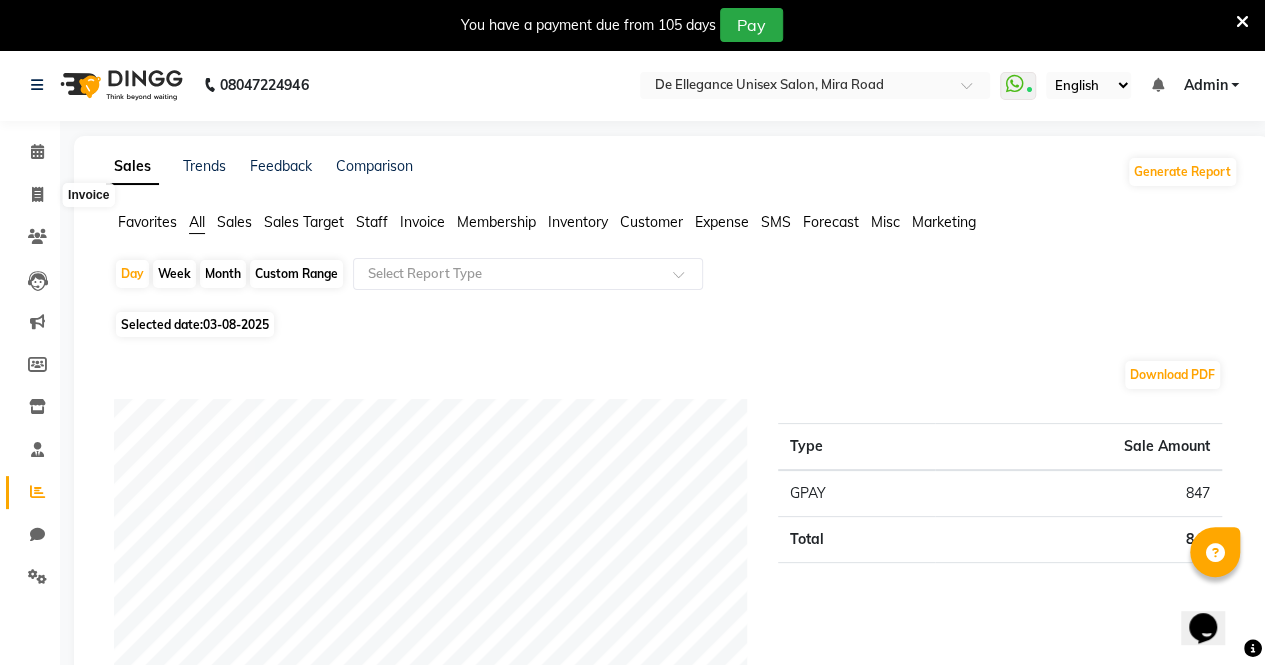 select on "7945" 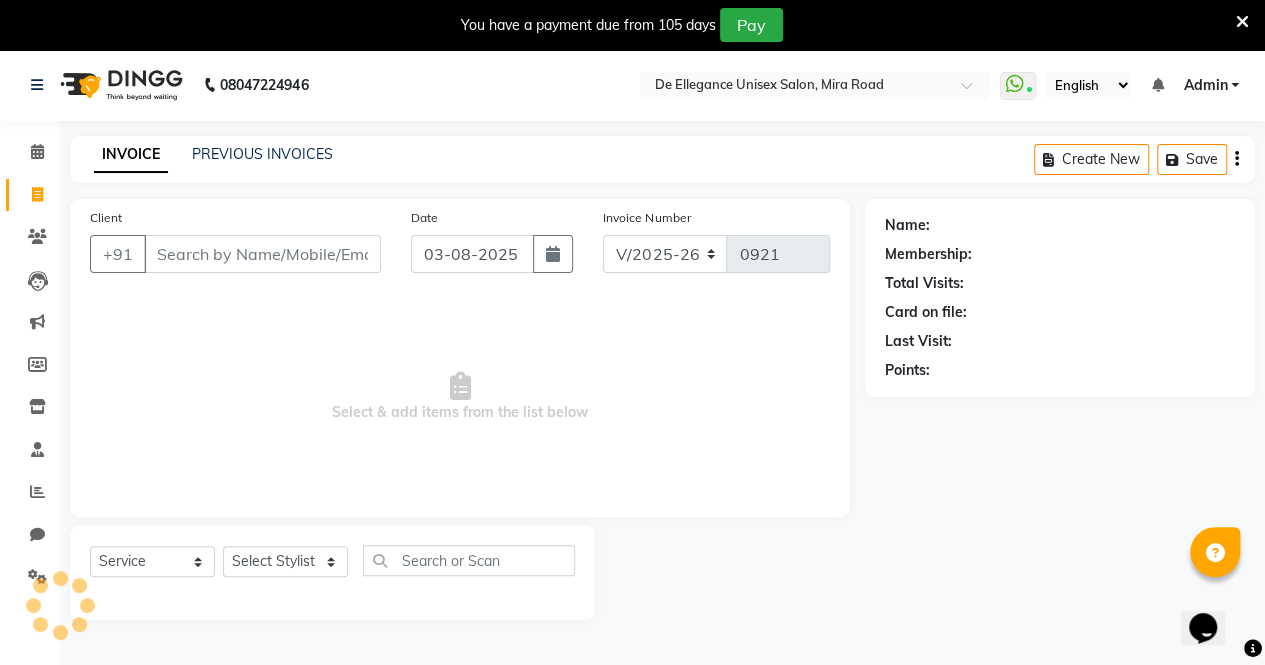 scroll, scrollTop: 49, scrollLeft: 0, axis: vertical 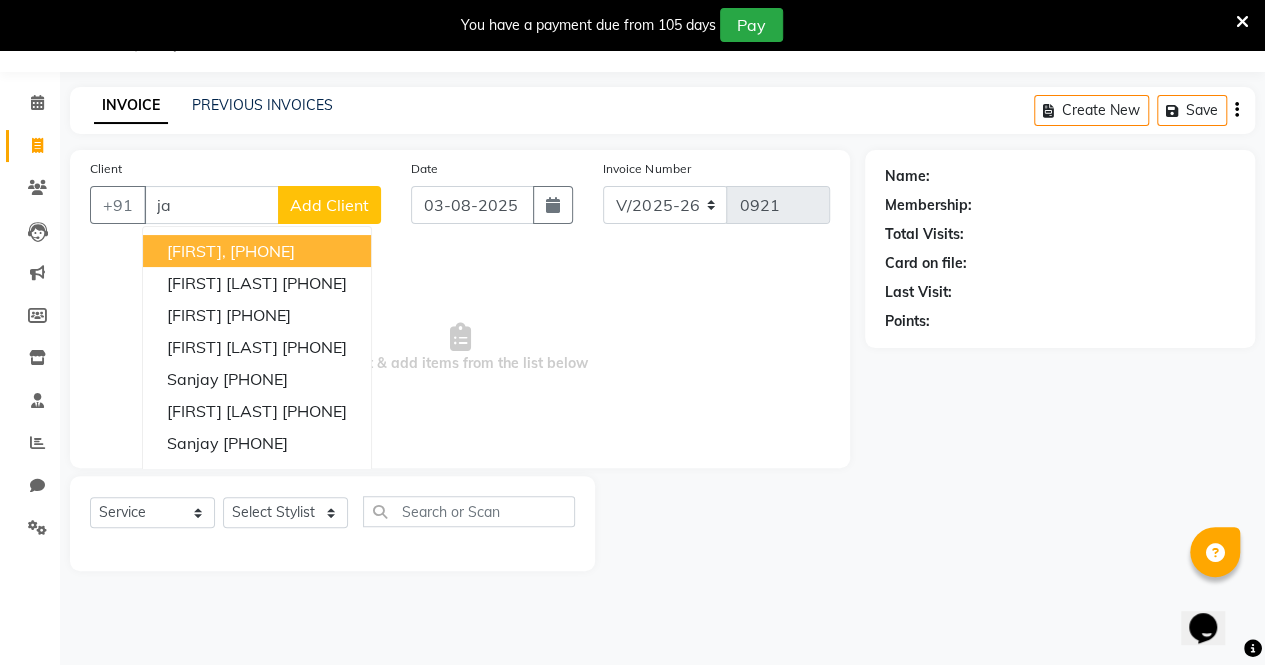 type on "j" 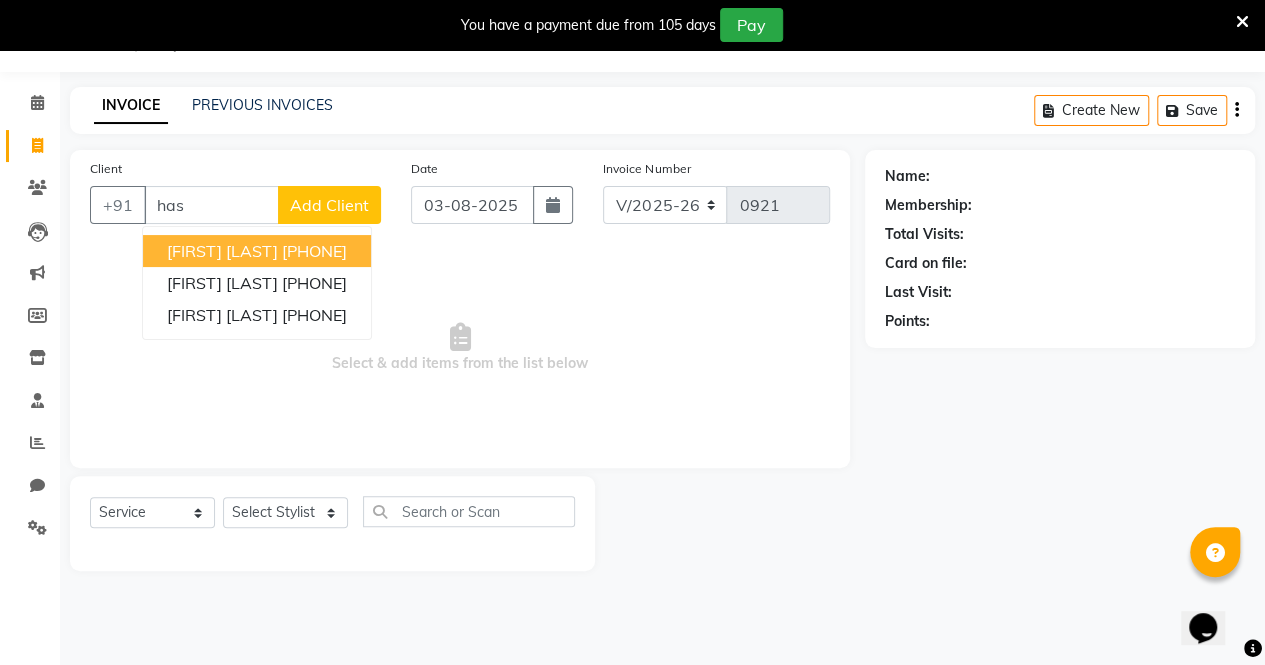 click on "[PHONE]" at bounding box center (314, 251) 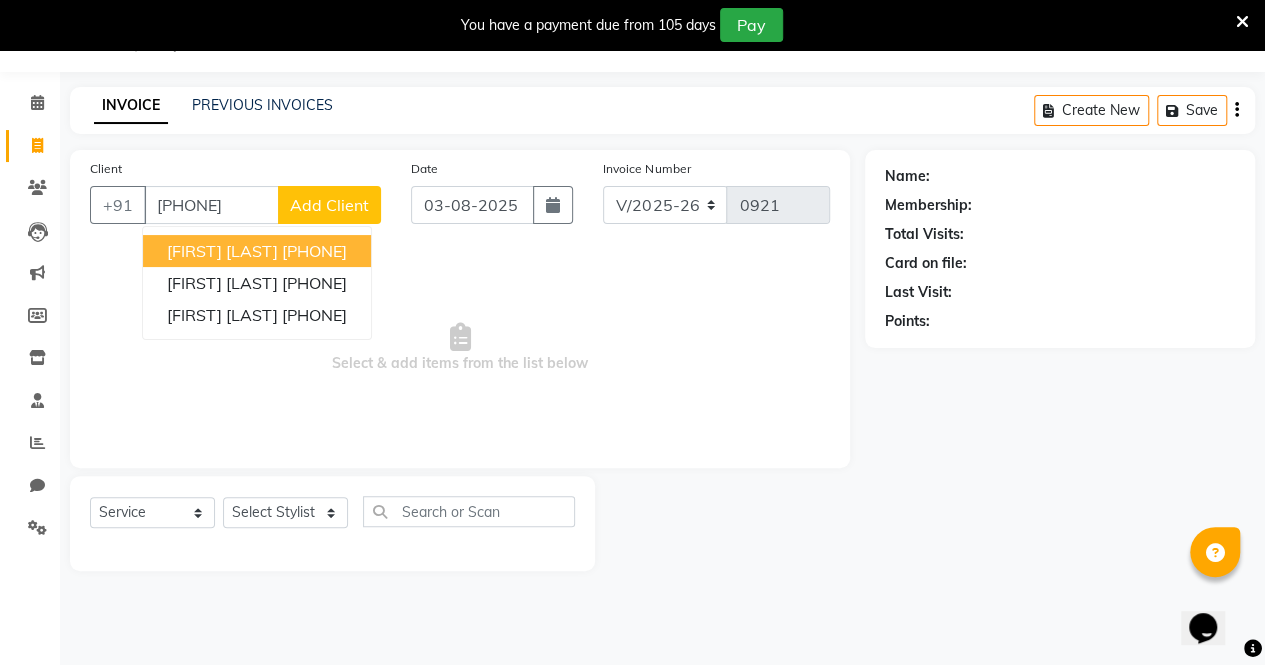 type on "[PHONE]" 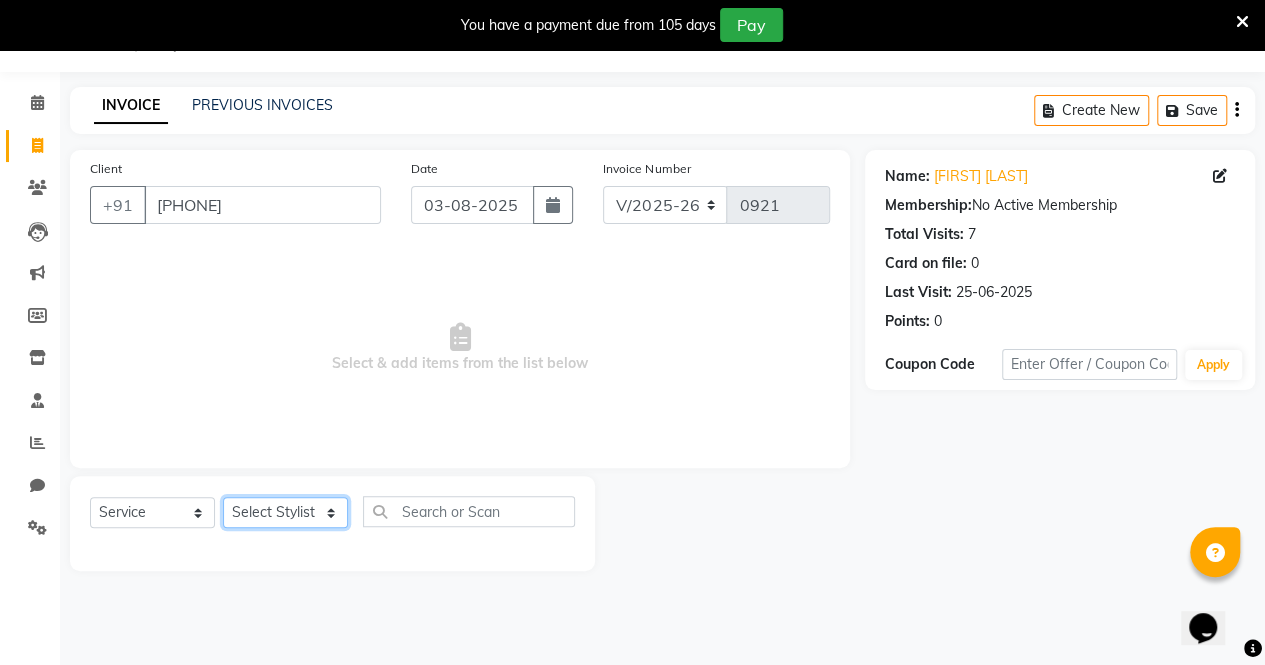 click on "Select Stylist [PERSON] [PERSON] [PERSON] [PERSON] [PERSON]" 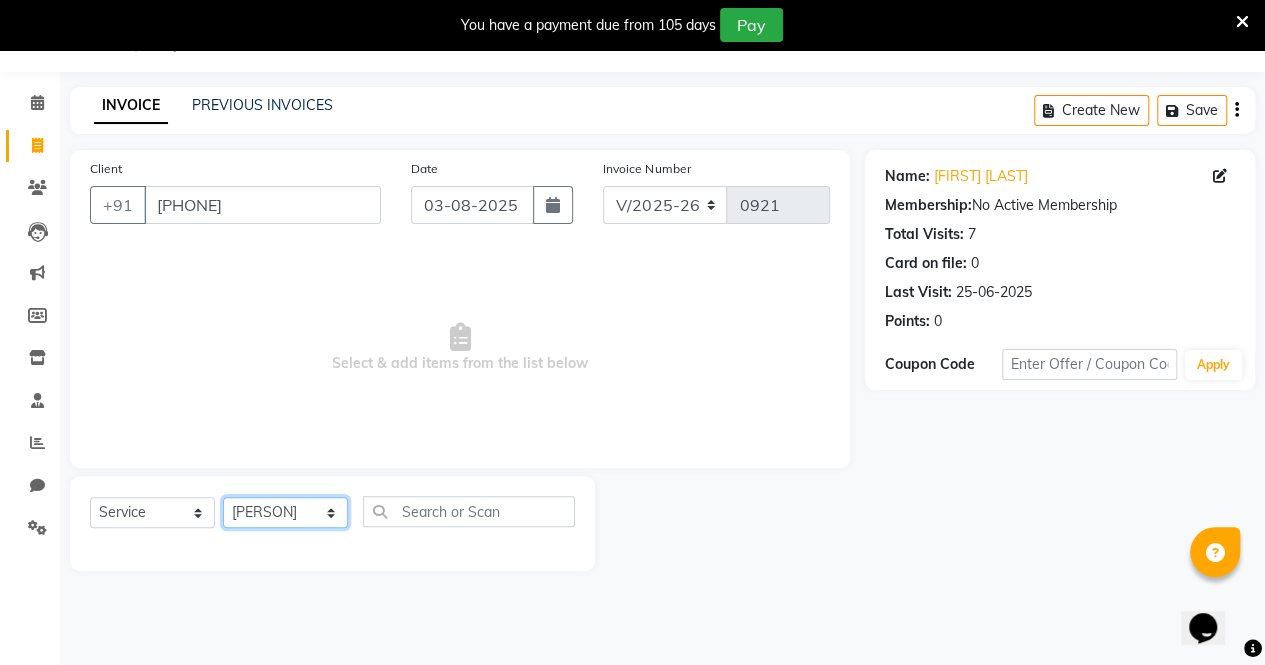 click on "Select Stylist [PERSON] [PERSON] [PERSON] [PERSON] [PERSON]" 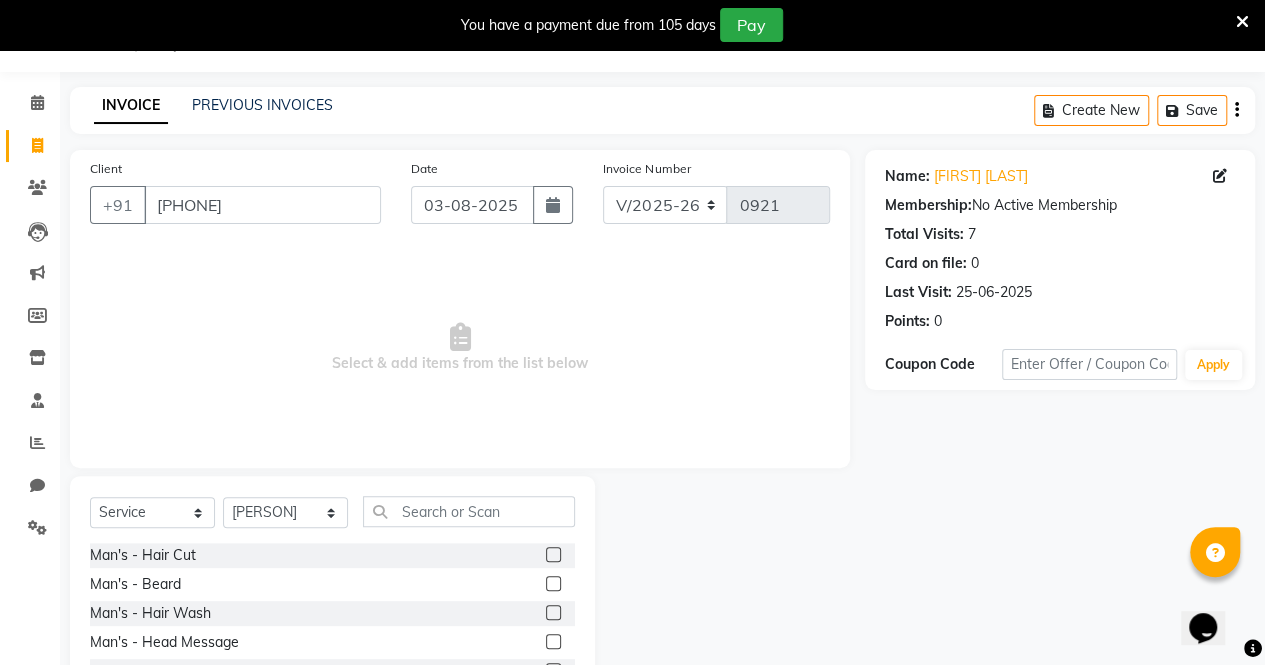 click 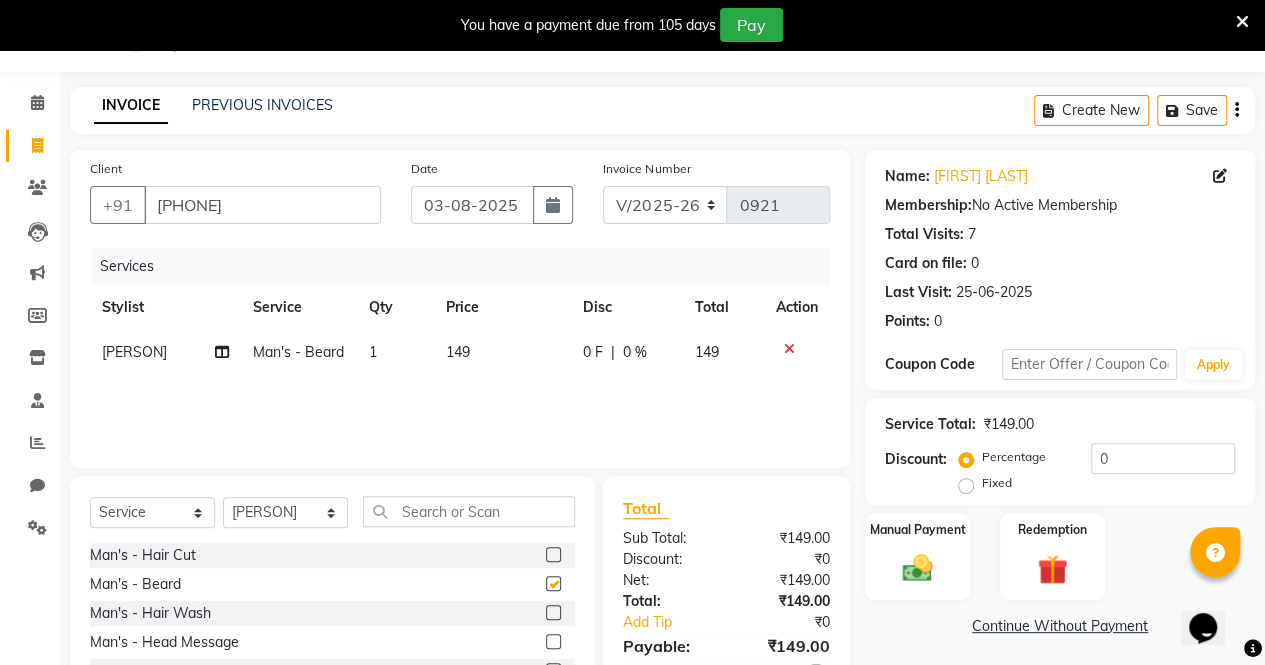 checkbox on "false" 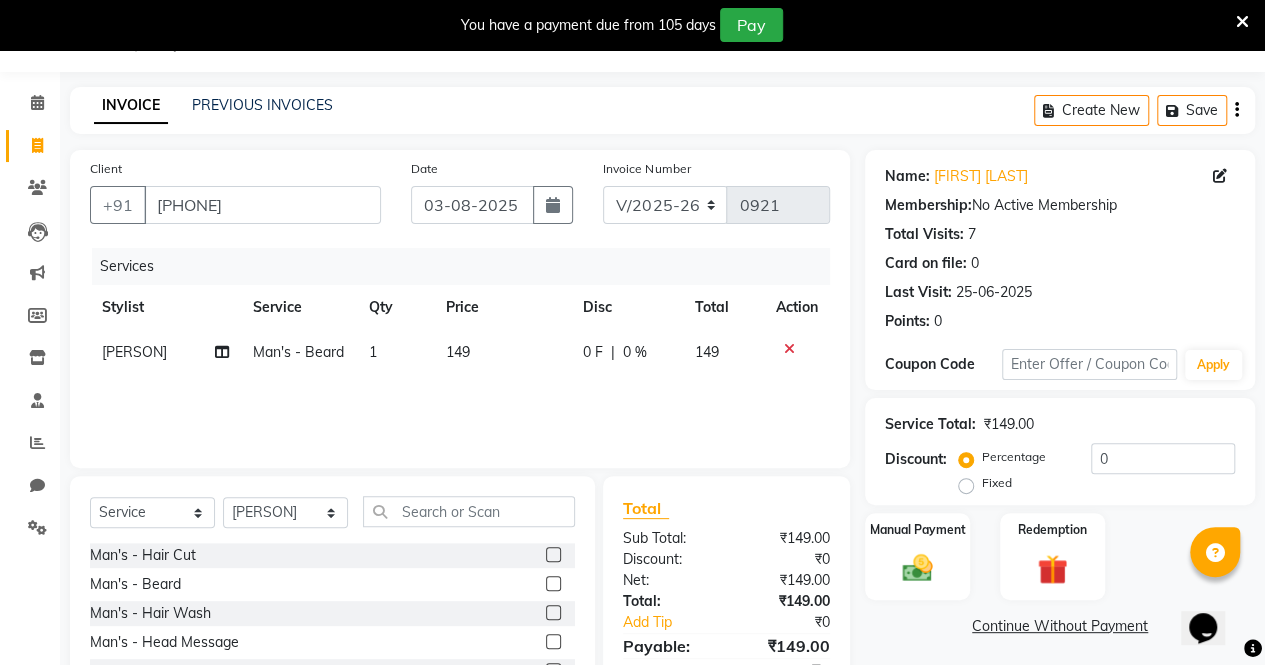 click on "0 F" 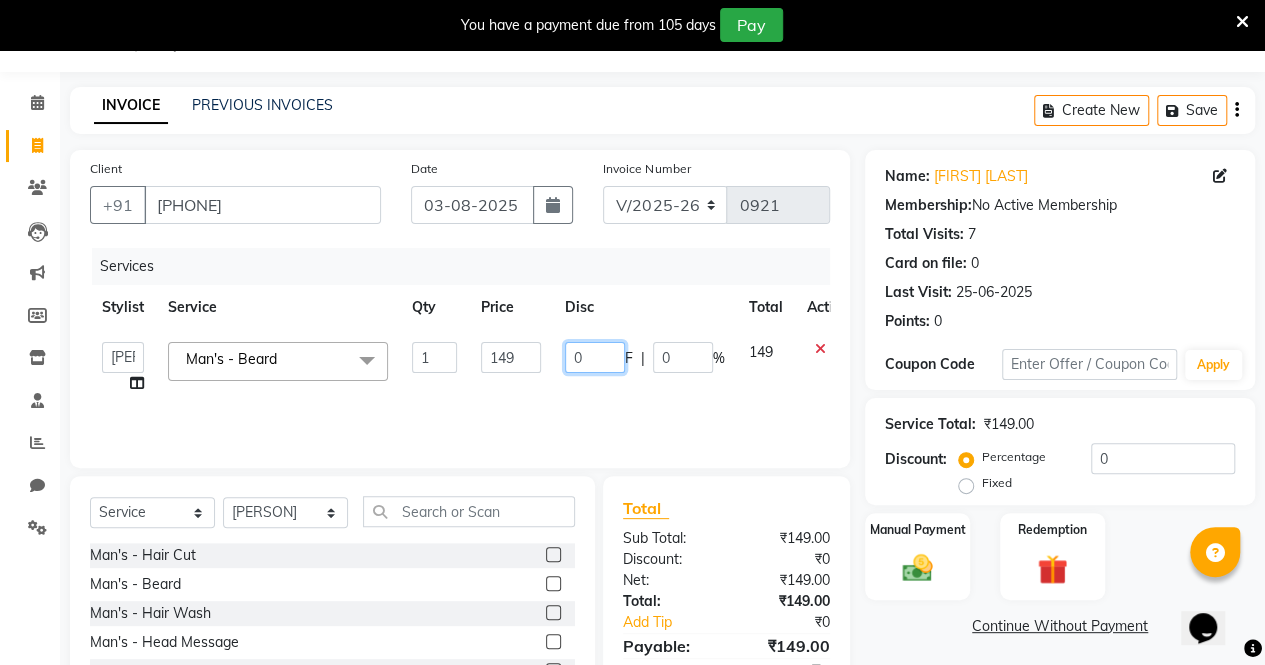 click on "0" 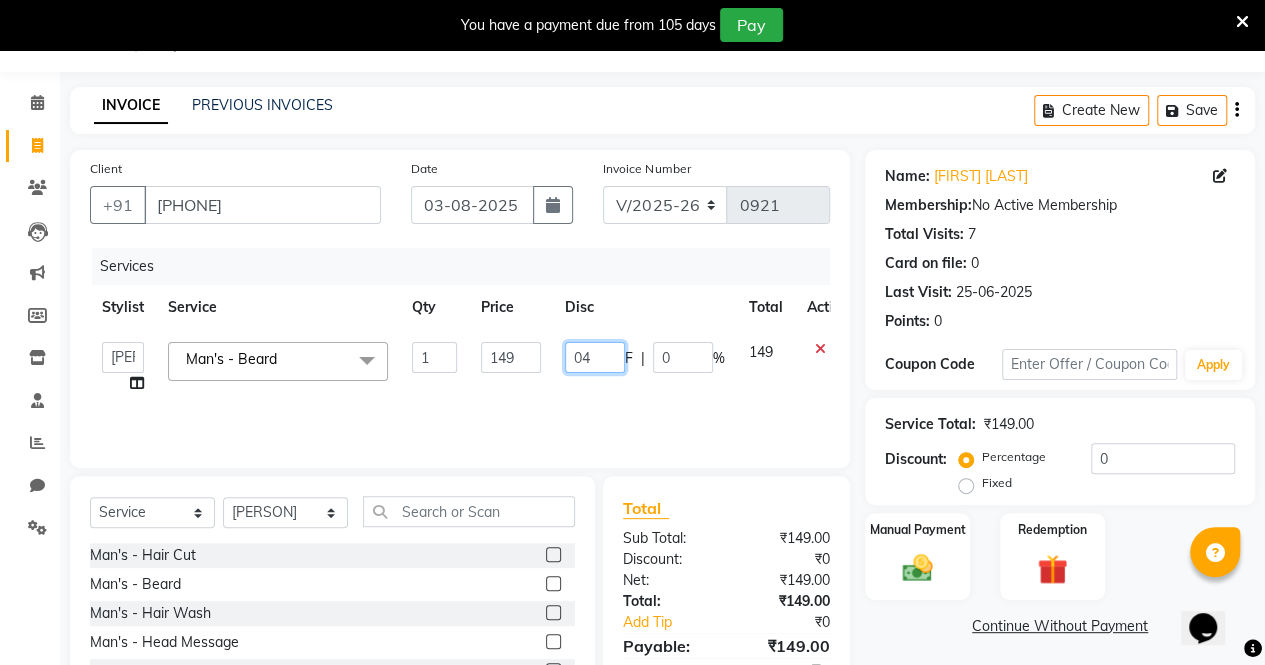 type on "049" 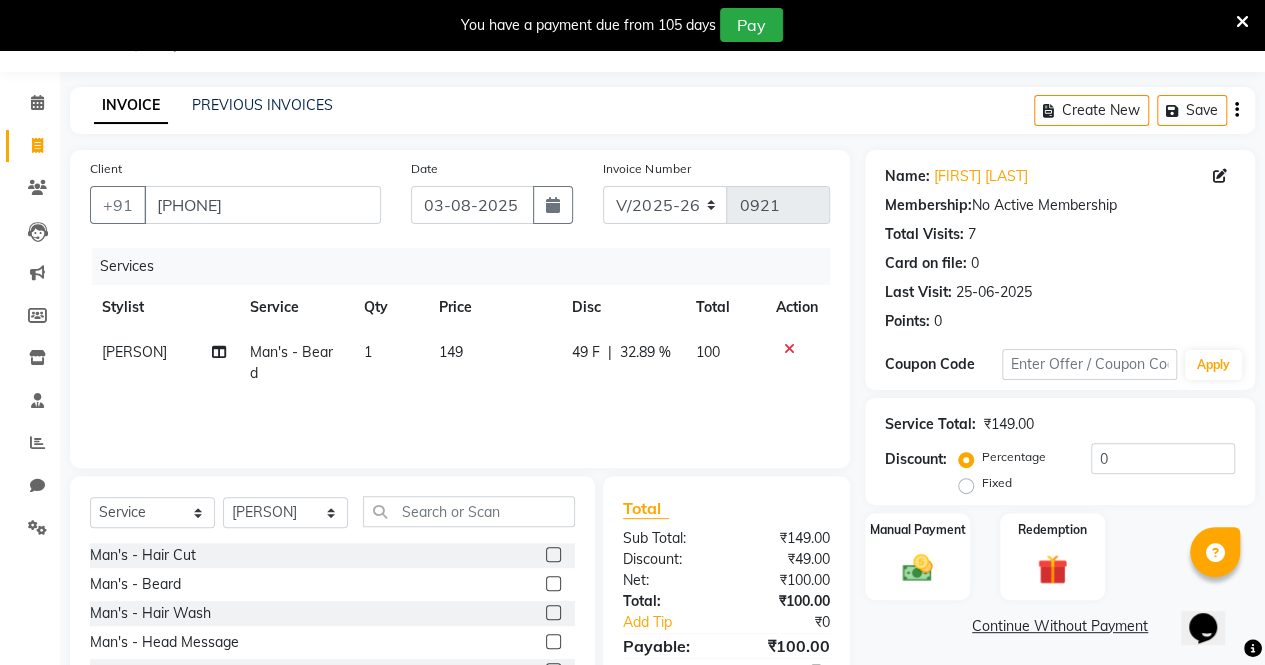 click on "Services Stylist Service Qty Price Disc Total Action [PERSON] Man's - Beard 1 149 49 F | 32.89 % 100" 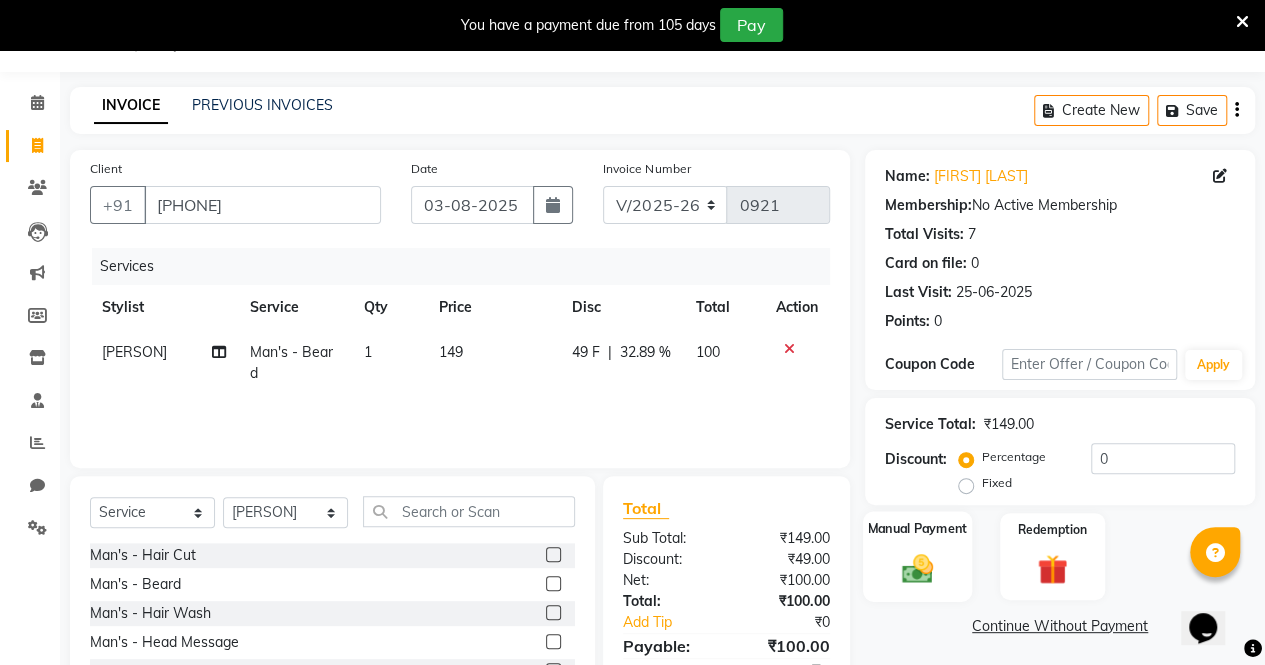 click 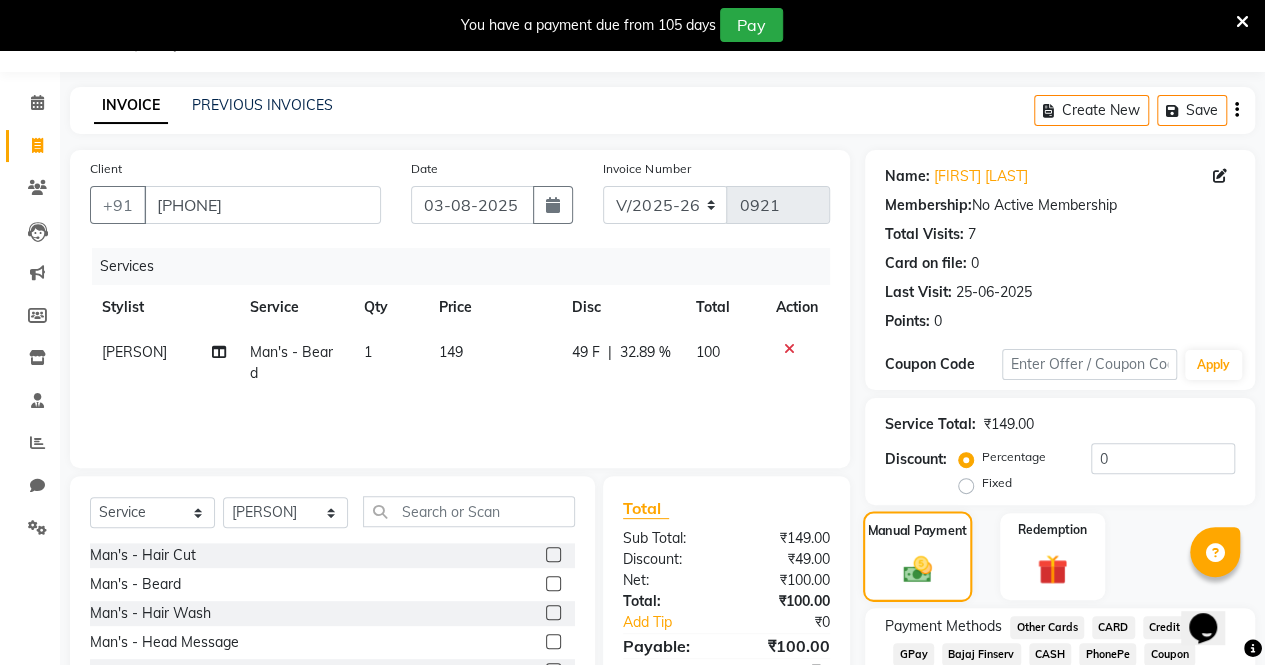 scroll, scrollTop: 184, scrollLeft: 0, axis: vertical 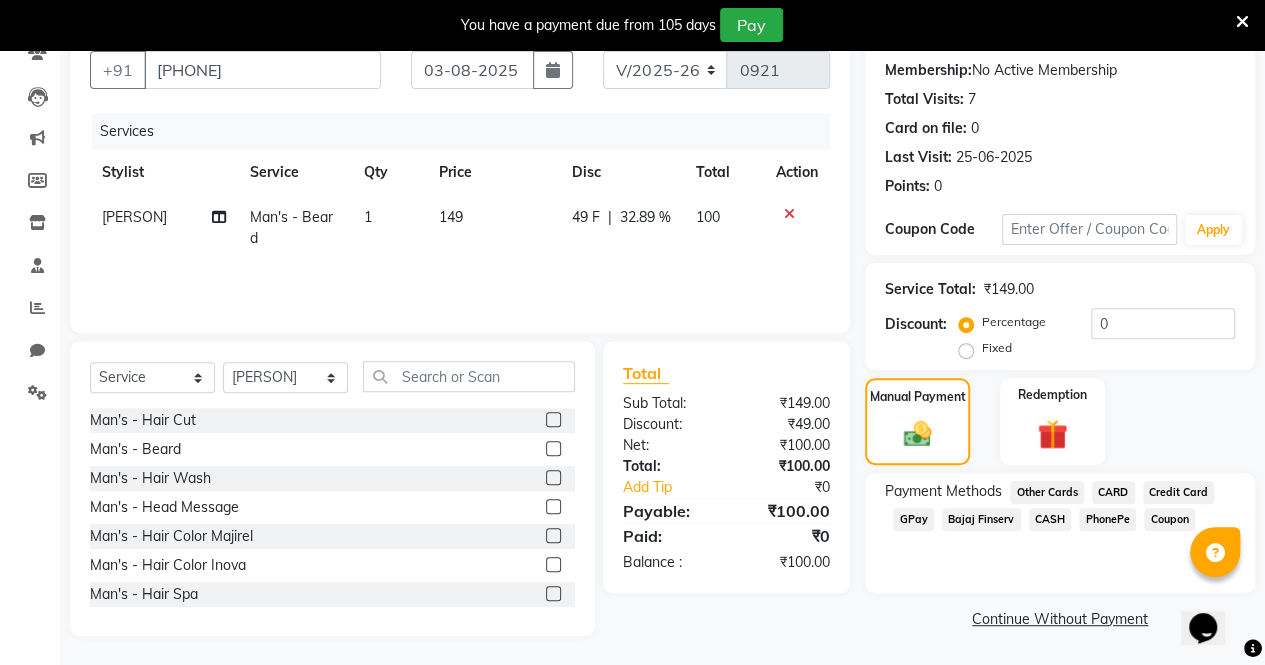 click on "GPay" 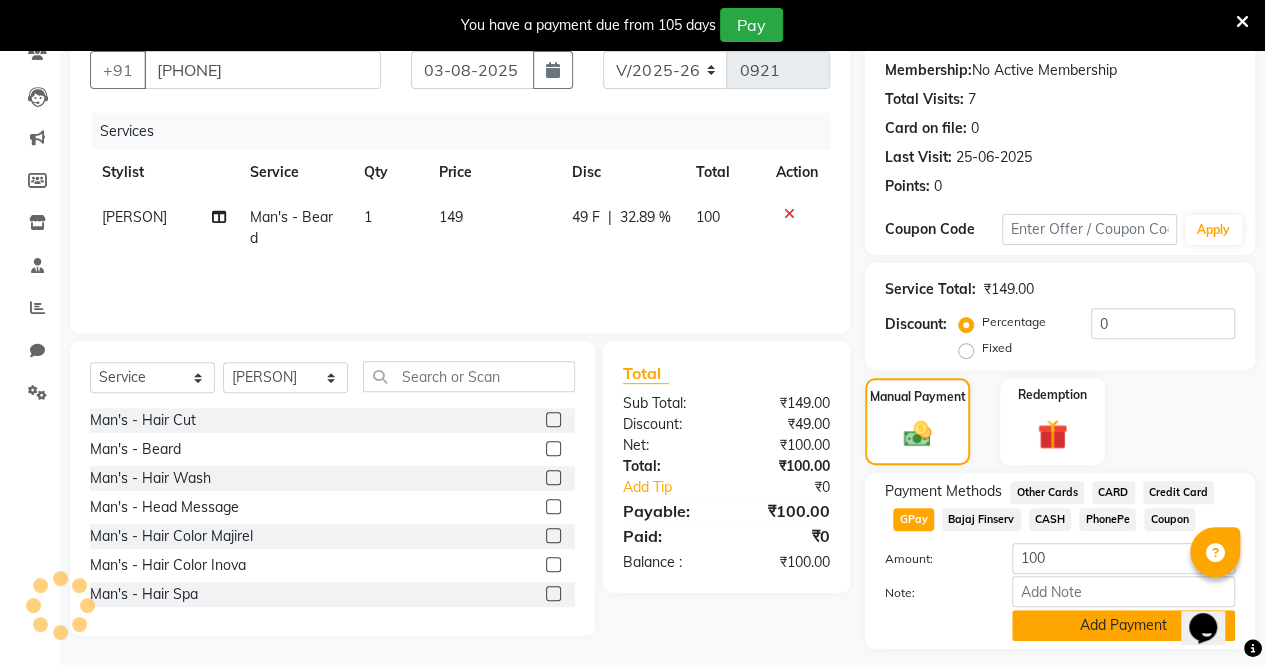 click on "Add Payment" 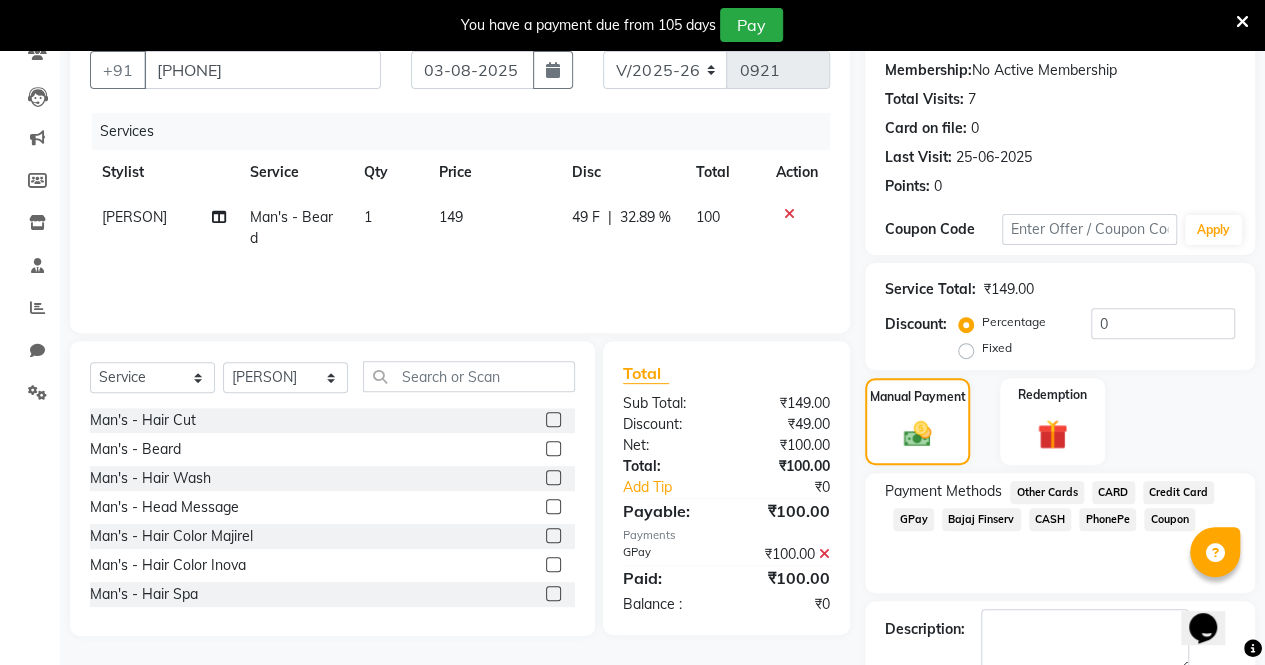 scroll, scrollTop: 294, scrollLeft: 0, axis: vertical 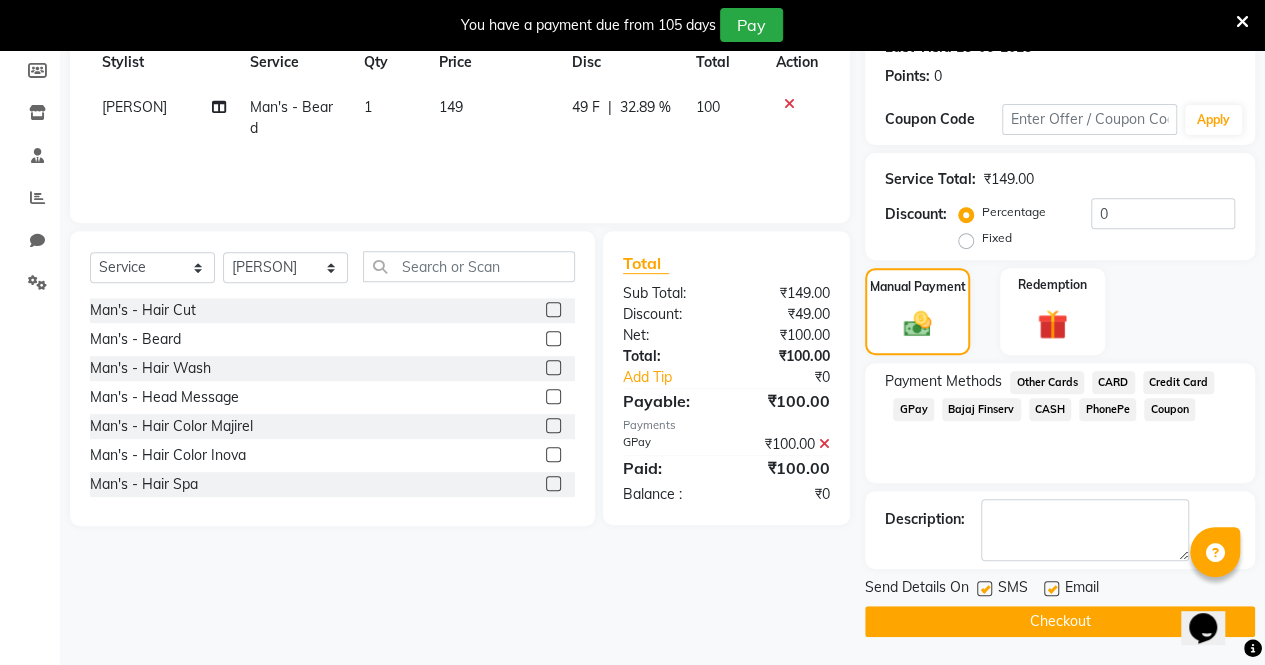 click 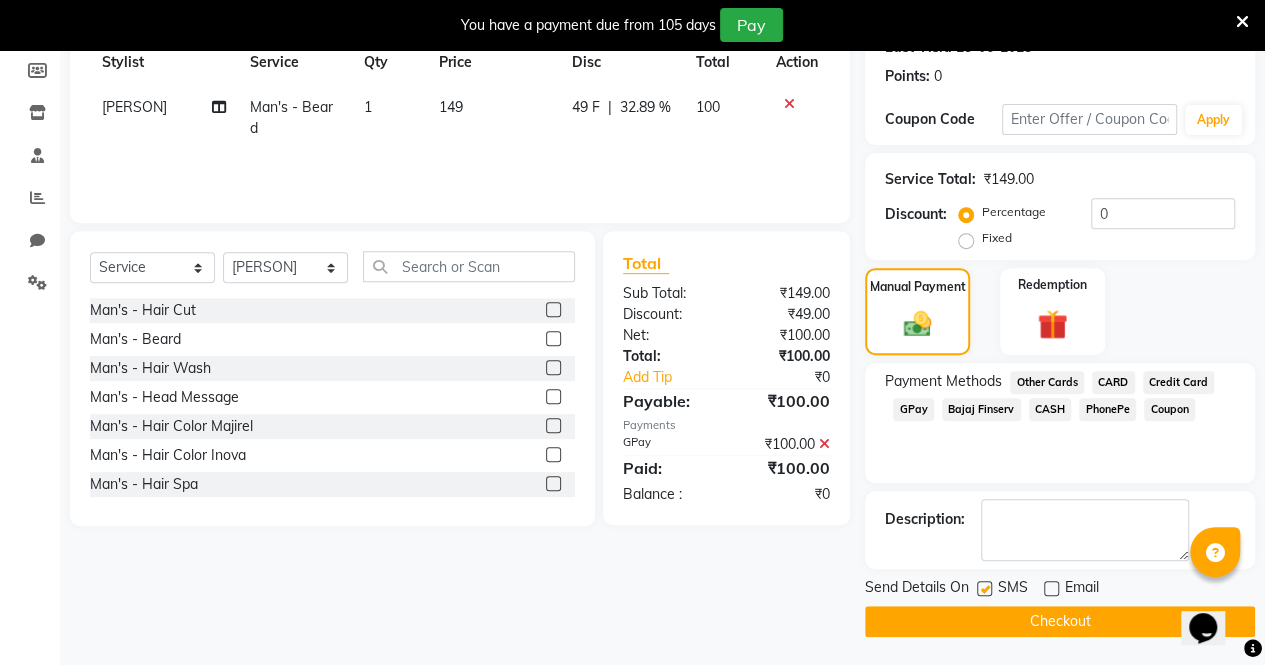 click on "Checkout" 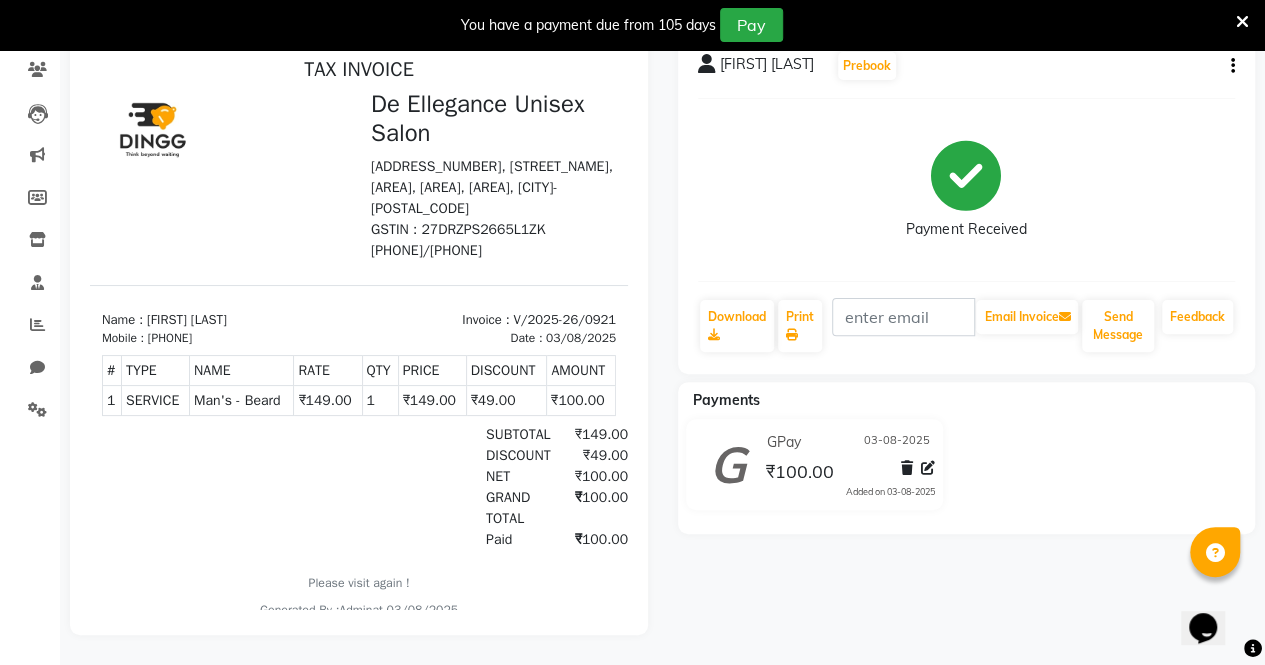 scroll, scrollTop: 0, scrollLeft: 0, axis: both 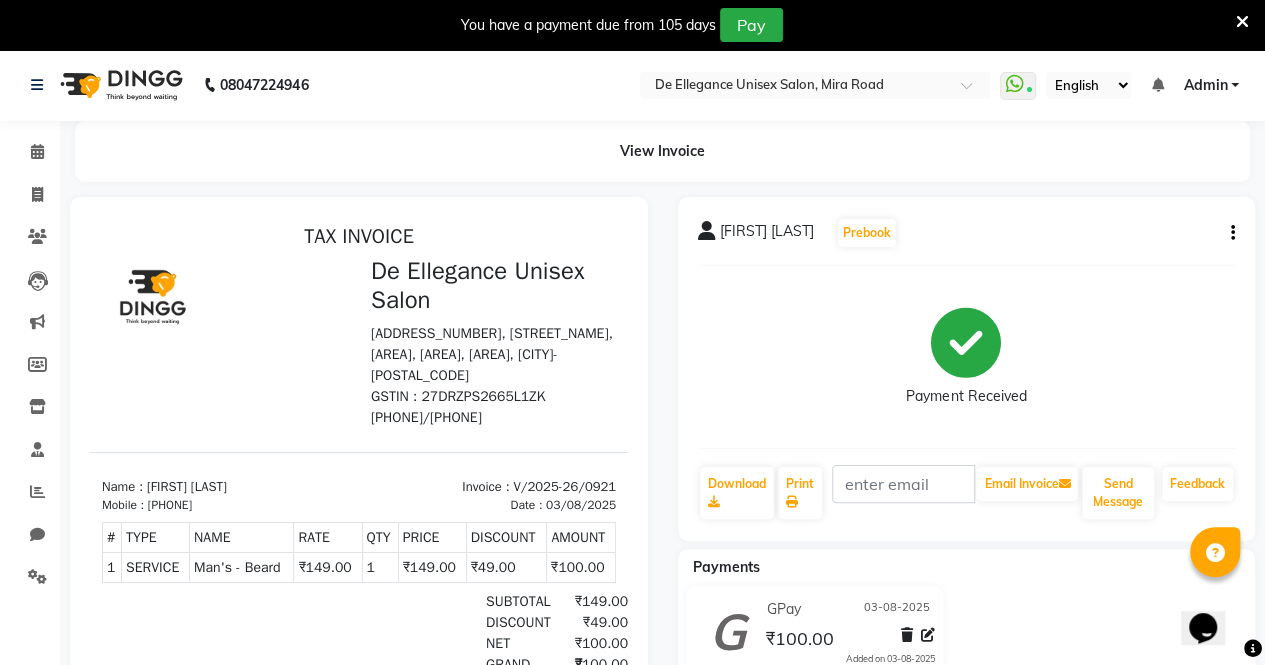 select on "7945" 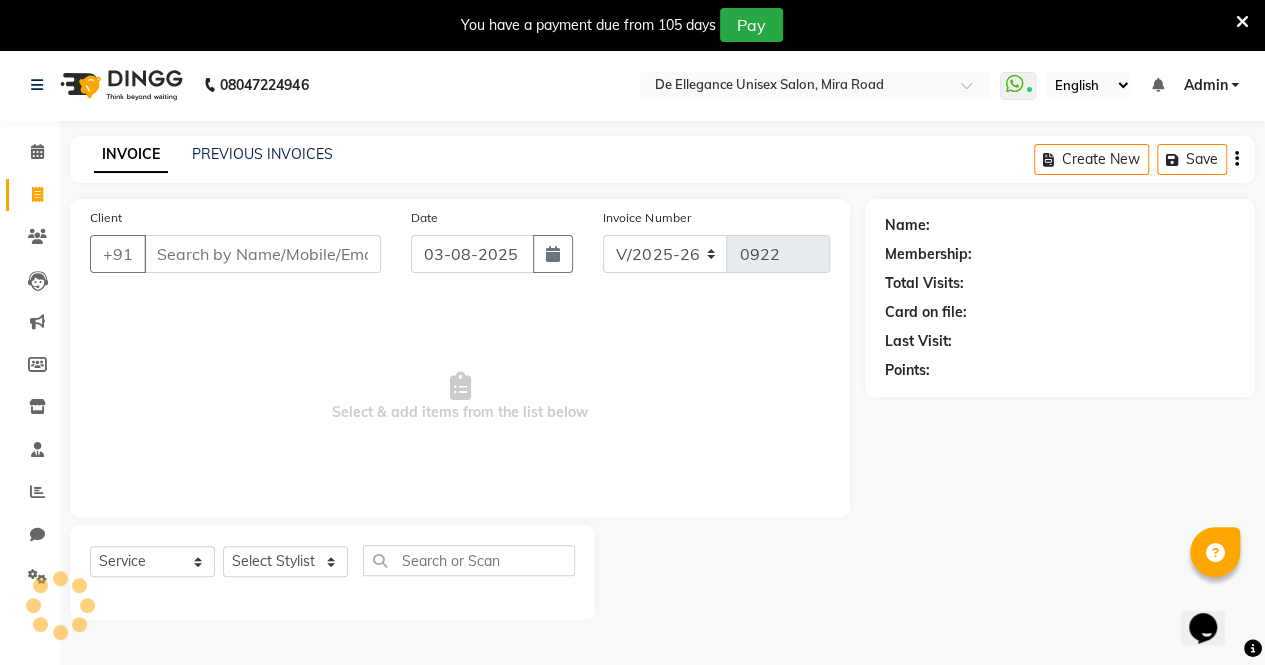 scroll, scrollTop: 49, scrollLeft: 0, axis: vertical 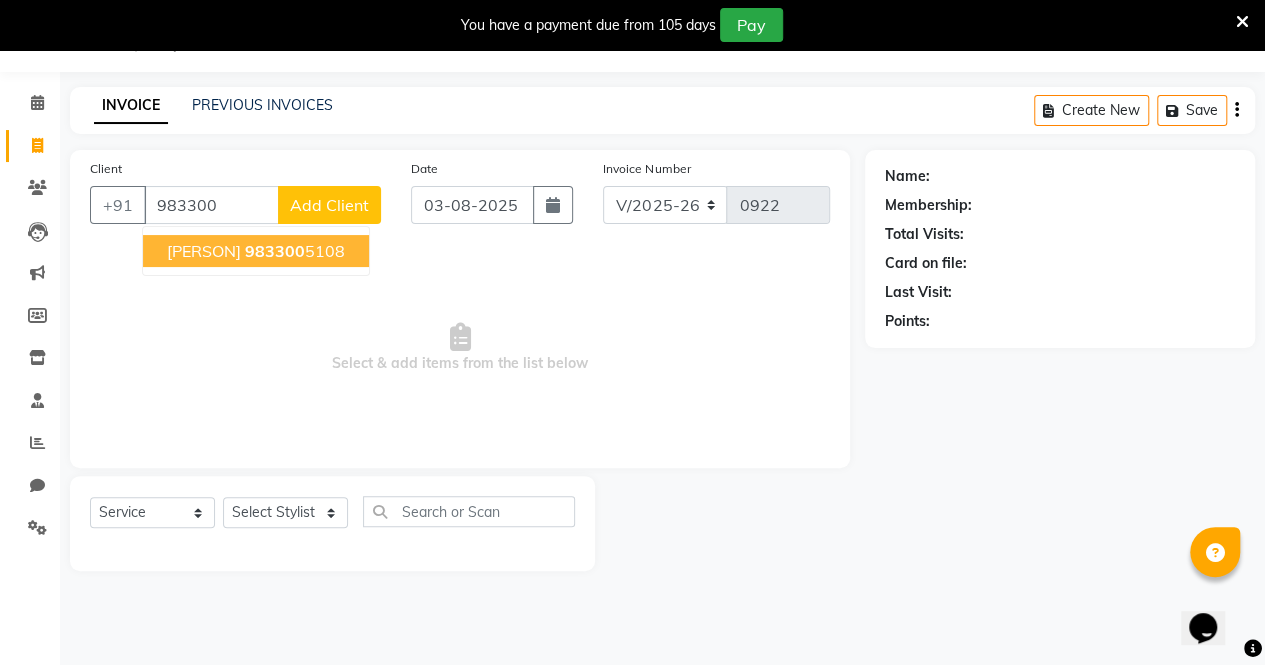 click on "983300" 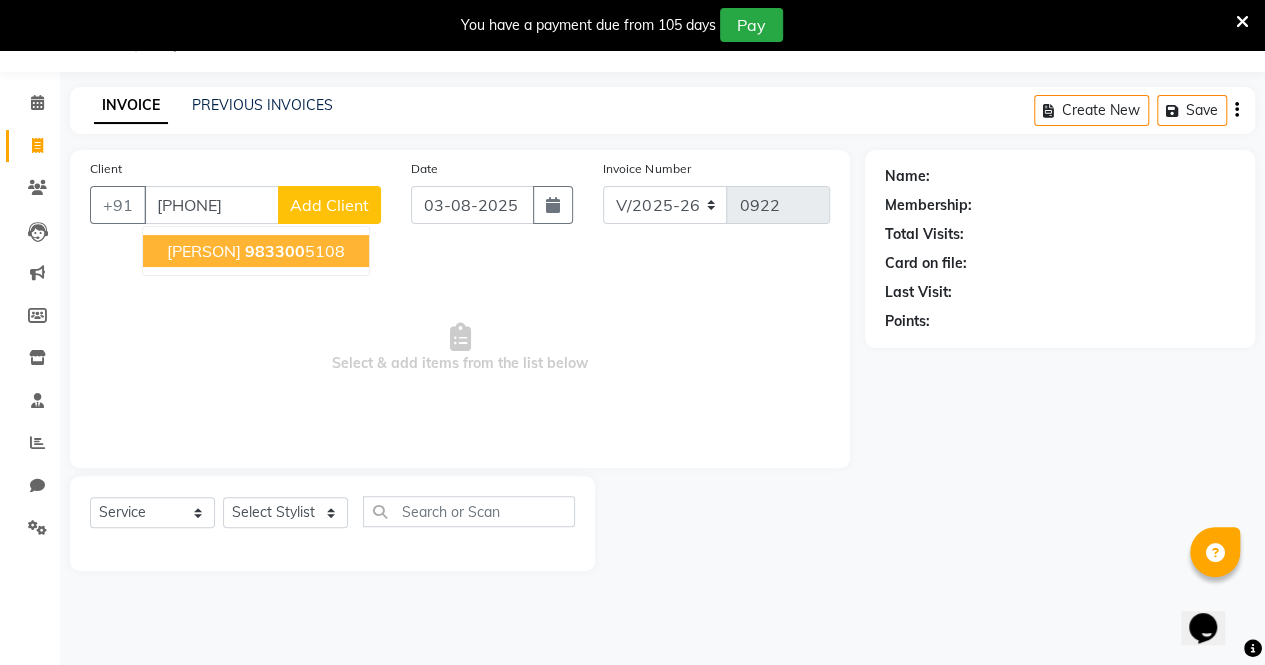 type on "[PHONE]" 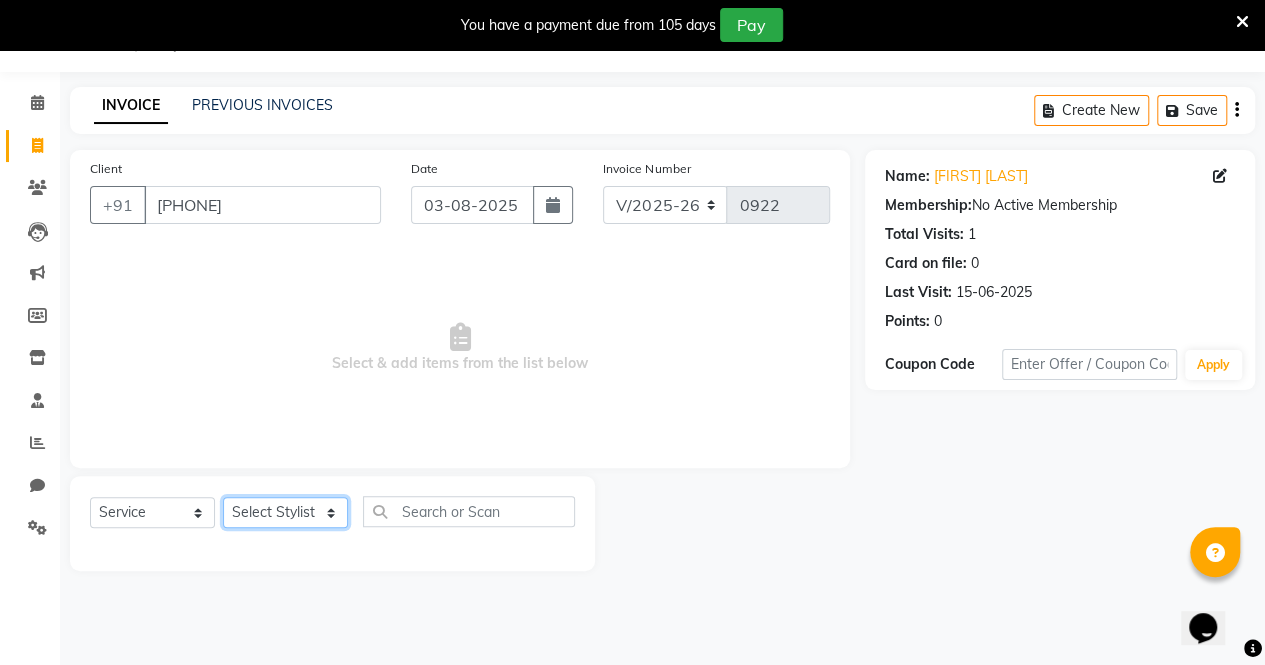 click on "Select Stylist [PERSON] [PERSON] [PERSON] [PERSON] [PERSON]" 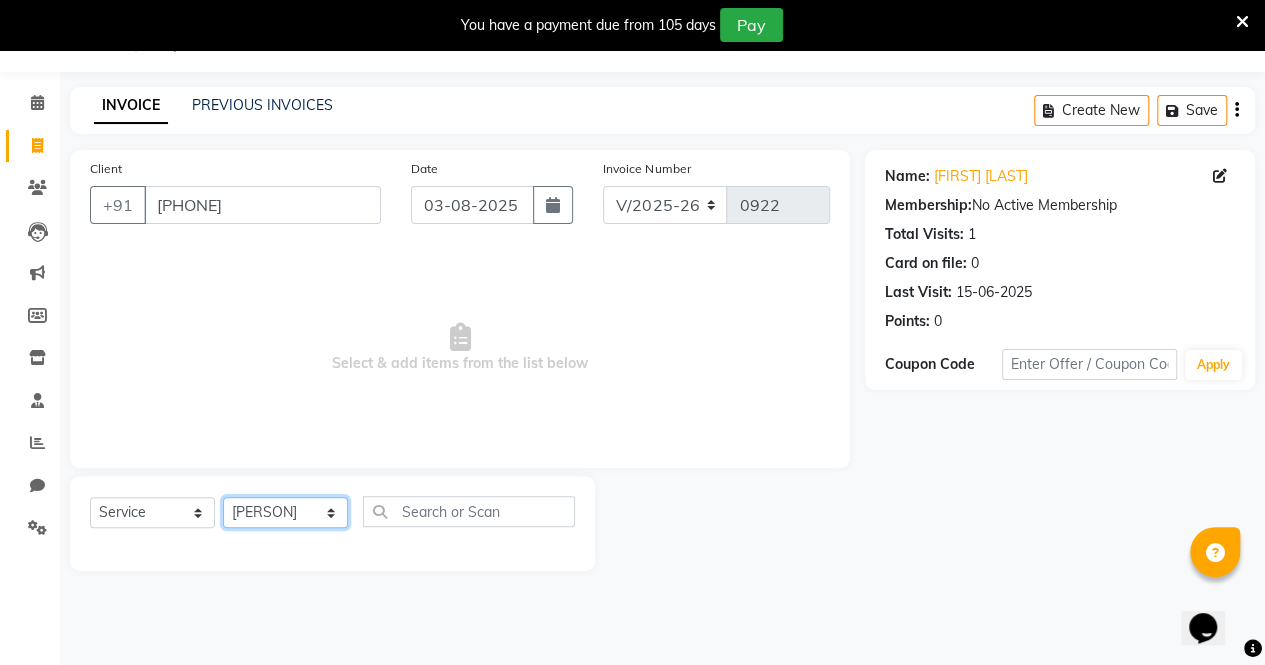 click on "Select Stylist [PERSON] [PERSON] [PERSON] [PERSON] [PERSON]" 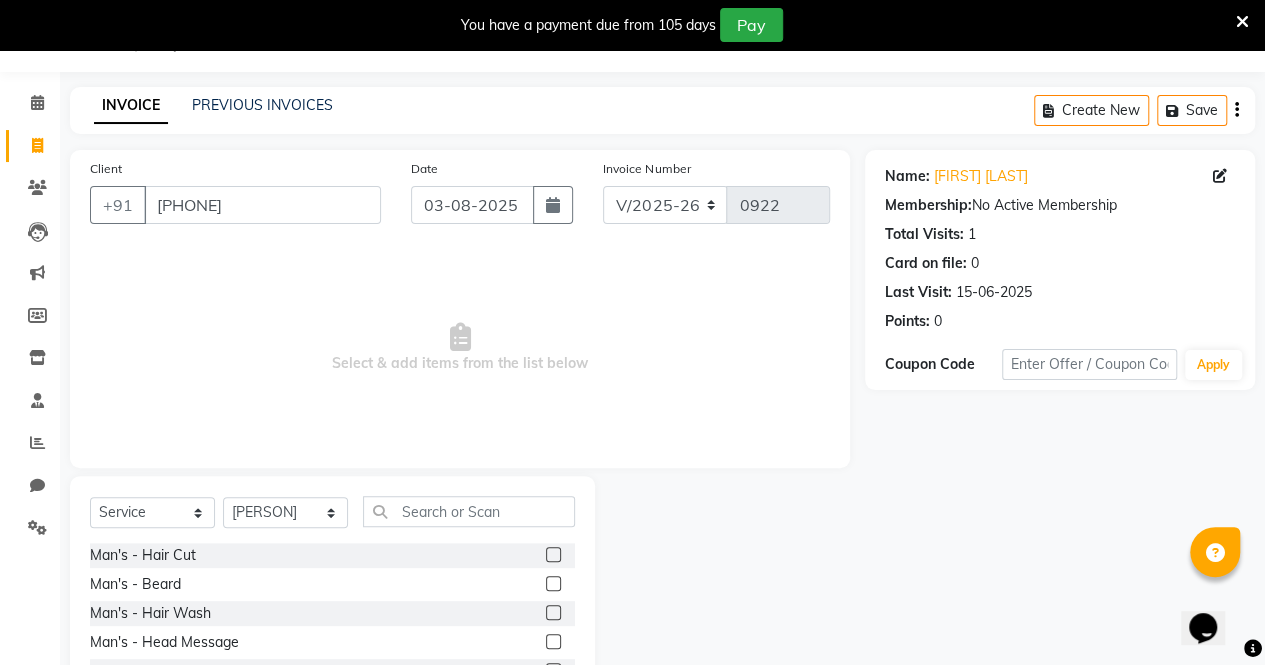 click 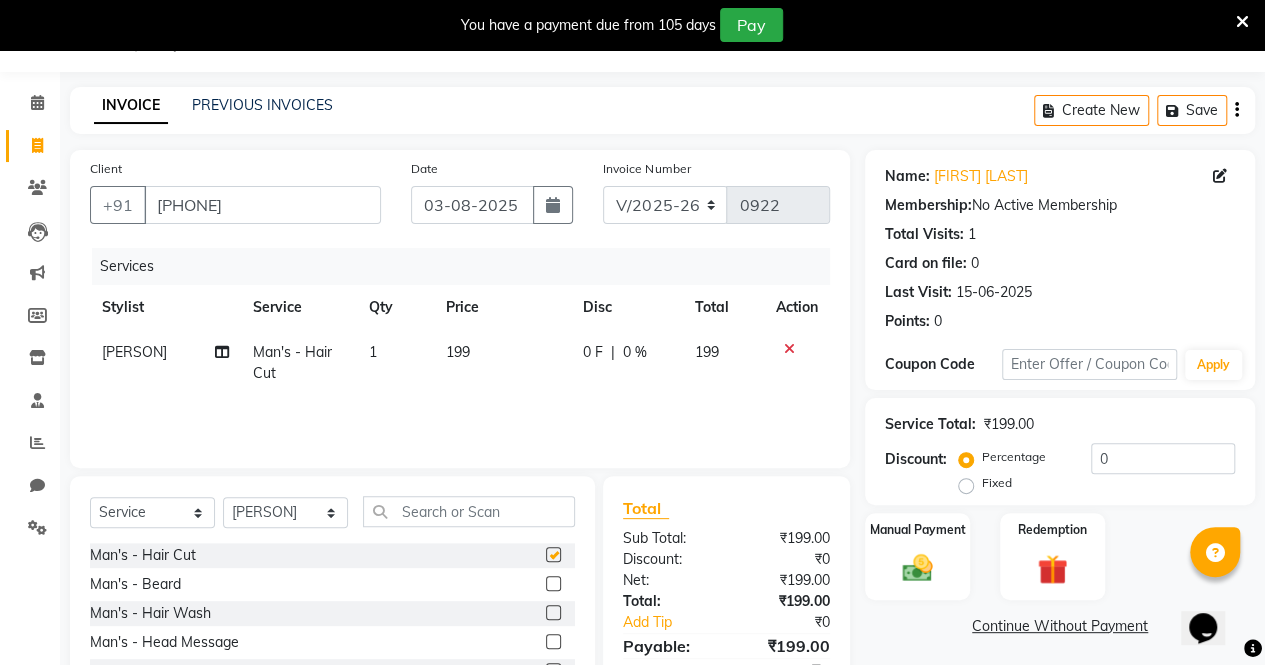 checkbox on "false" 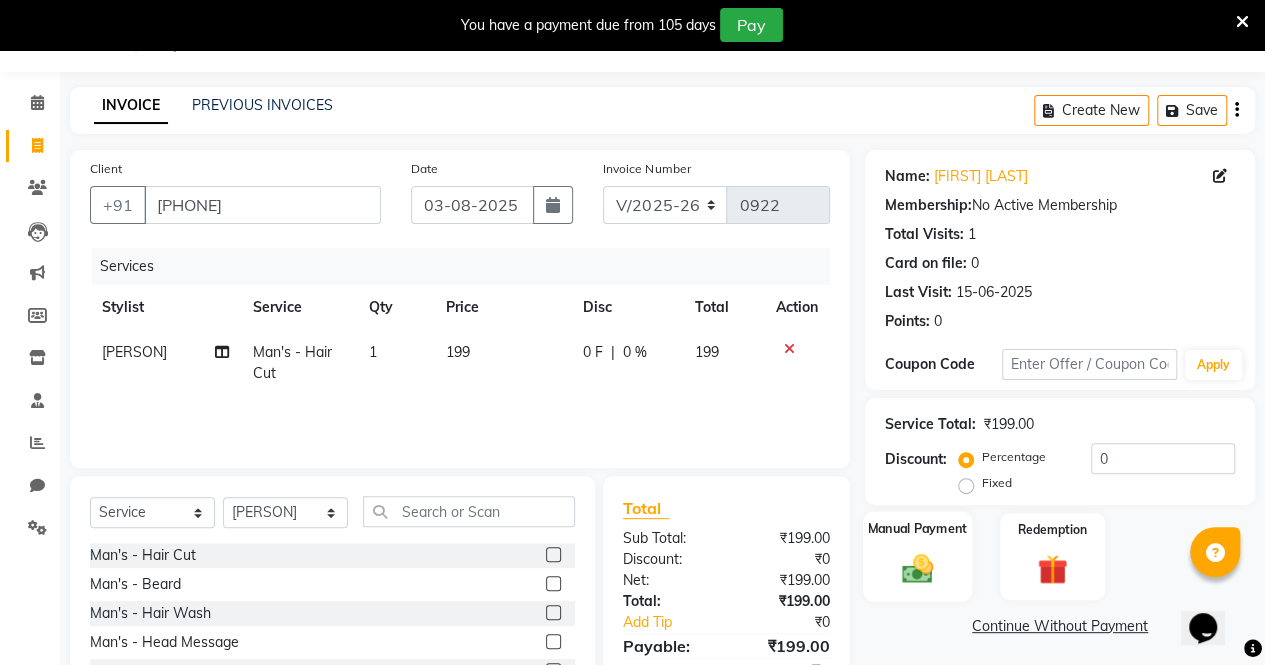 click on "Manual Payment" 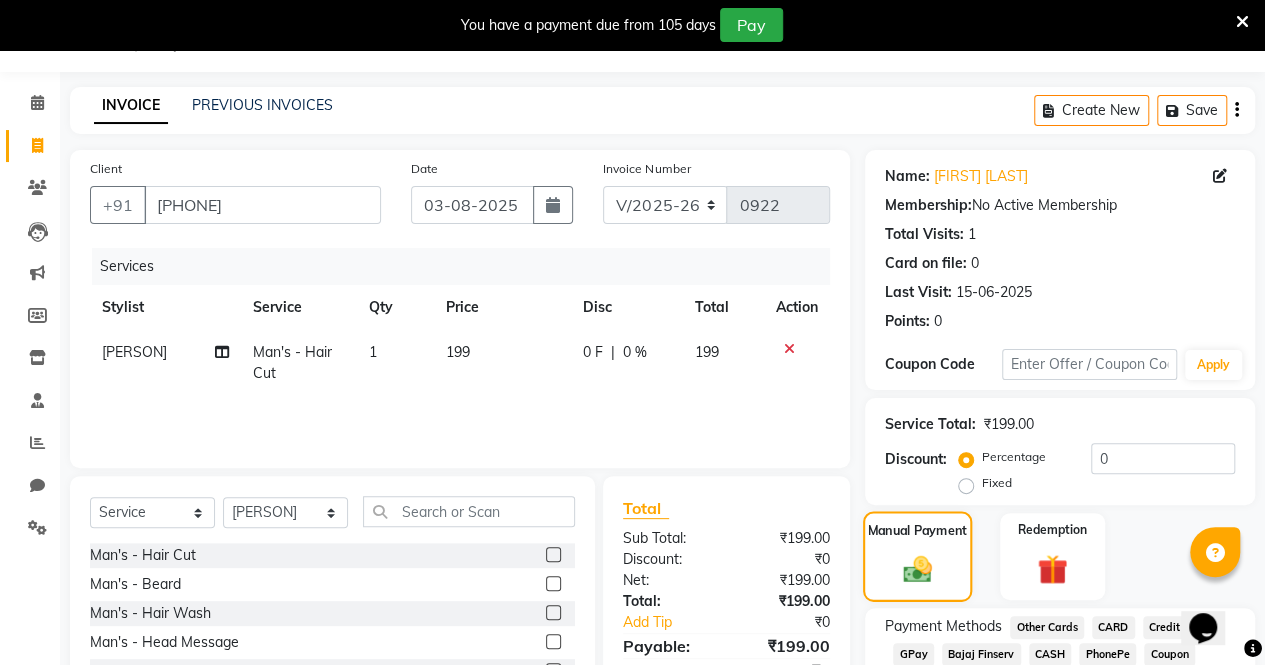 scroll, scrollTop: 184, scrollLeft: 0, axis: vertical 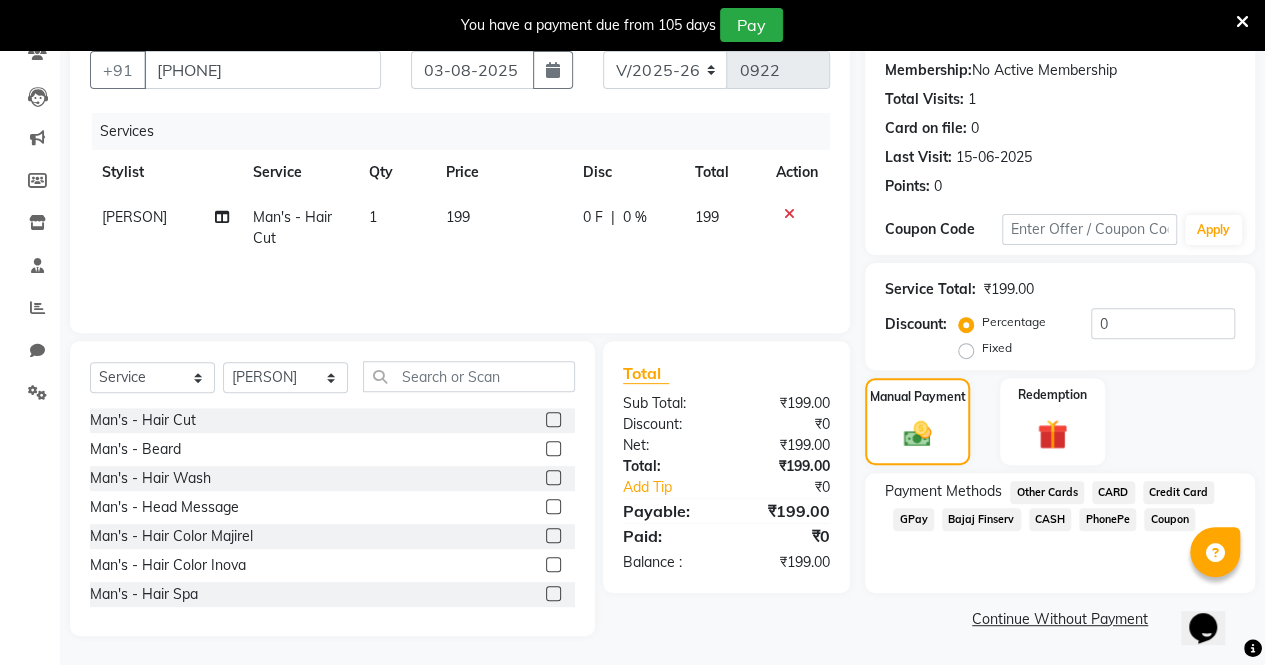 click on "Payment Methods  Other Cards   CARD   Credit Card   GPay   Bajaj Finserv   CASH   PhonePe   Coupon" 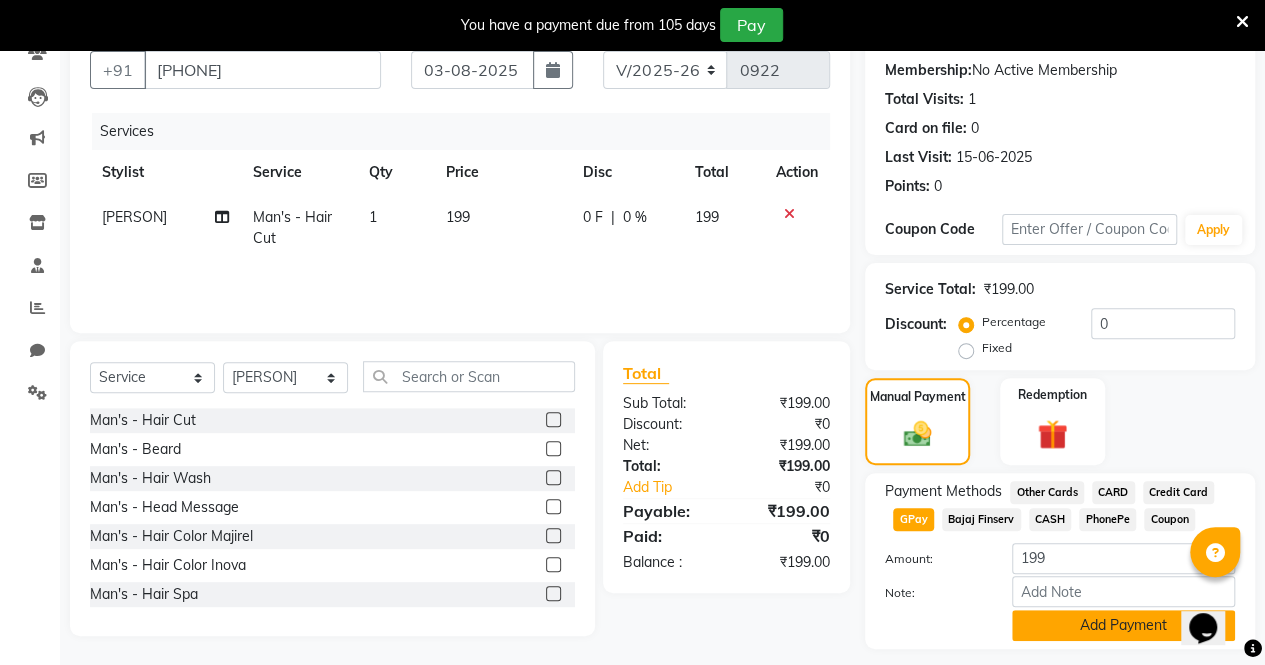 click on "Add Payment" 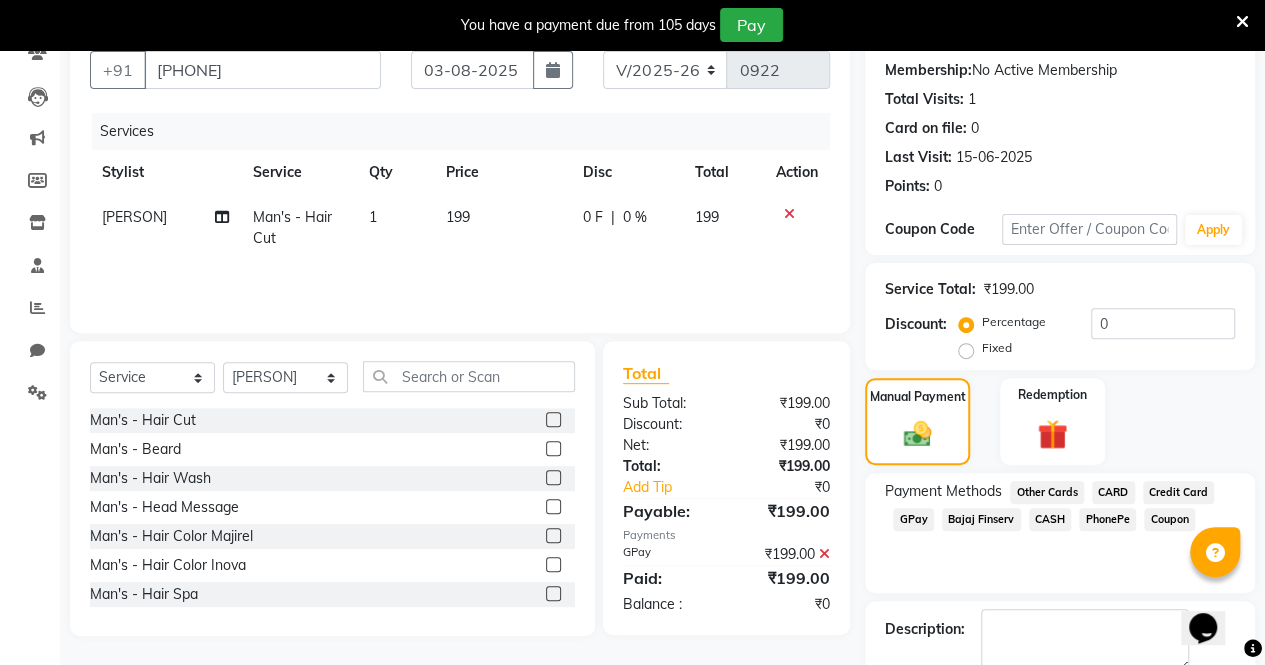 scroll, scrollTop: 294, scrollLeft: 0, axis: vertical 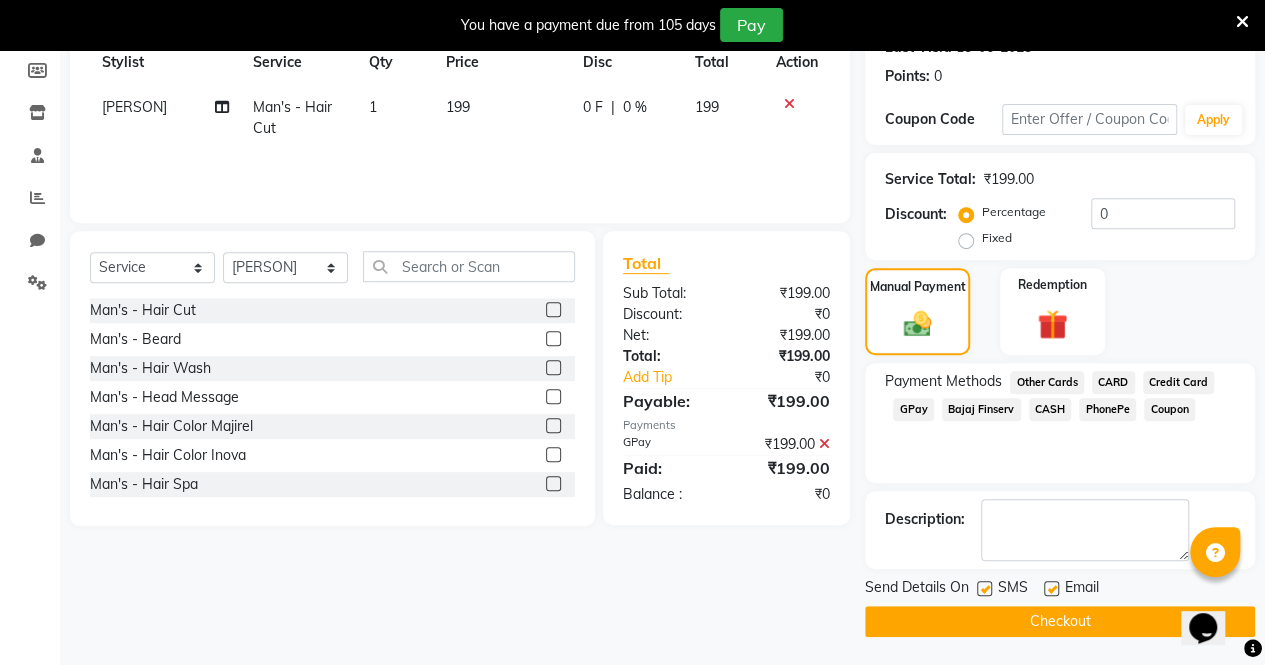 click 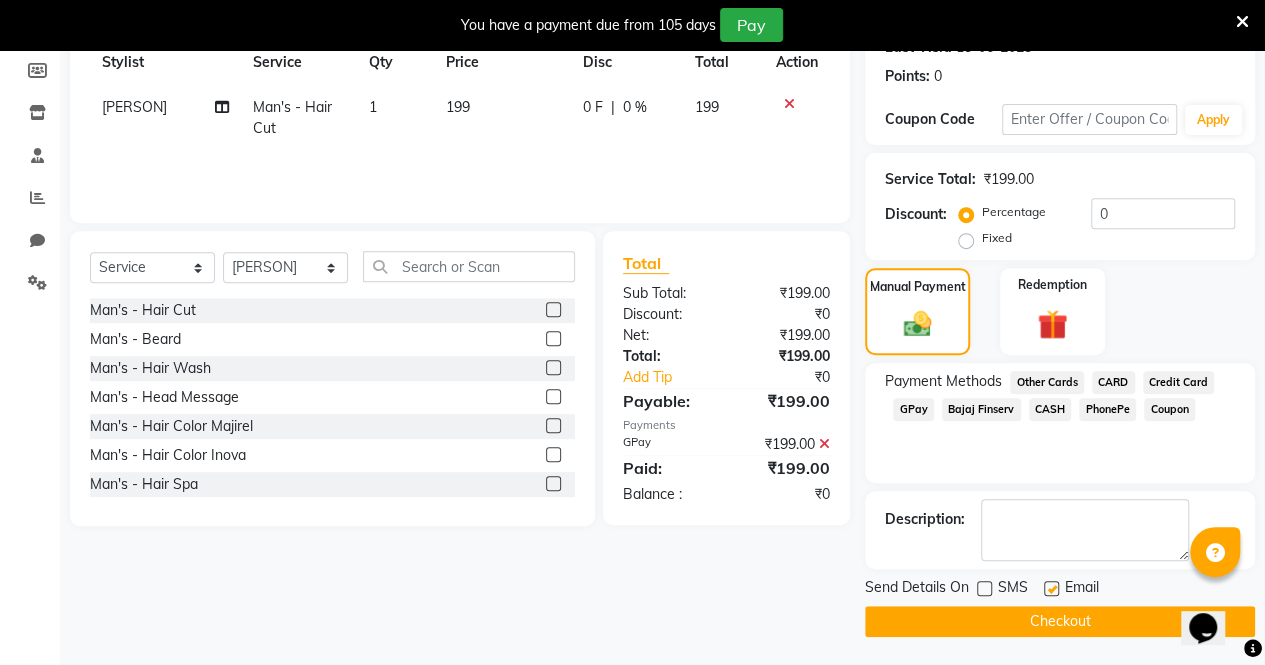 click 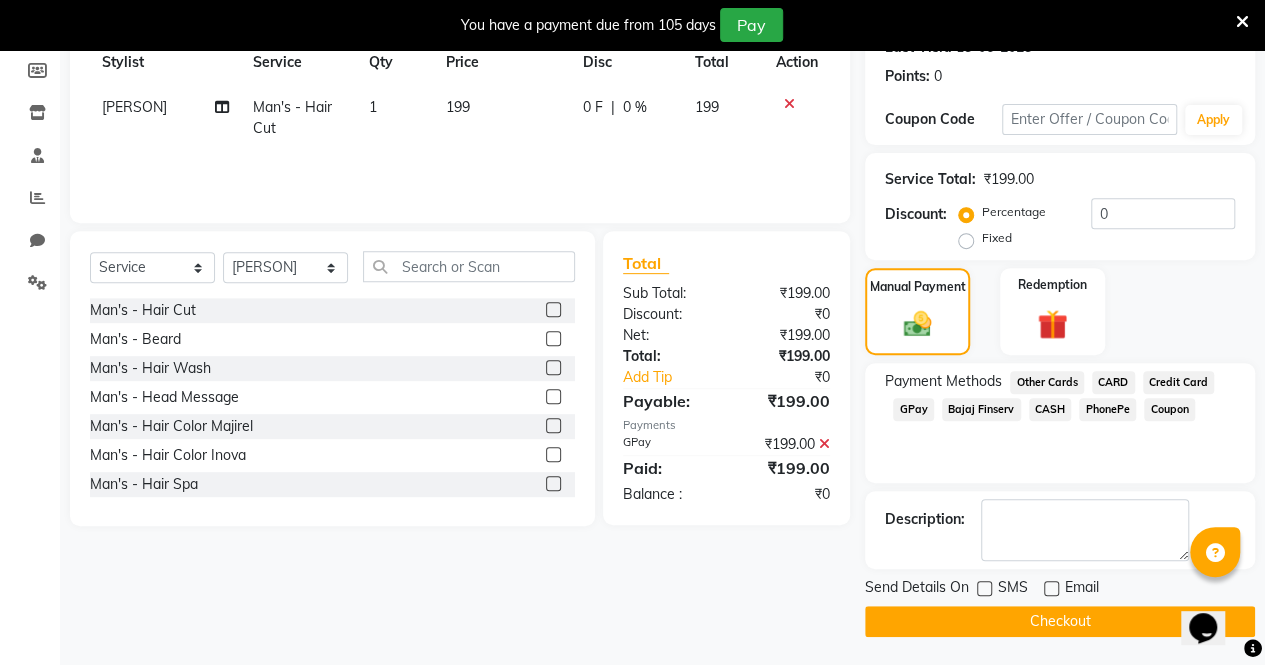 click on "Checkout" 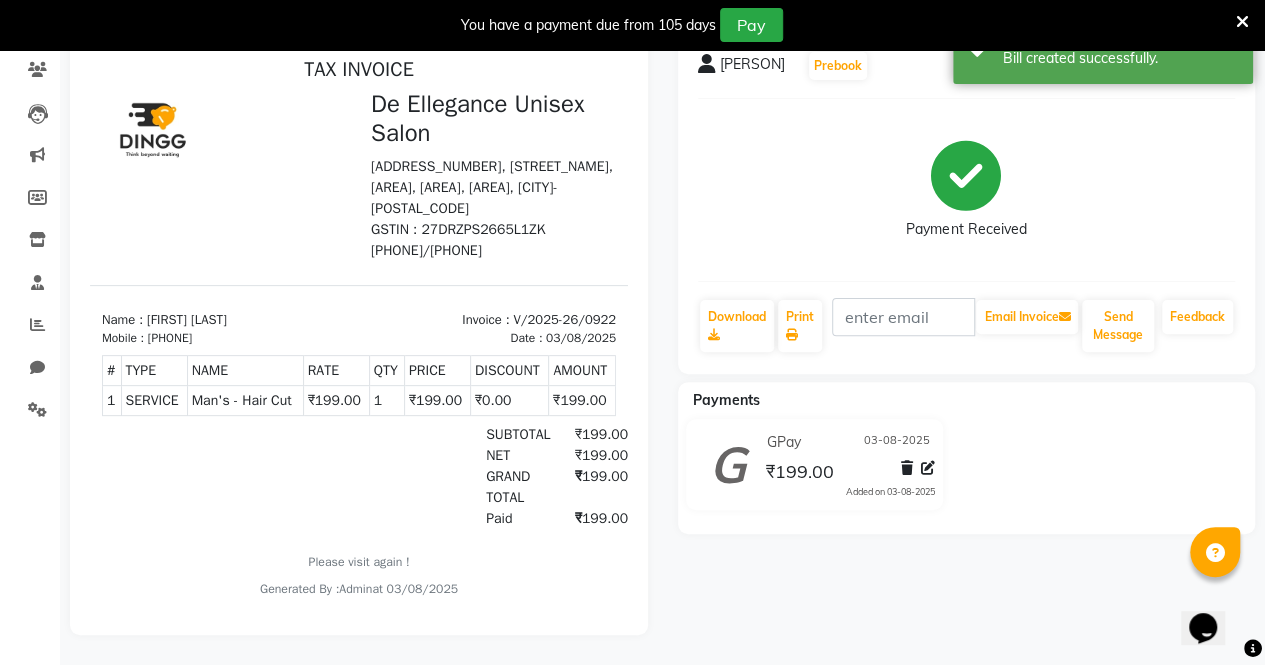 scroll, scrollTop: 0, scrollLeft: 0, axis: both 